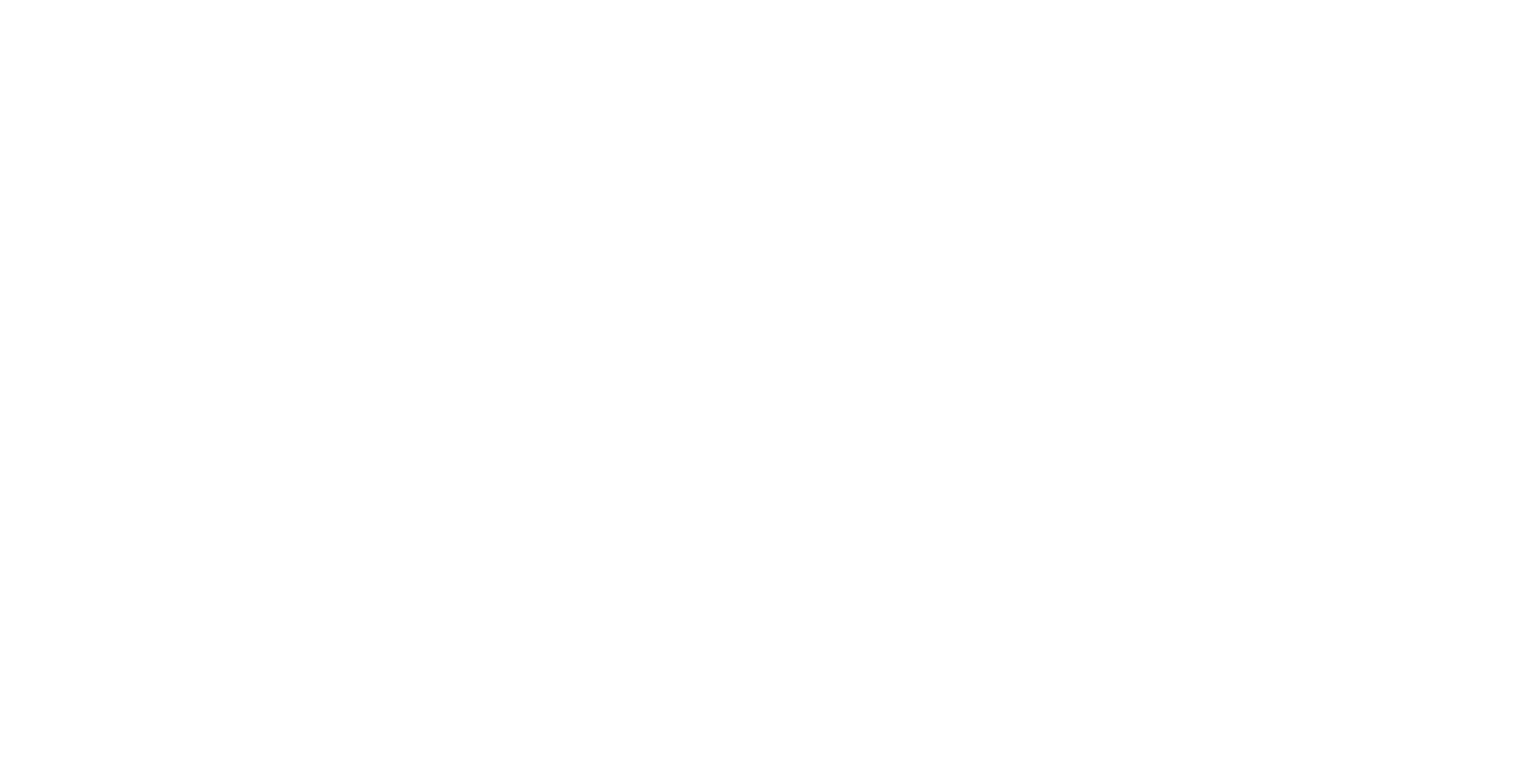 scroll, scrollTop: 0, scrollLeft: 0, axis: both 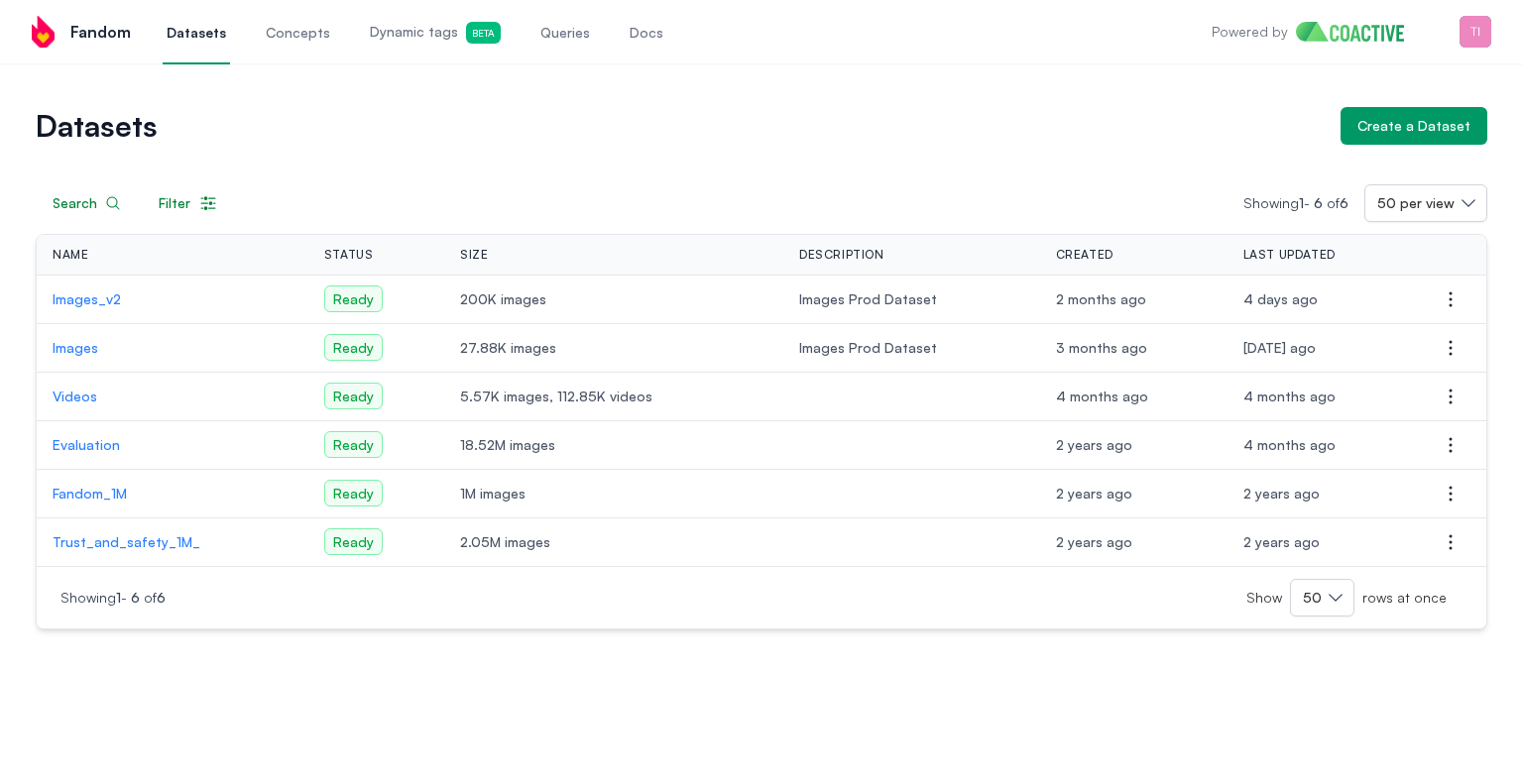 click on "Images_v2" at bounding box center [173, 299] 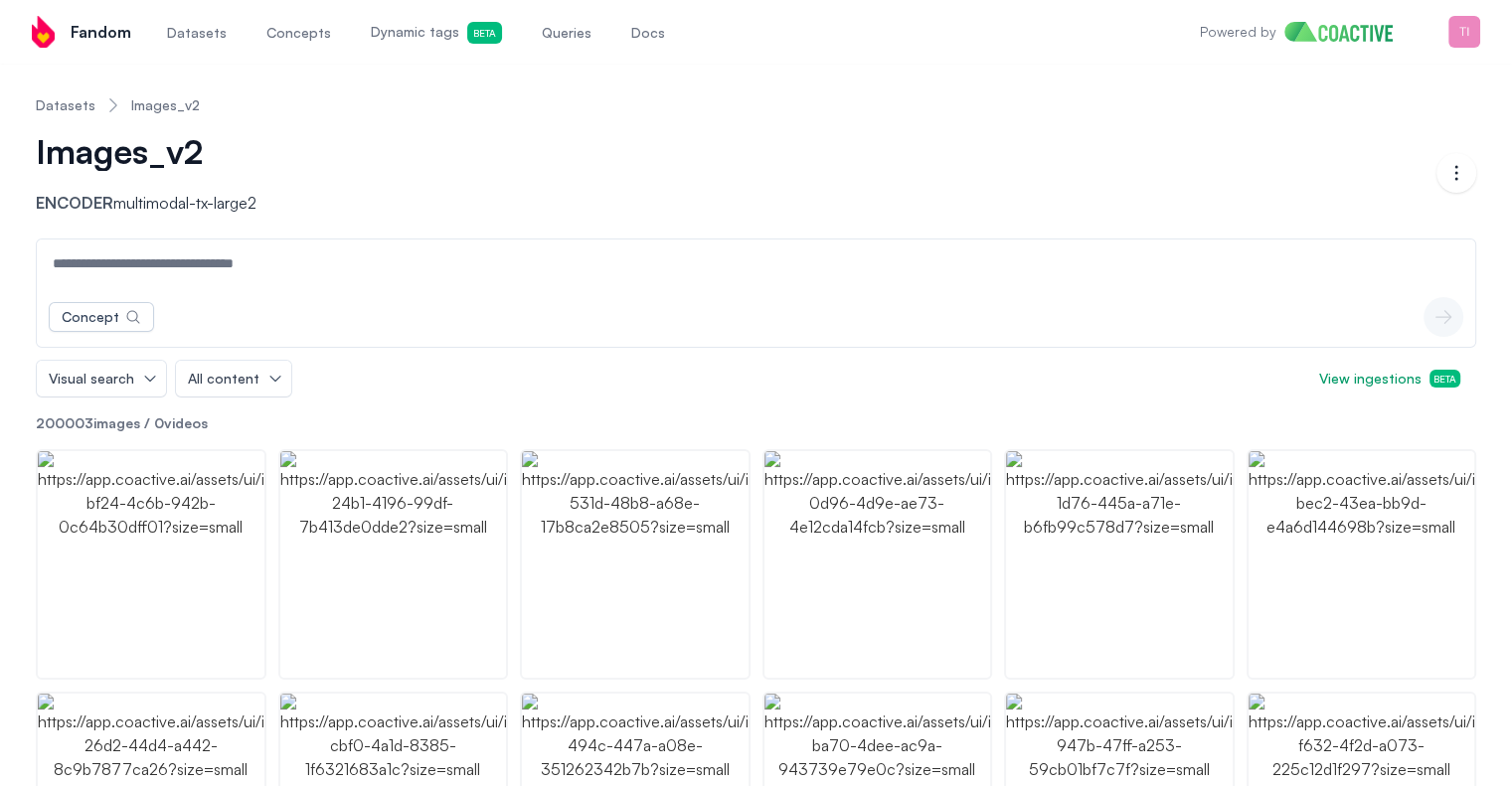 click at bounding box center [756, 263] 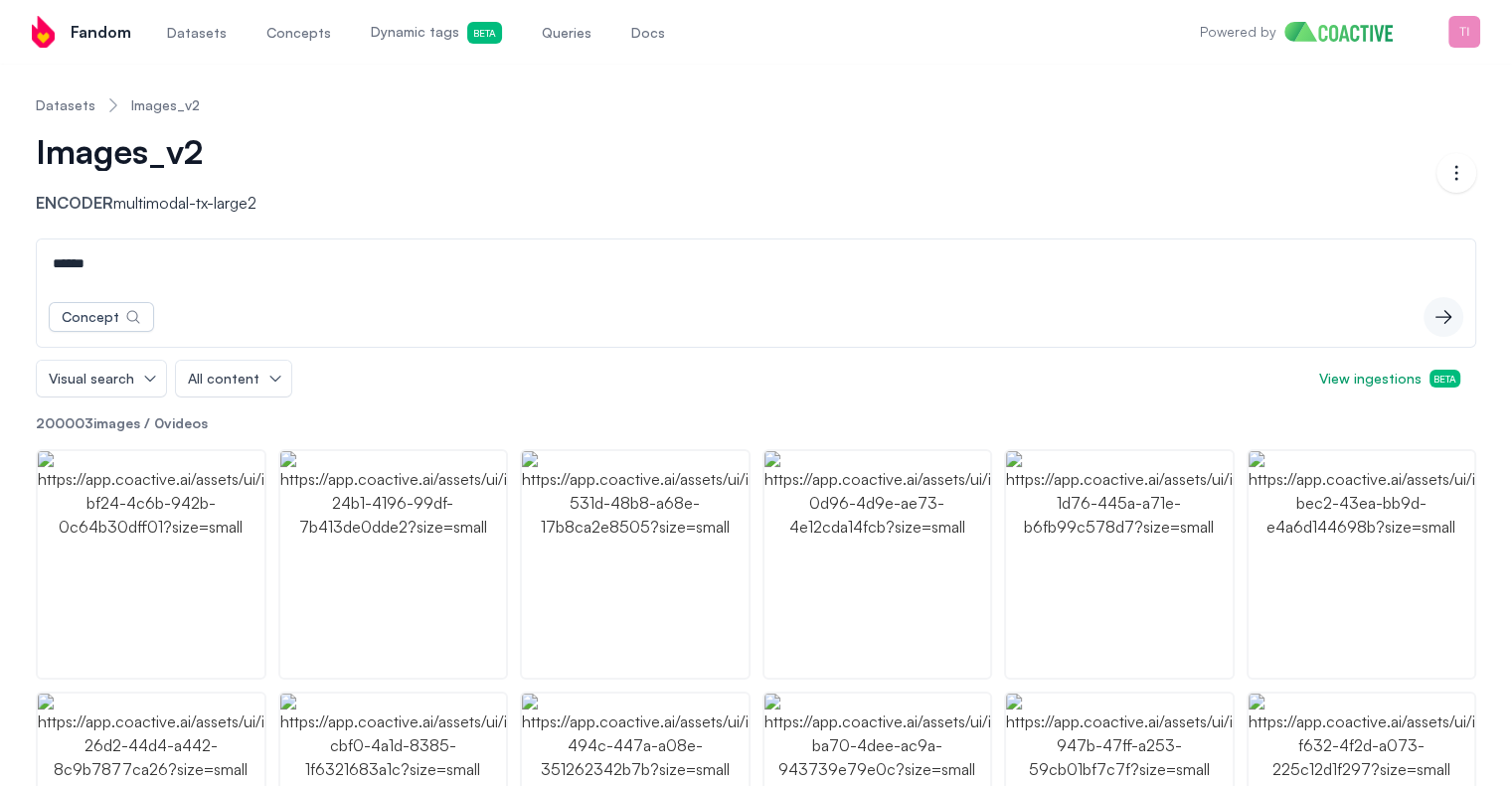 type on "******" 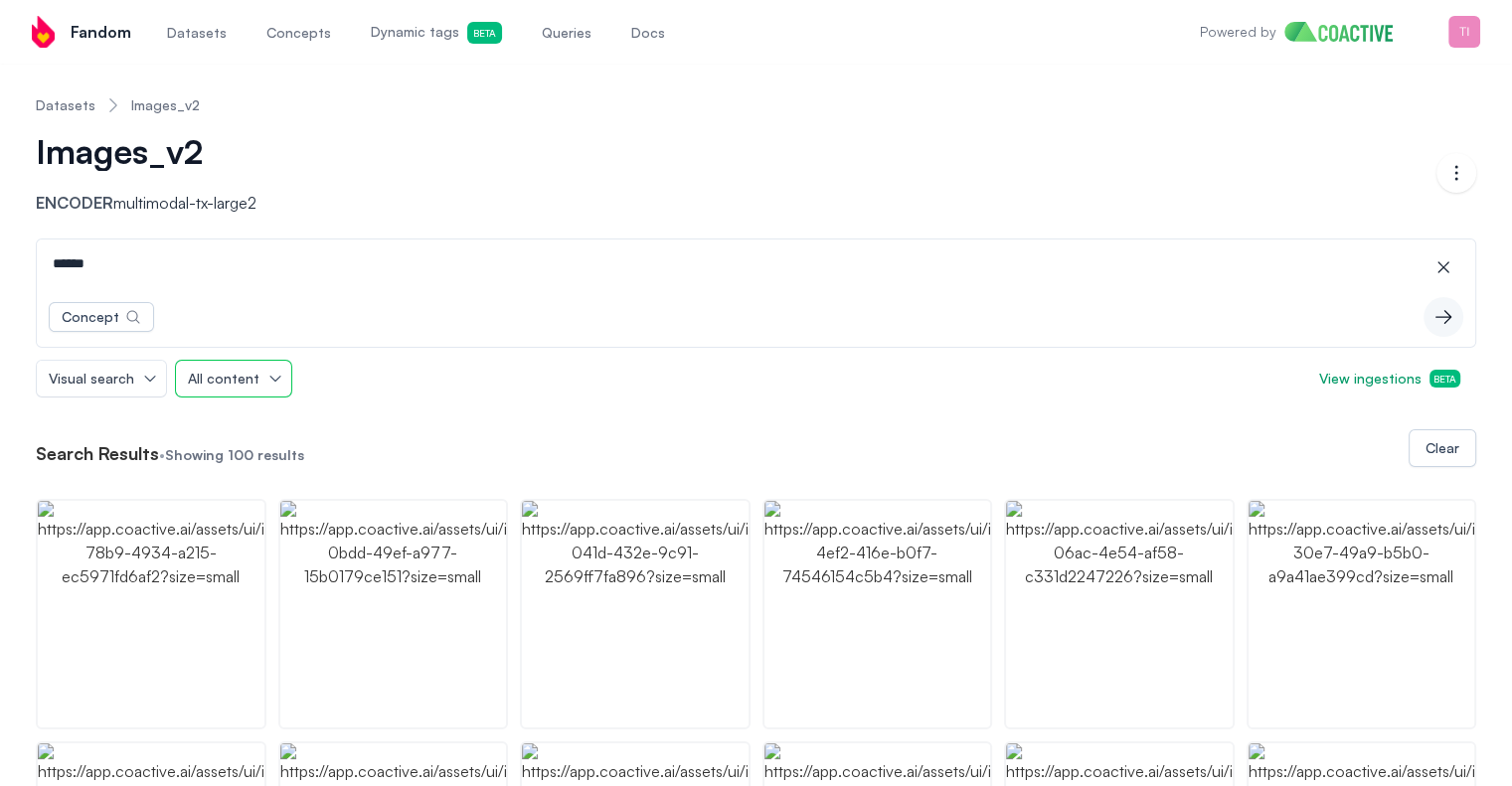 click on "All content" at bounding box center (234, 379) 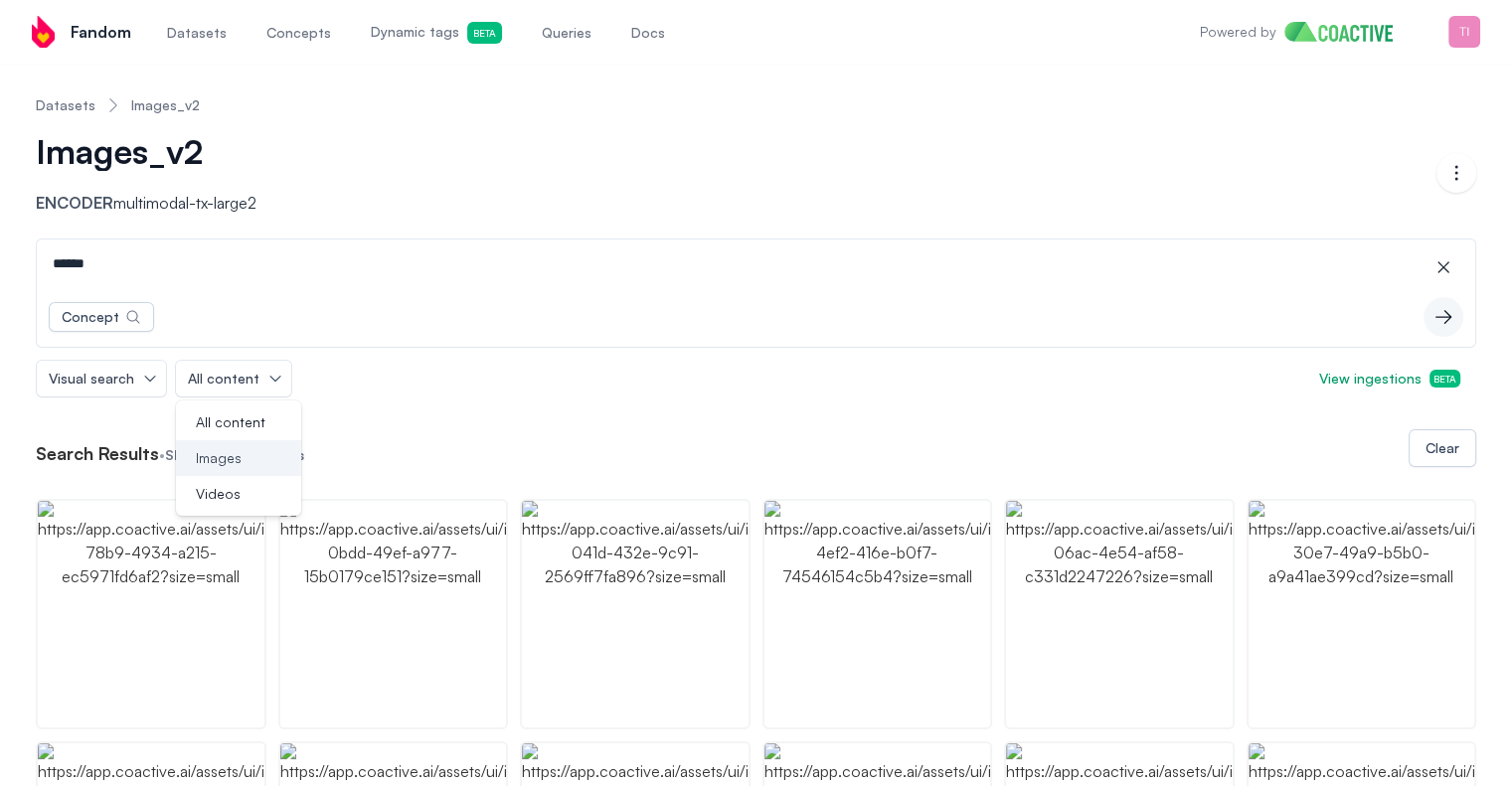 click on "Images" at bounding box center (219, 458) 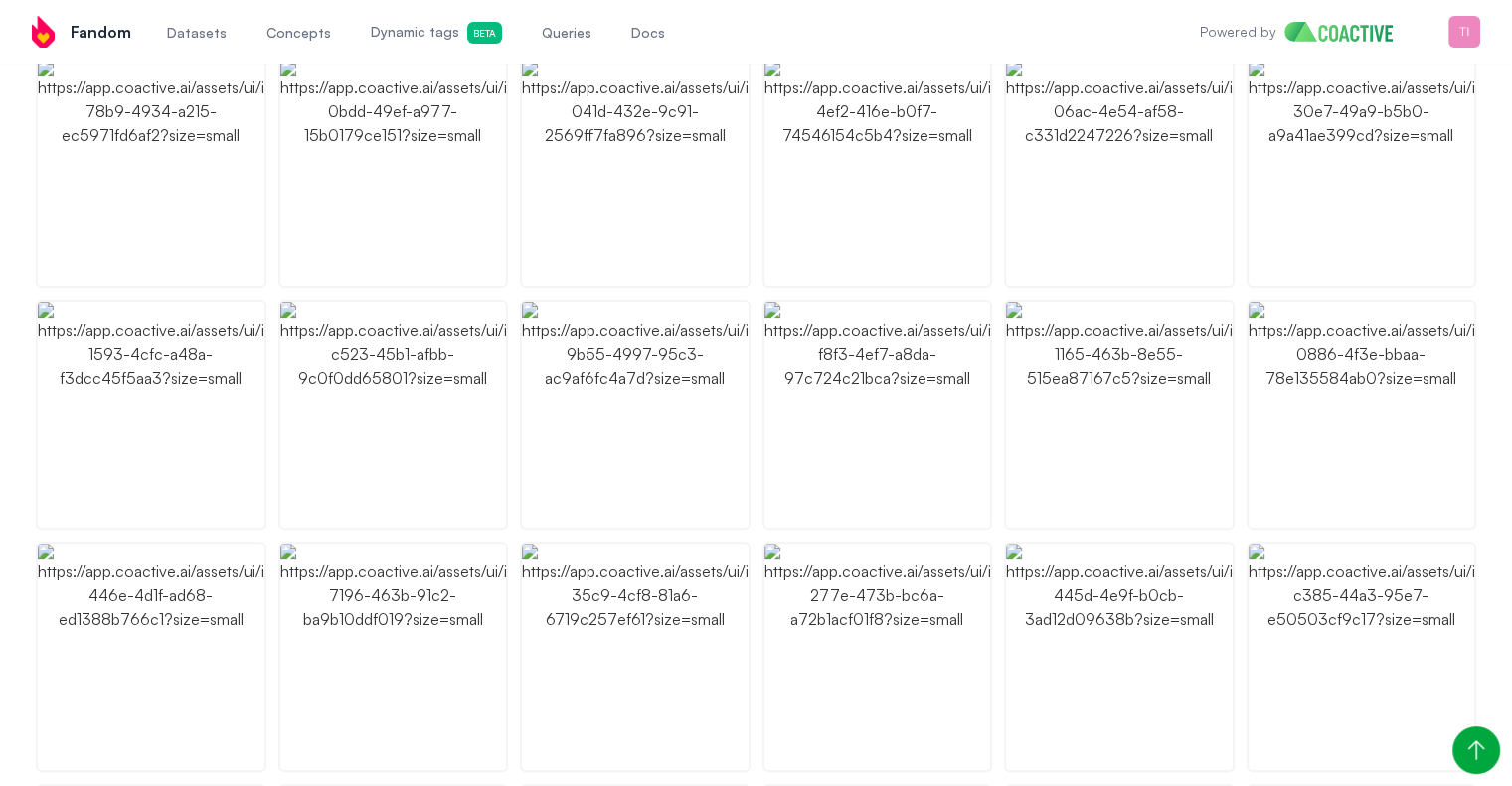 scroll, scrollTop: 0, scrollLeft: 0, axis: both 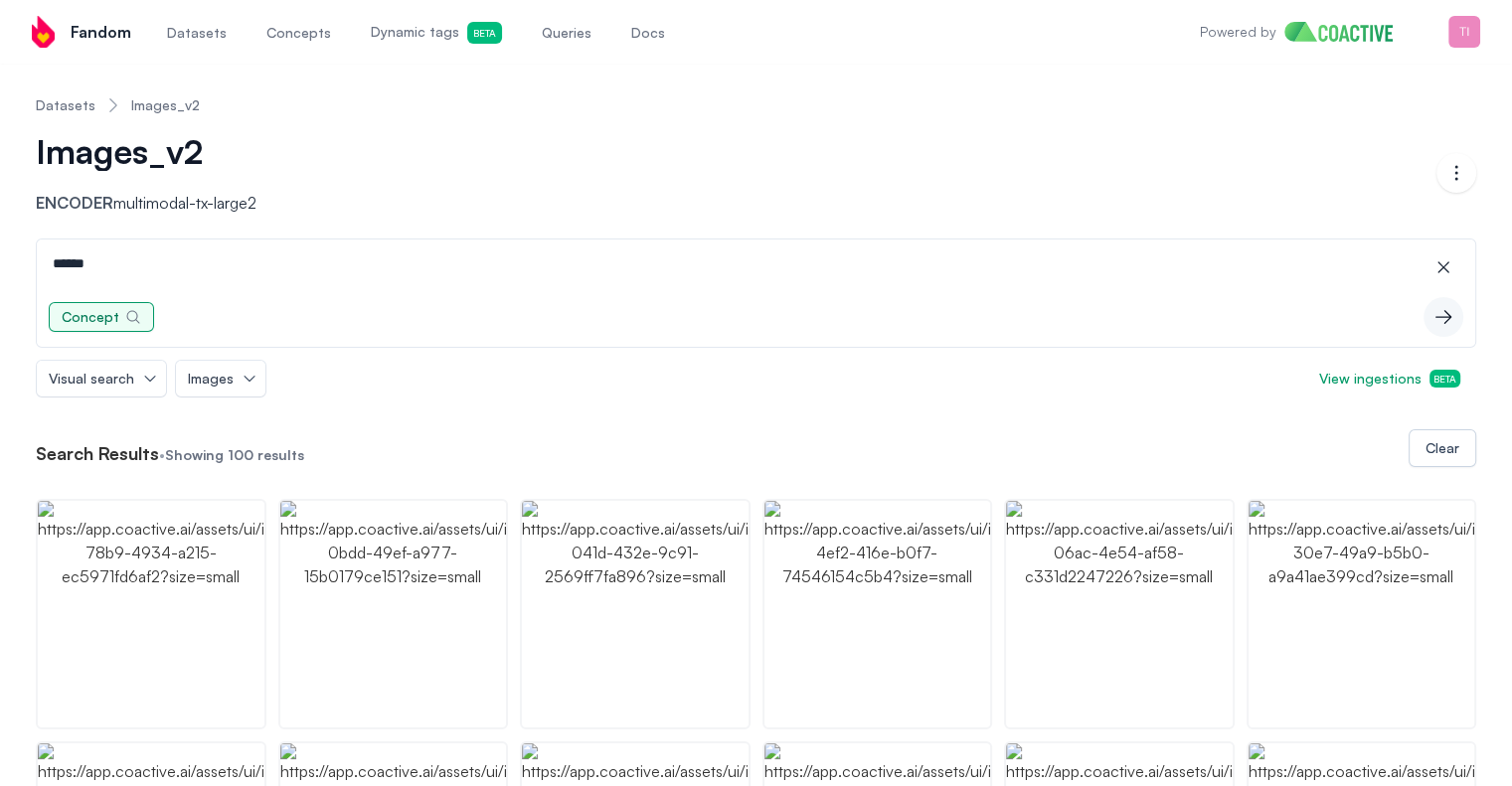 click on "Concept" at bounding box center [101, 317] 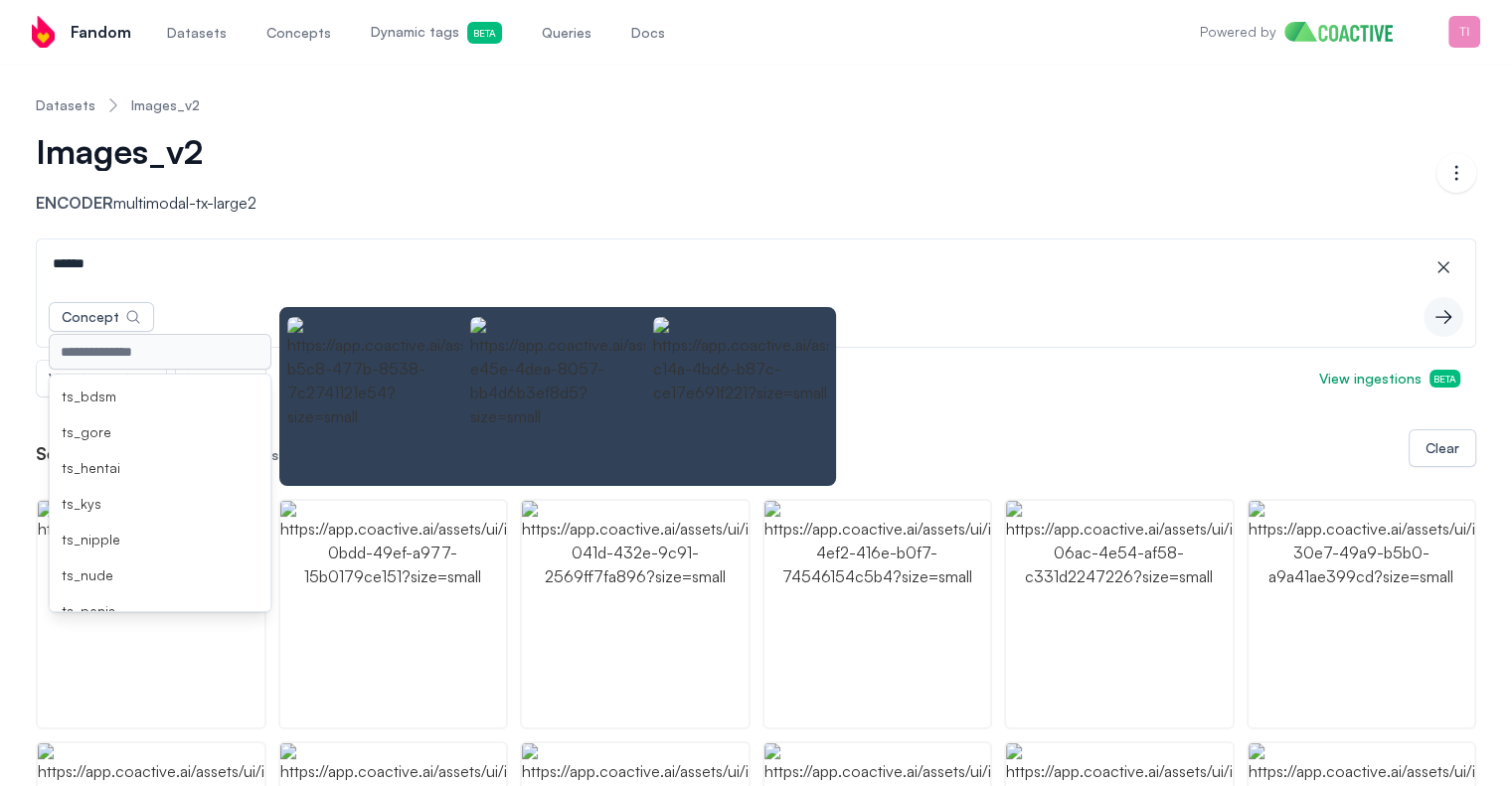 click on "******" at bounding box center [756, 263] 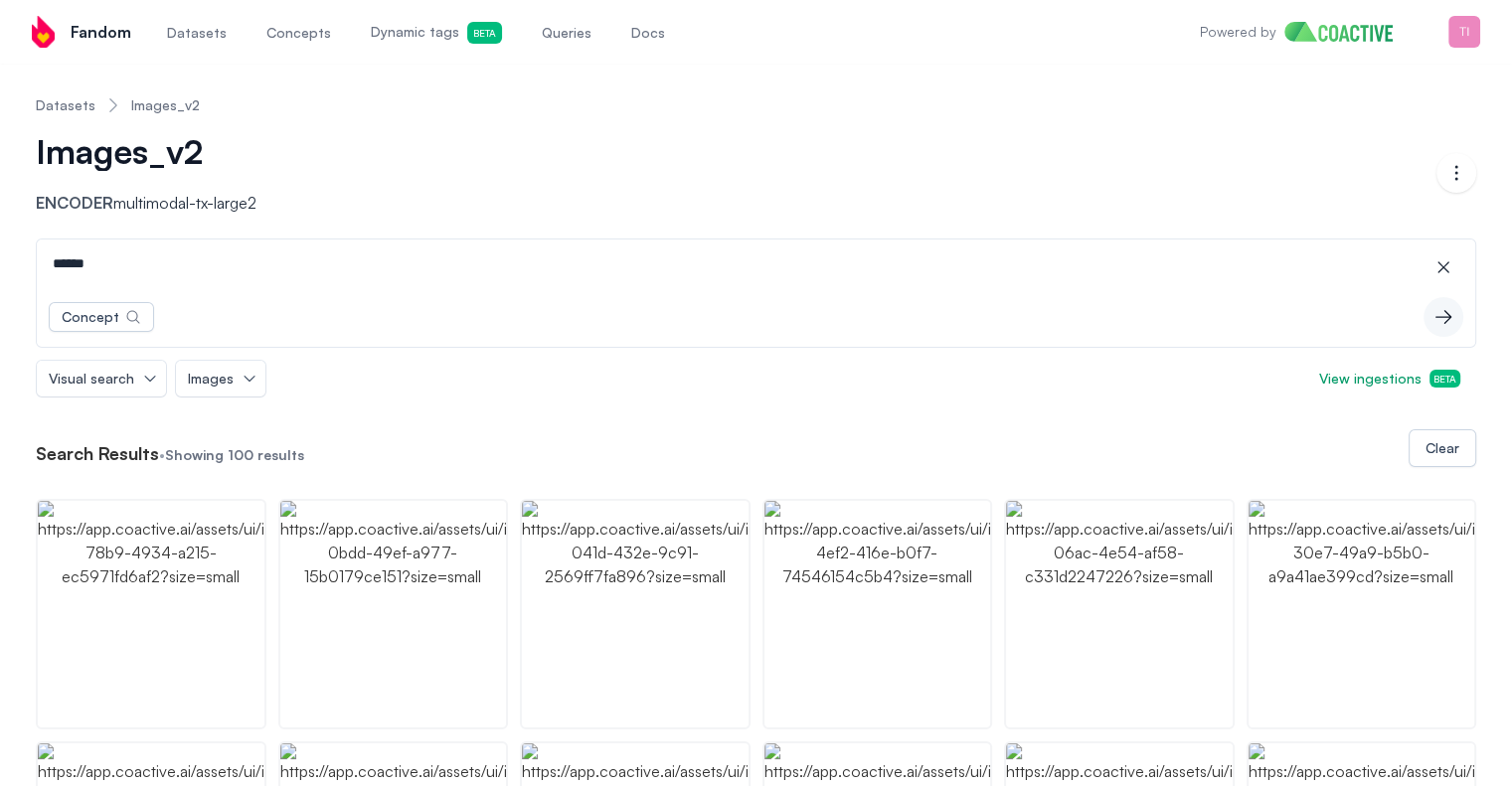 drag, startPoint x: 146, startPoint y: 259, endPoint x: 0, endPoint y: 269, distance: 146.34207 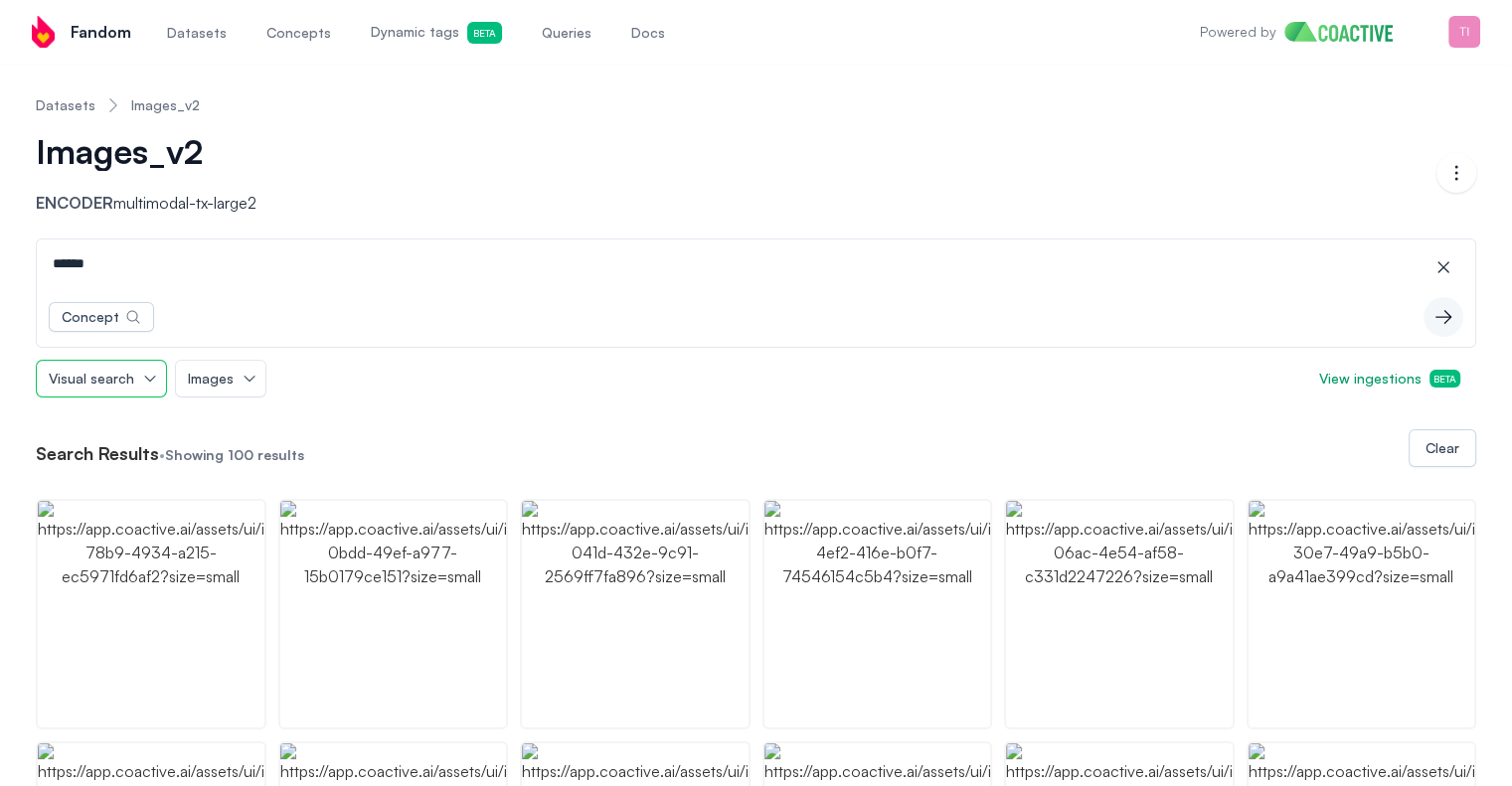 click on "Visual search" at bounding box center [91, 379] 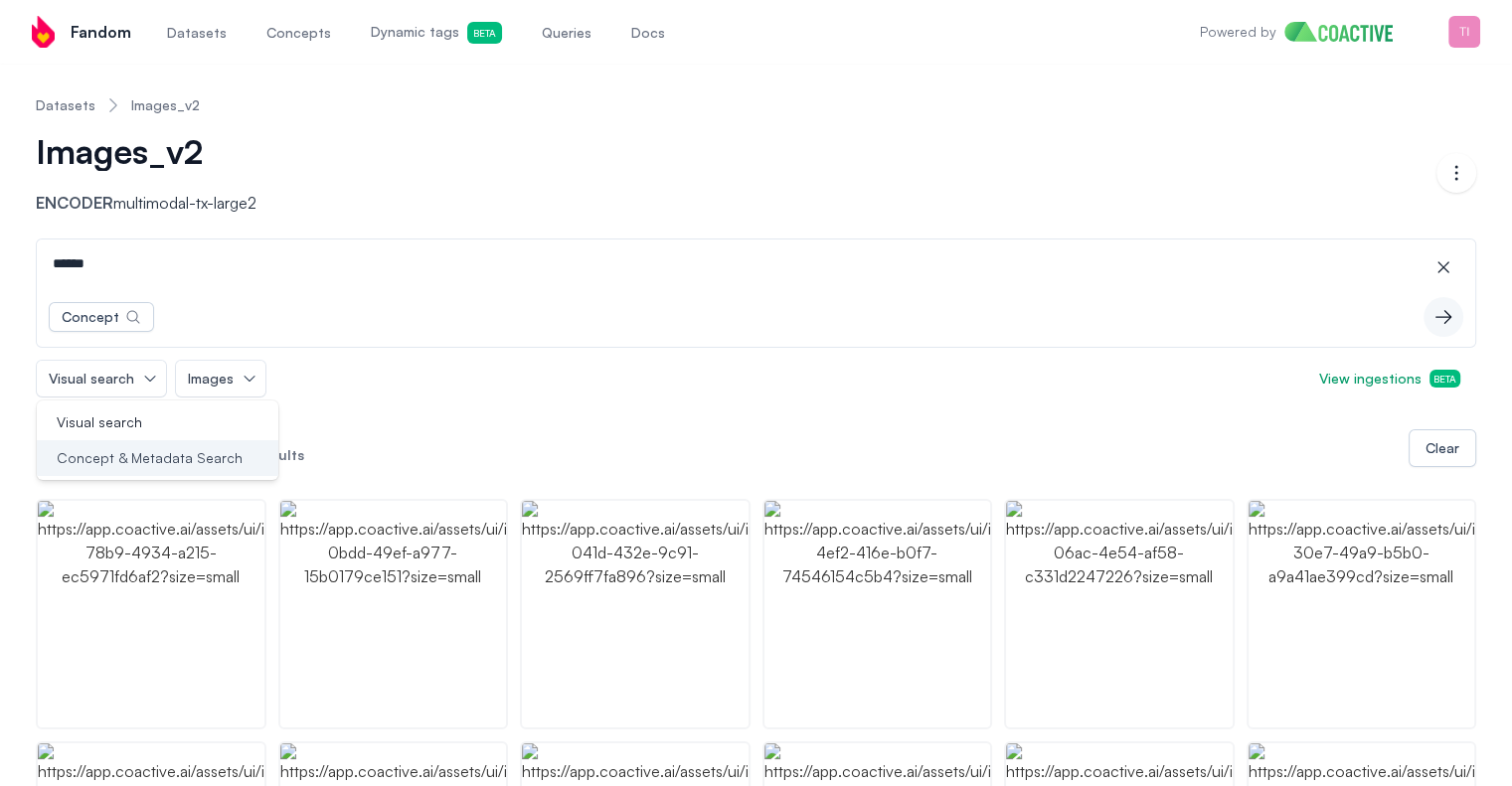 click on "Concept & Metadata Search" at bounding box center (149, 458) 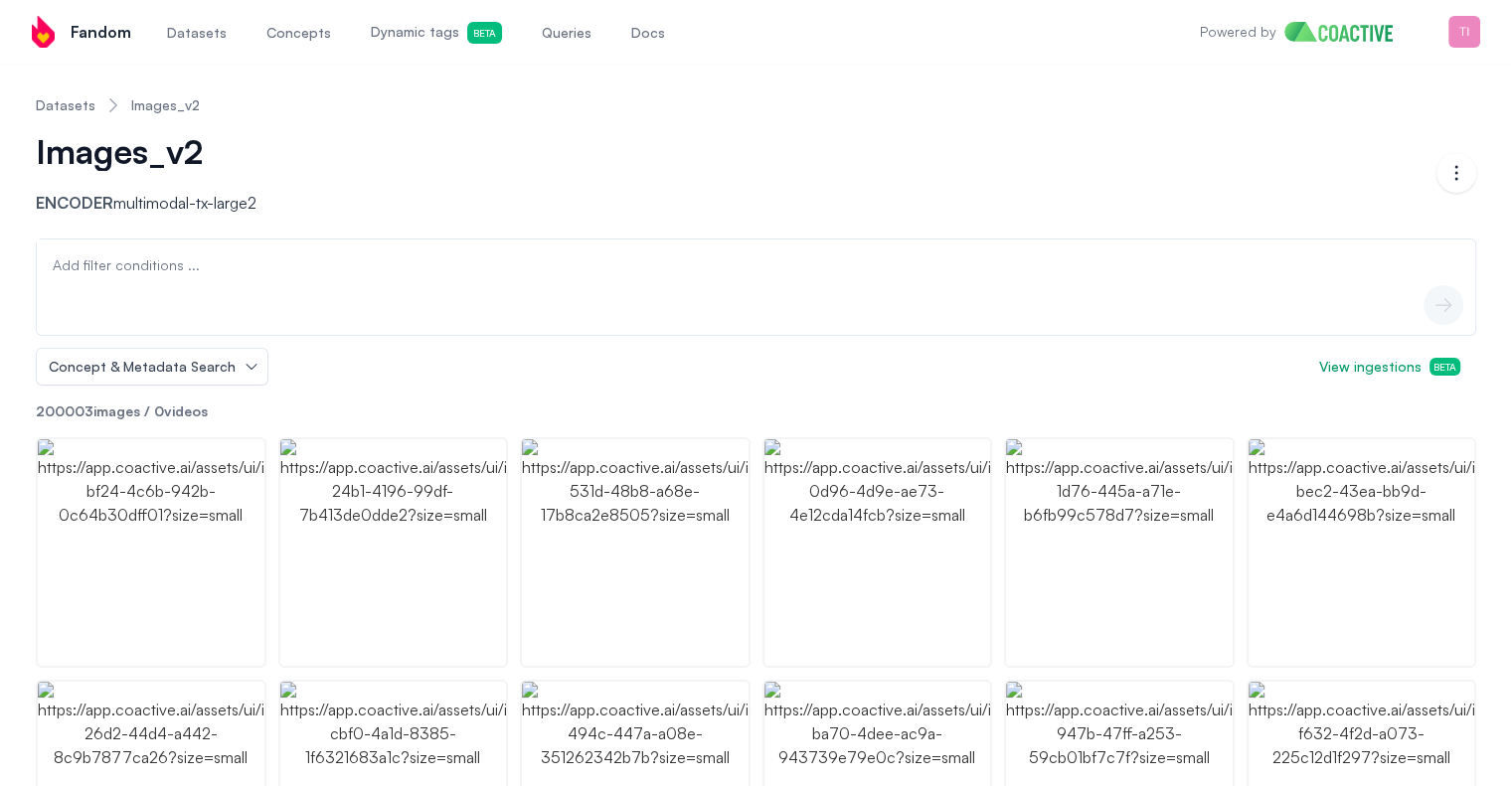 click on "icon-button" at bounding box center [756, 305] 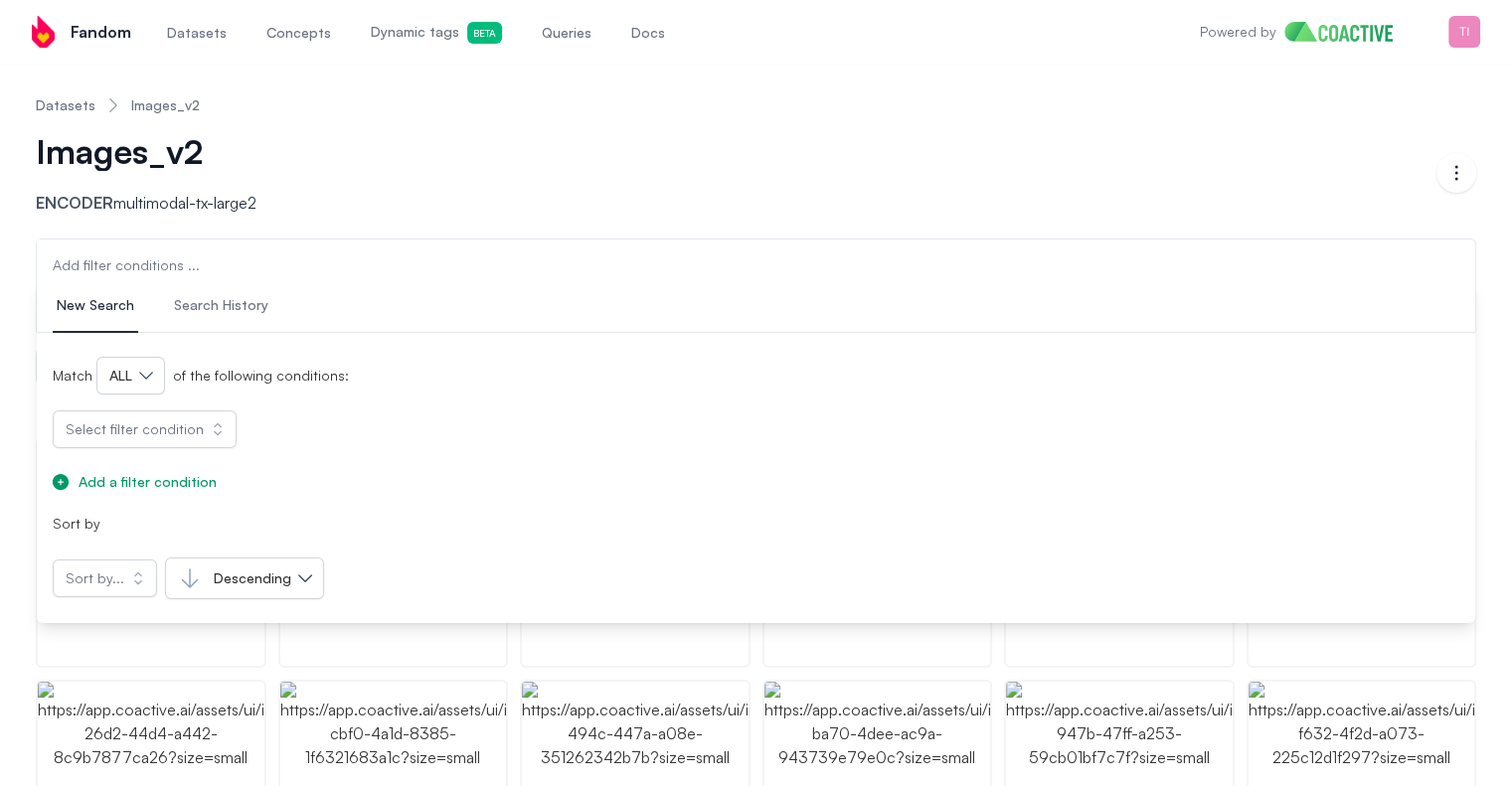 click on "Add filter conditions ..." at bounding box center (126, 265) 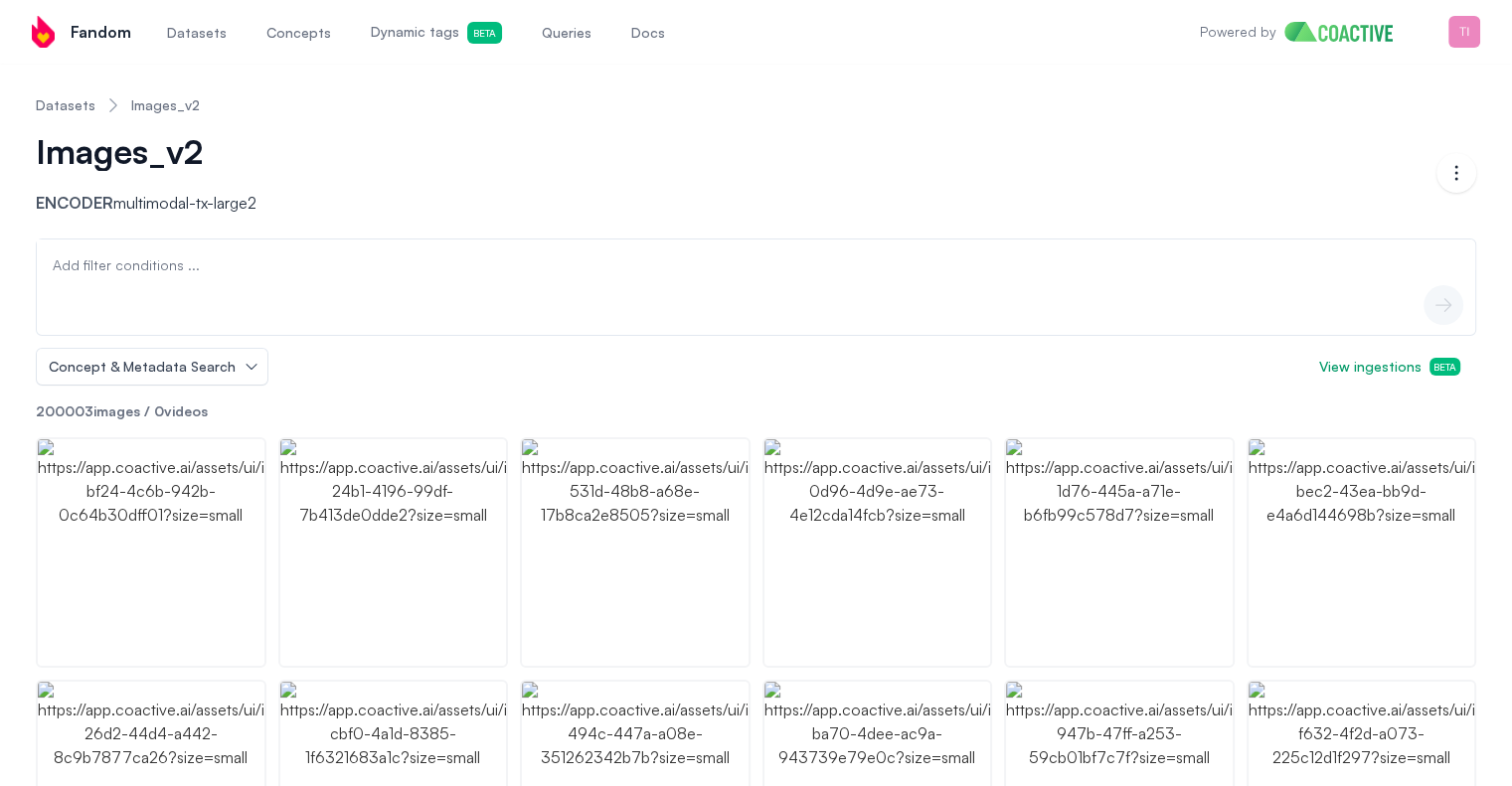 click on "Add filter conditions ..." at bounding box center (126, 265) 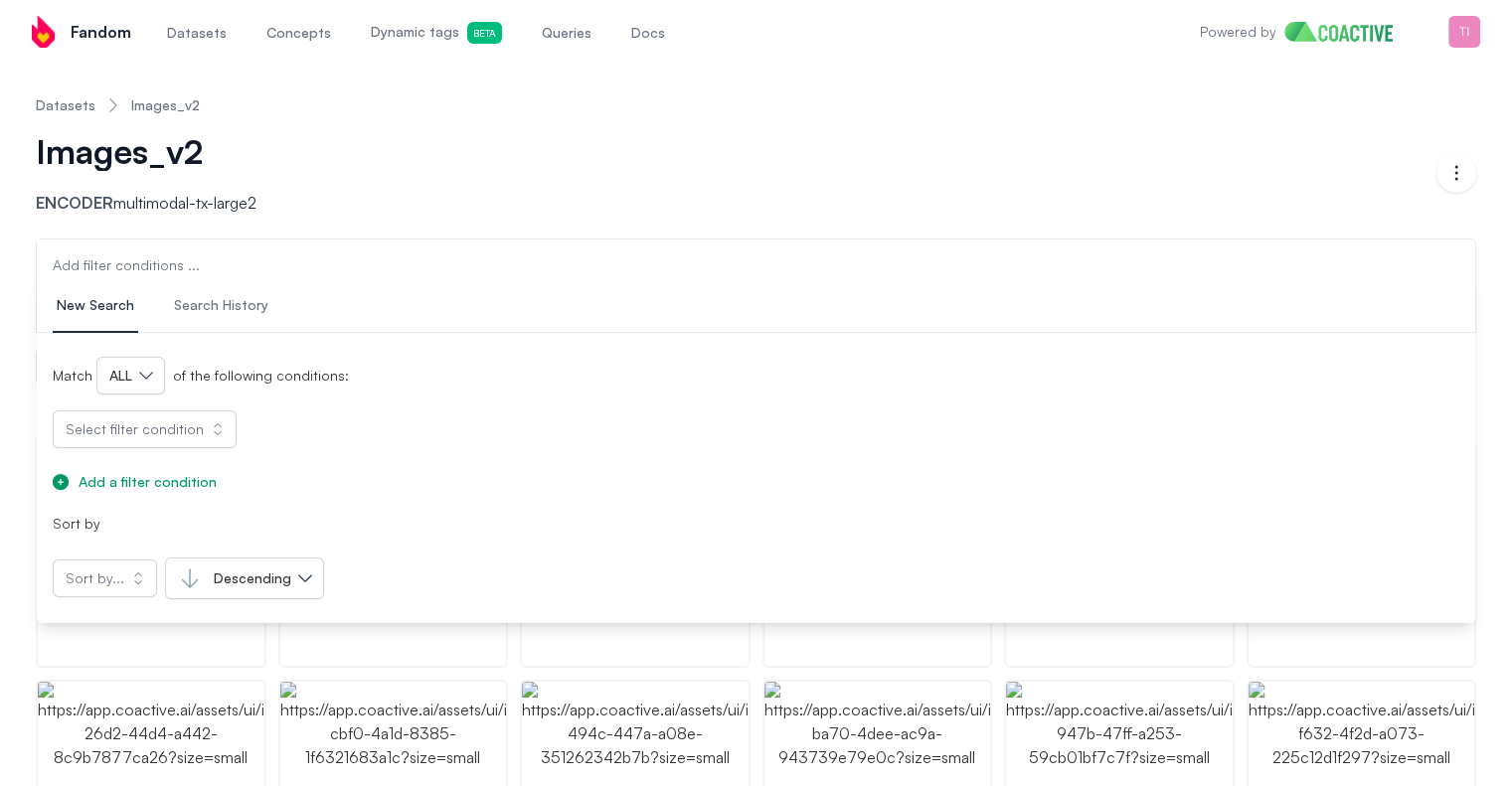 click on "Add filter conditions ..." at bounding box center (126, 265) 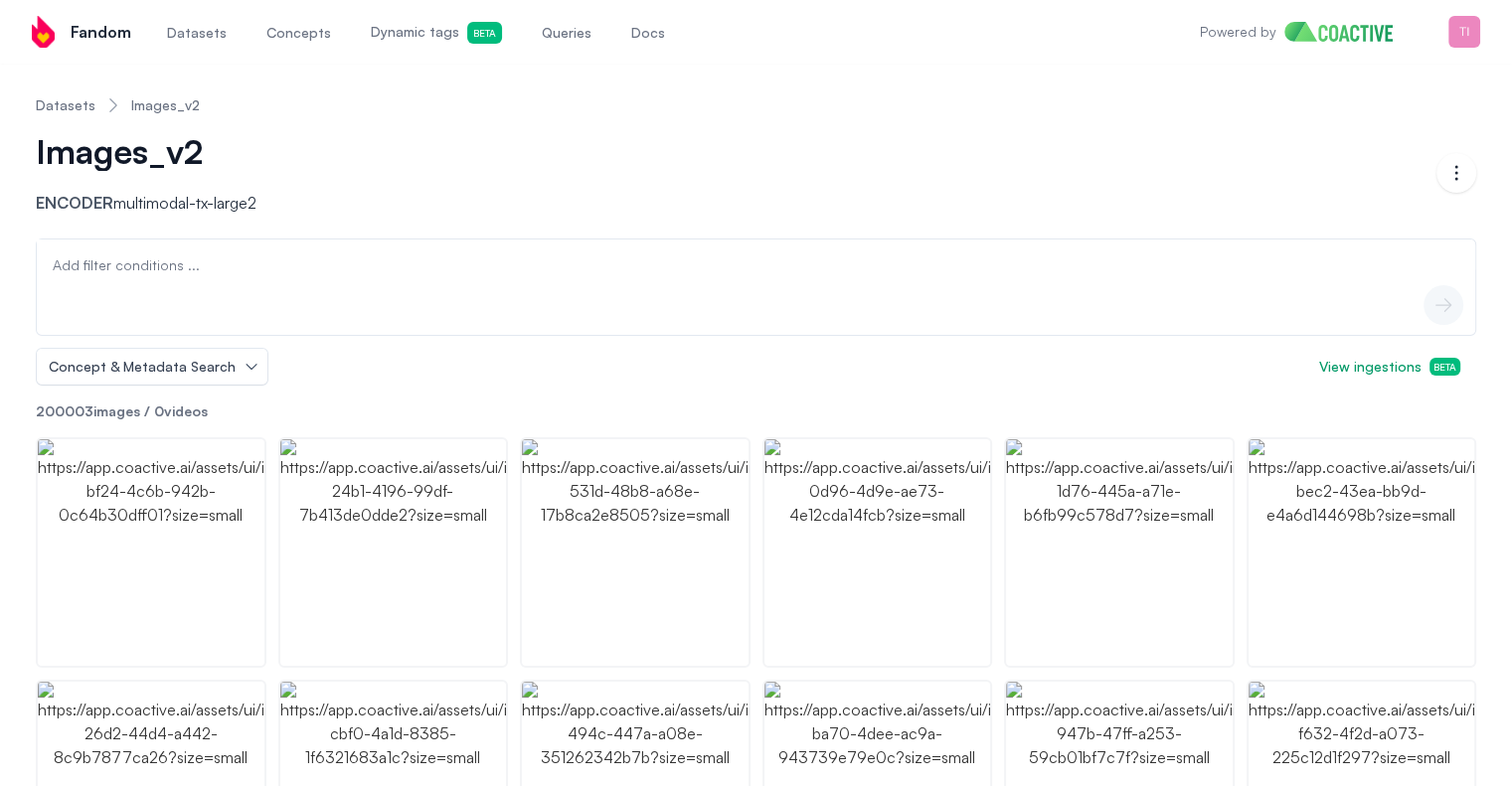 click on "Add filter conditions ..." at bounding box center [126, 265] 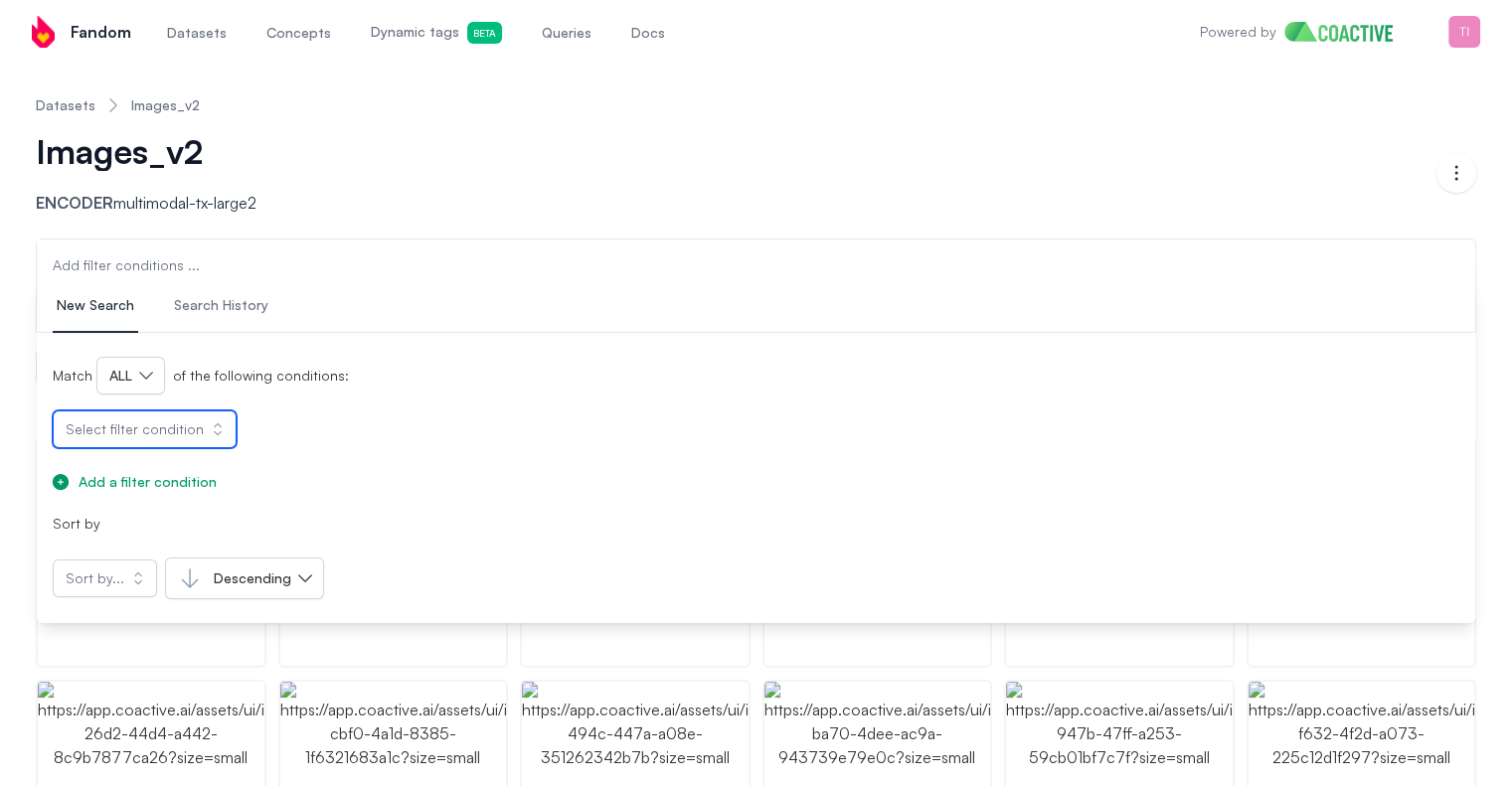 click on "Select filter condition" at bounding box center (134, 429) 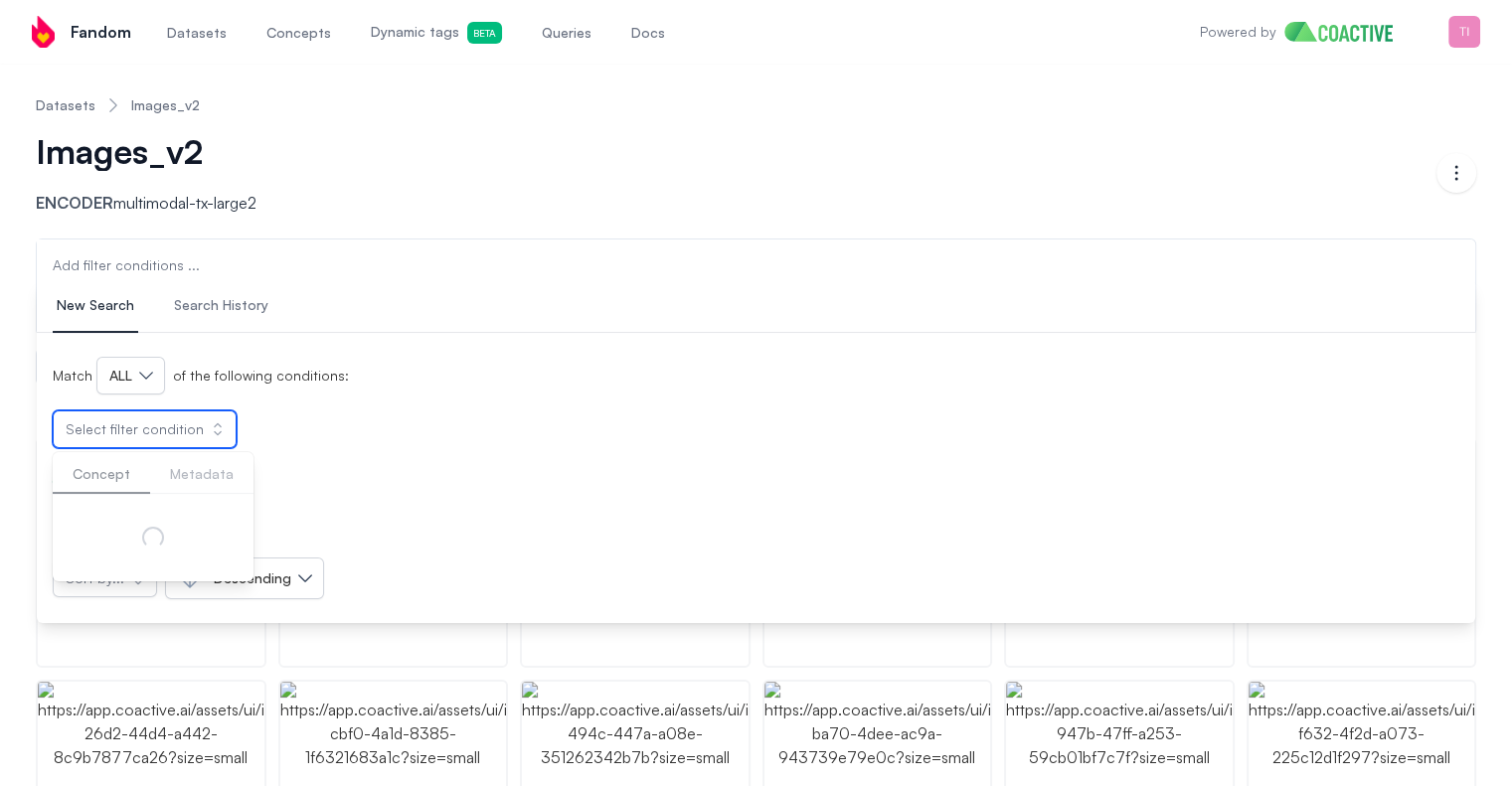 click on "Select filter condition" at bounding box center (144, 429) 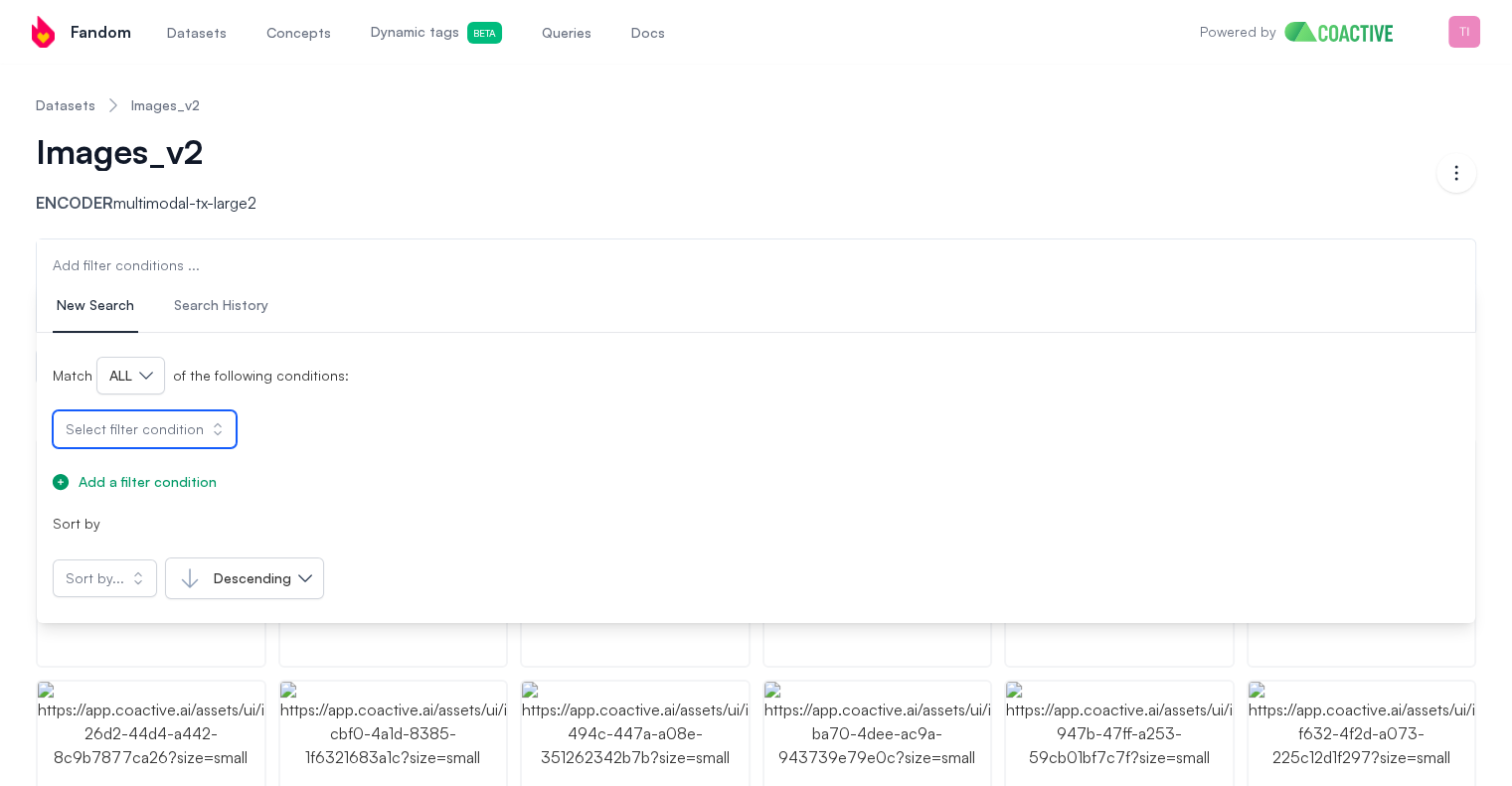 click on "Select filter condition" at bounding box center [144, 429] 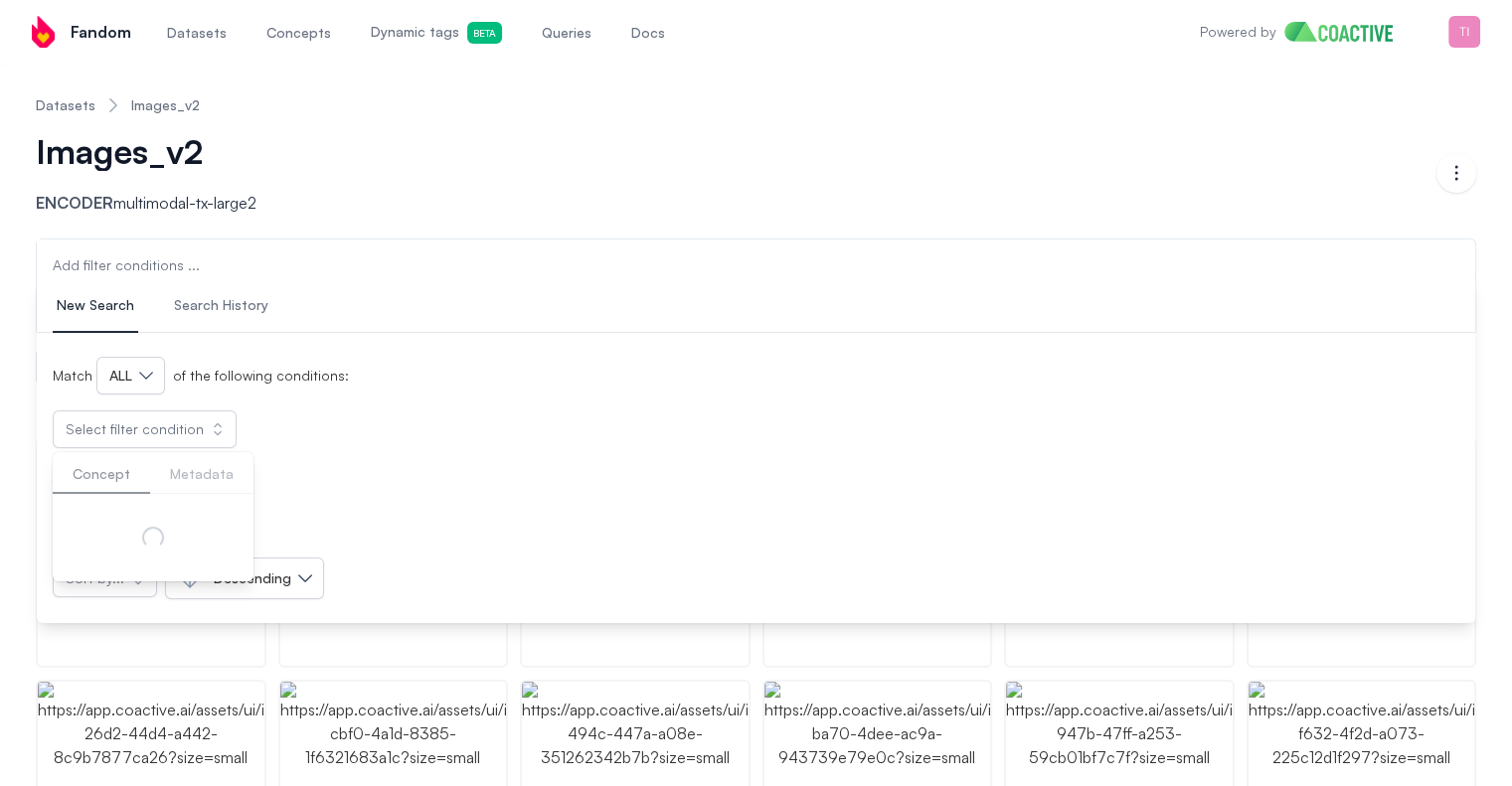 click on "Match   ALL of the following conditions:" at bounding box center [756, 376] 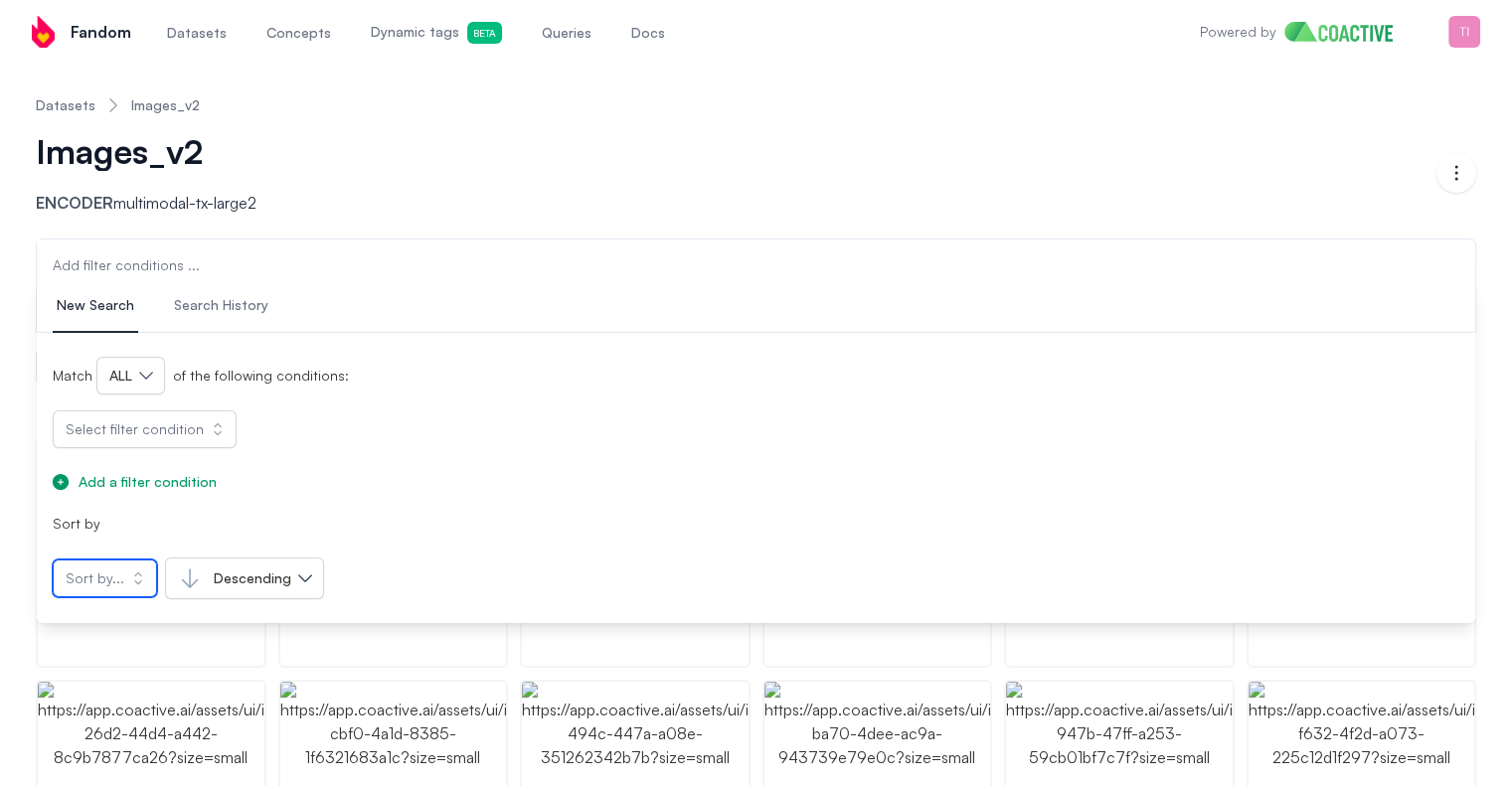 click on "Sort by..." at bounding box center [94, 578] 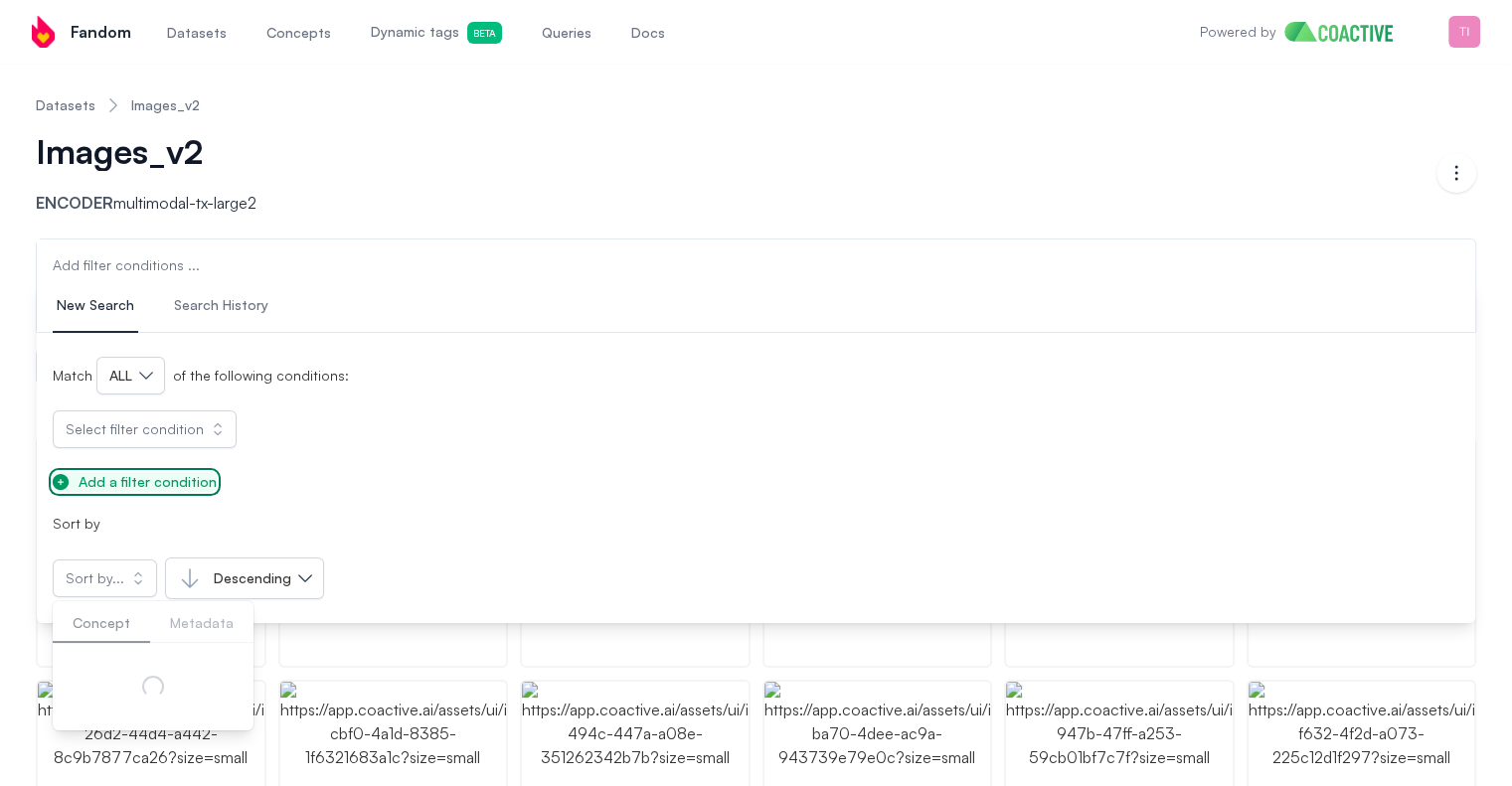 click on "Add a filter condition" at bounding box center (147, 482) 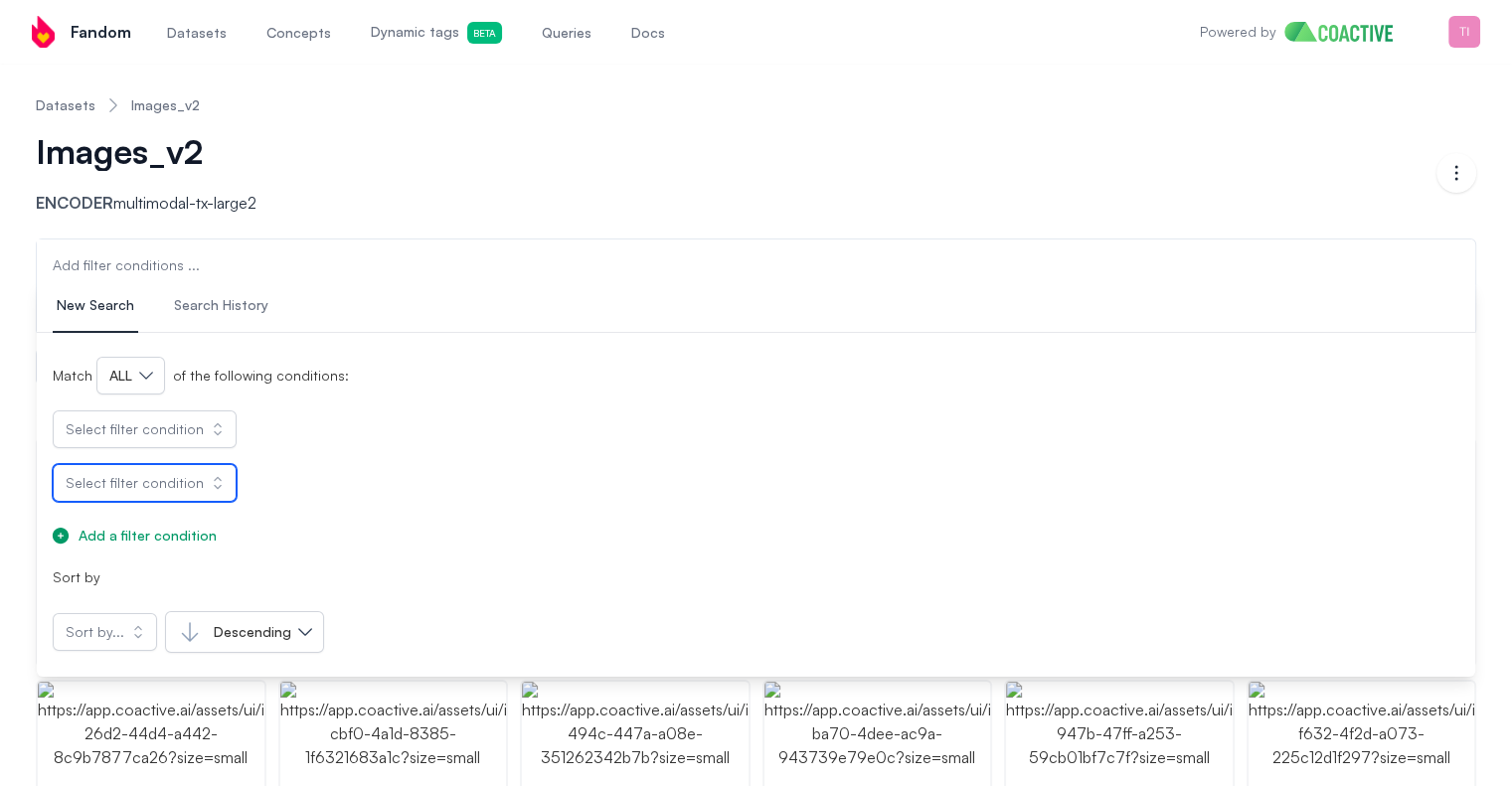 click on "Select filter condition" at bounding box center (134, 483) 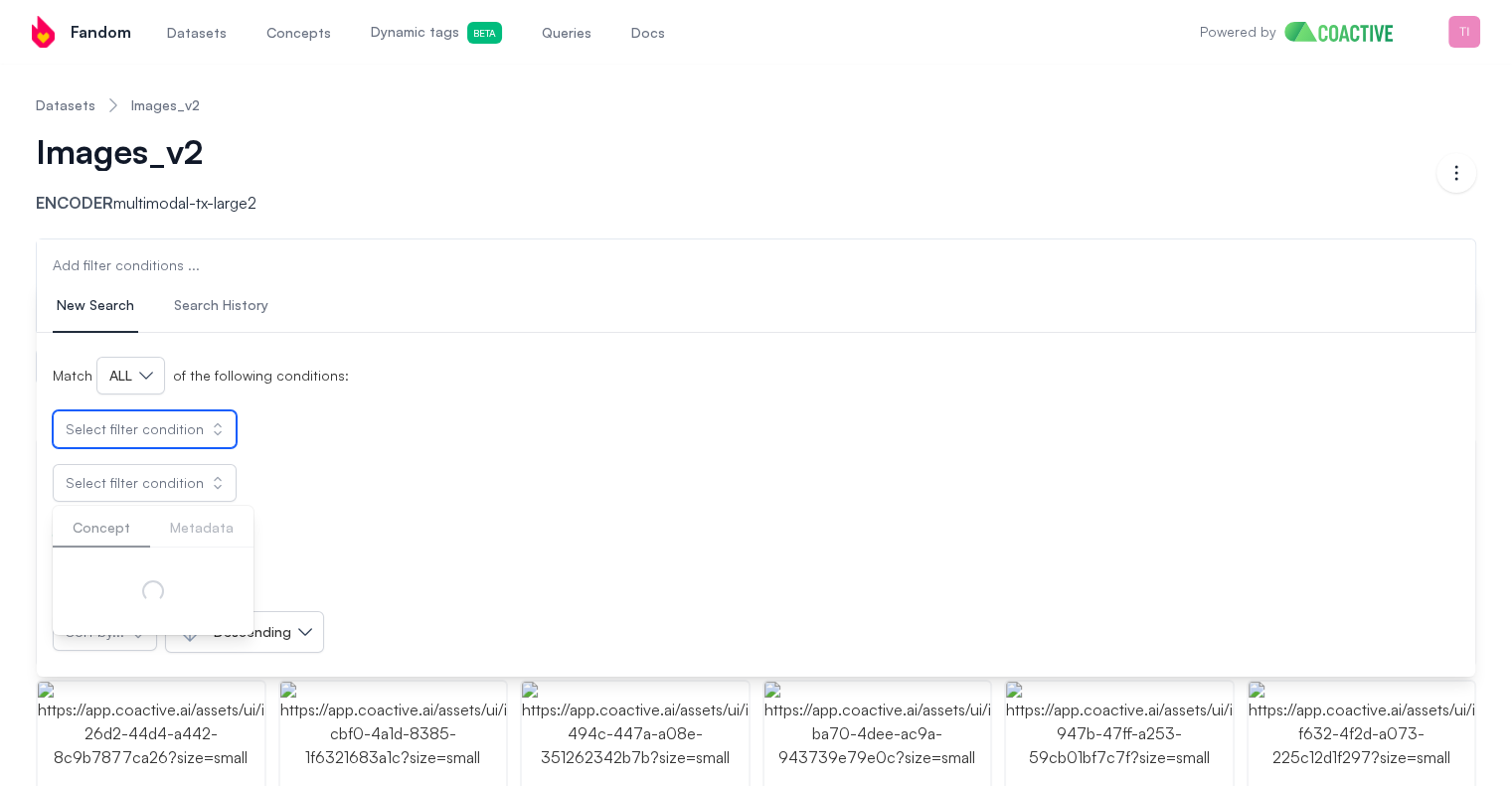 click on "Select filter condition" at bounding box center (144, 429) 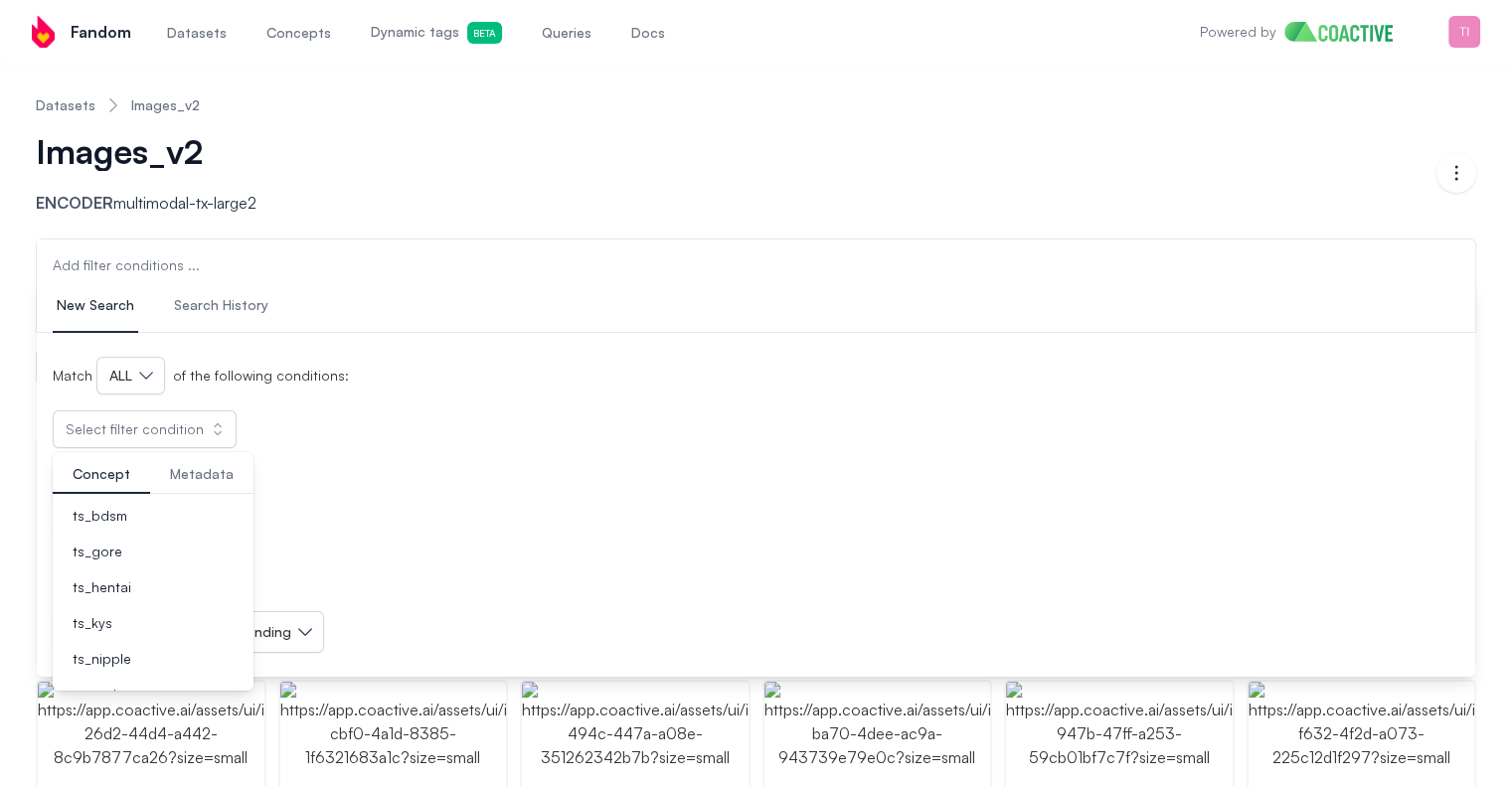 click on "Metadata" at bounding box center (202, 475) 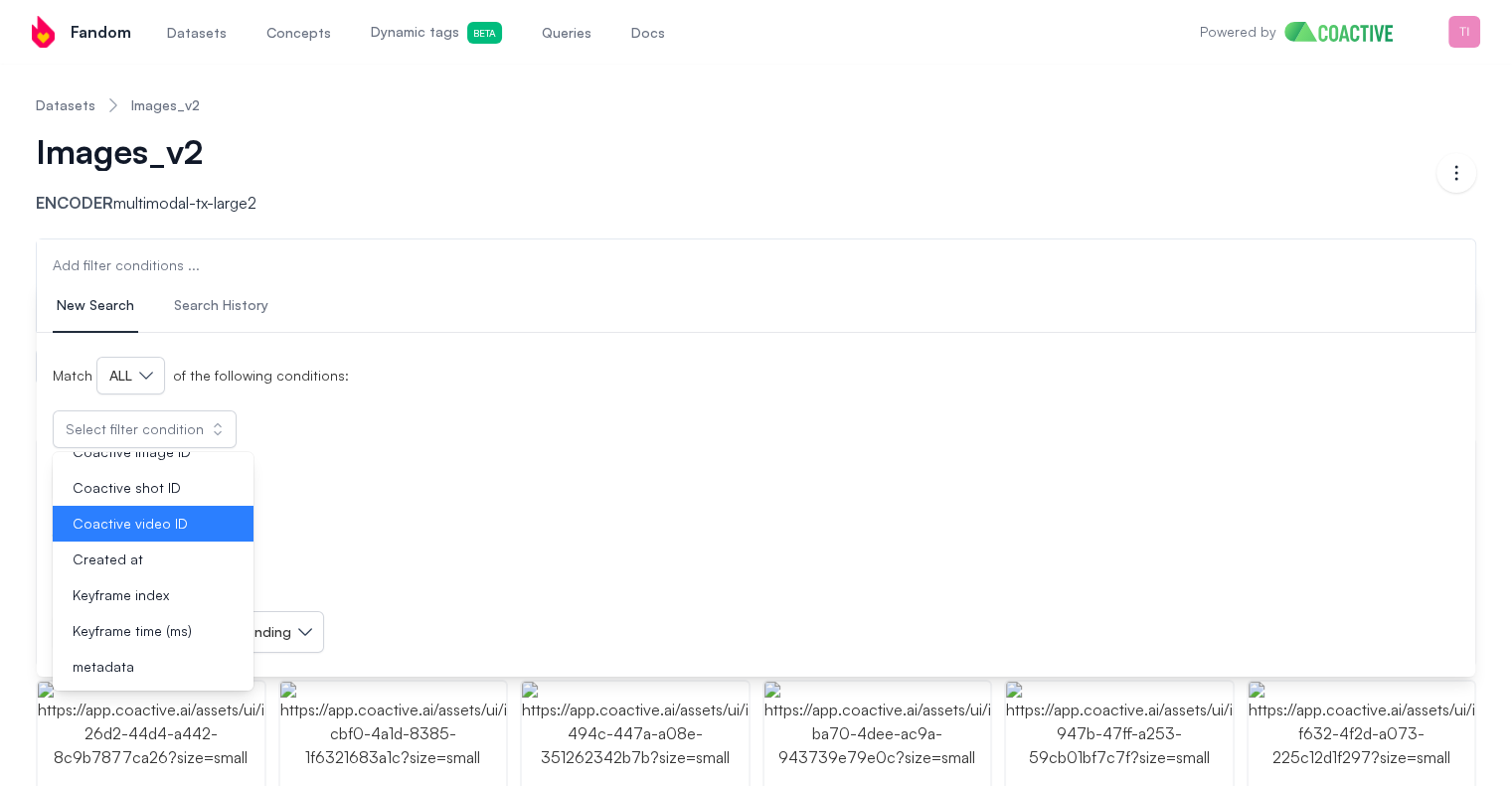 scroll, scrollTop: 96, scrollLeft: 0, axis: vertical 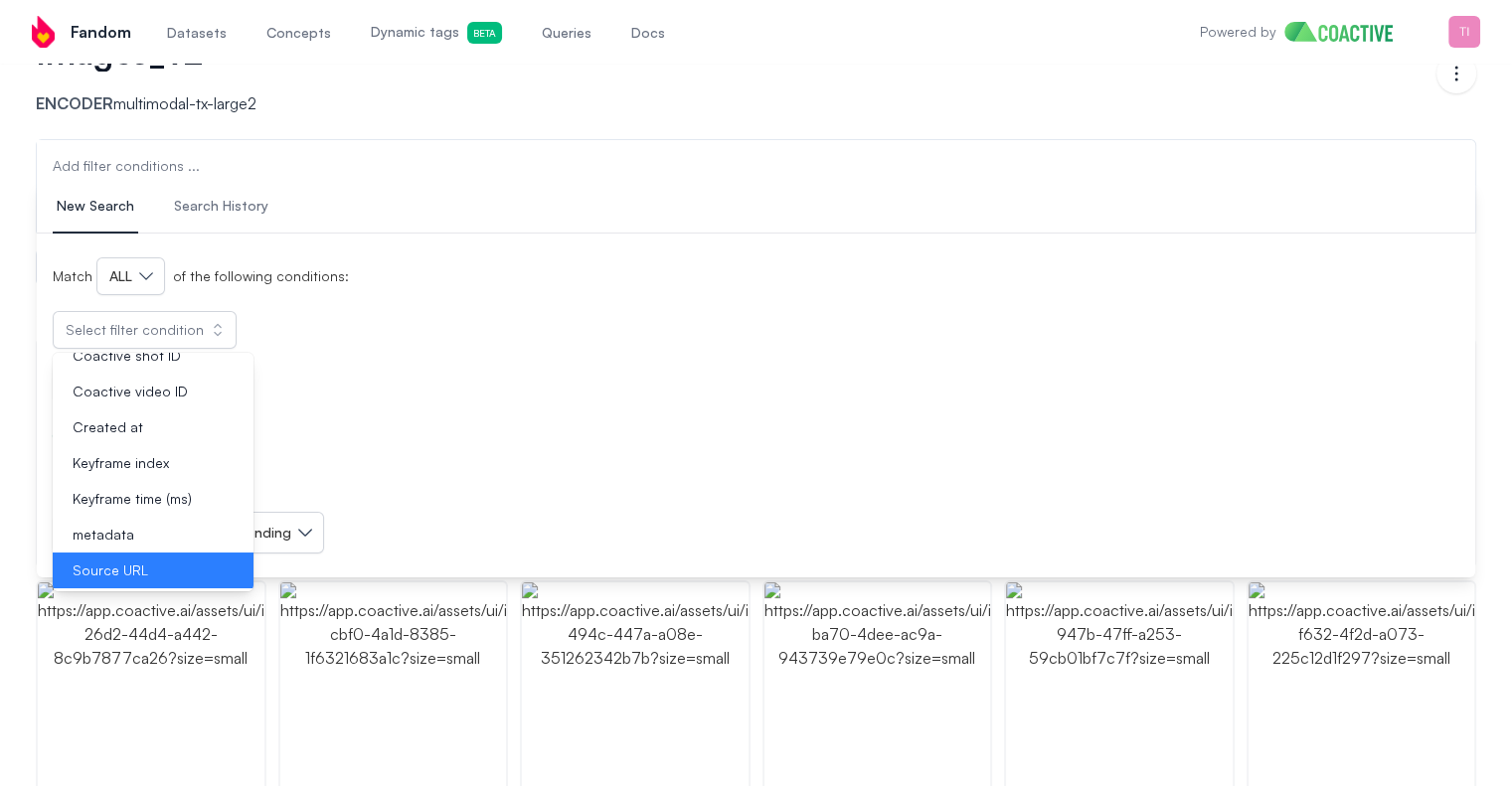 click on "Source URL" at bounding box center (110, 570) 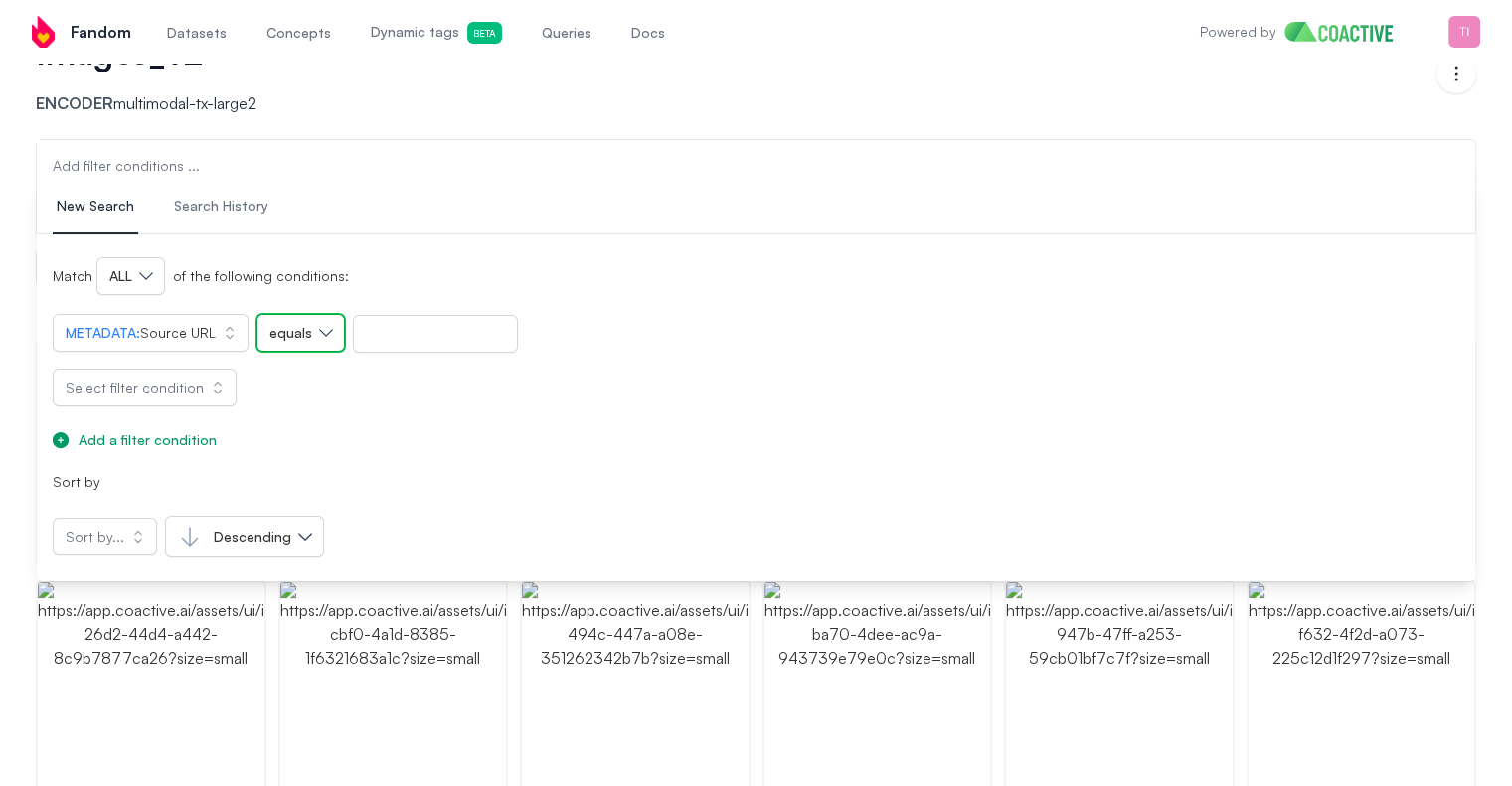 click on "equals" at bounding box center (290, 333) 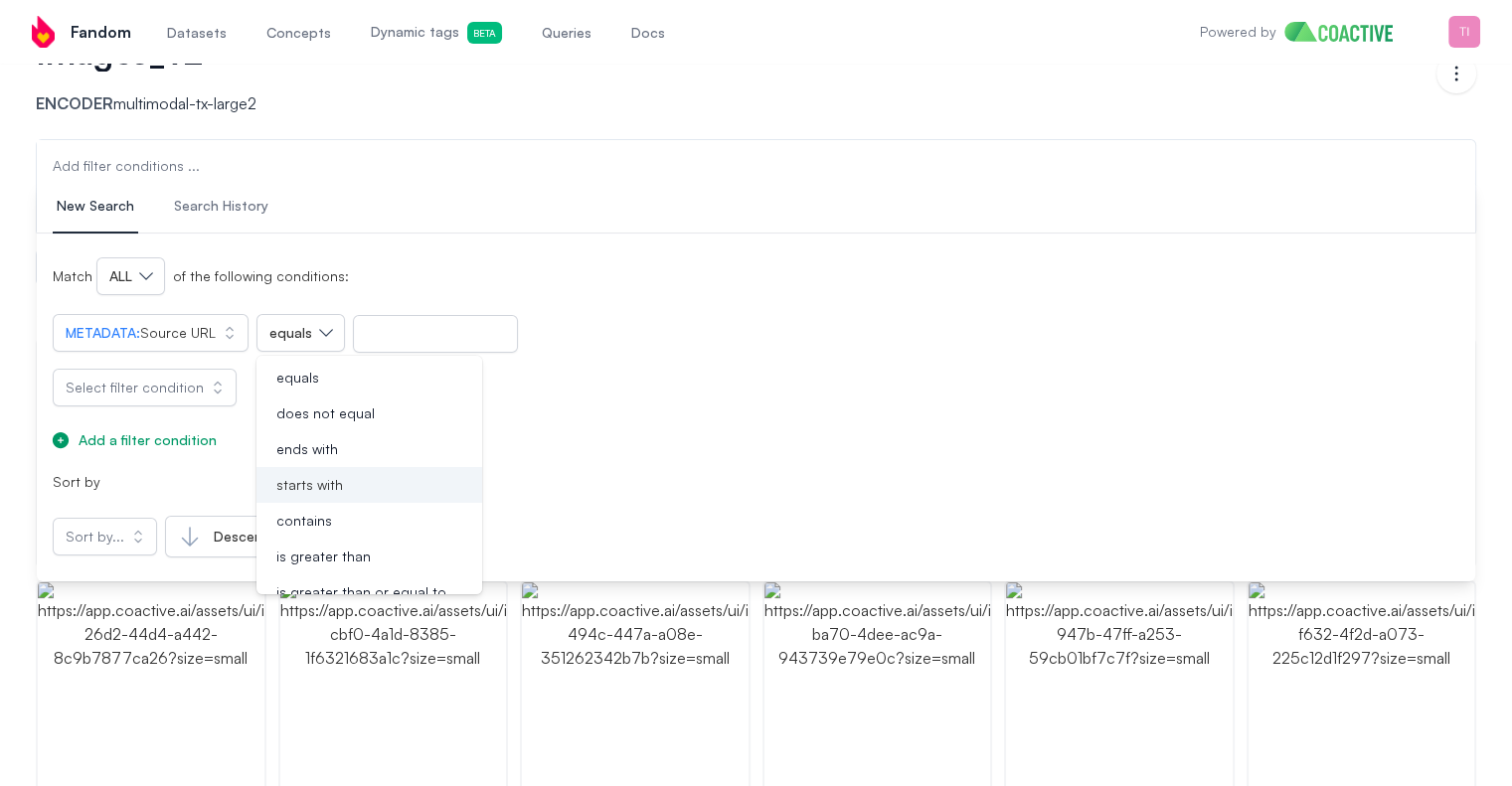 click on "starts with" at bounding box center [369, 485] 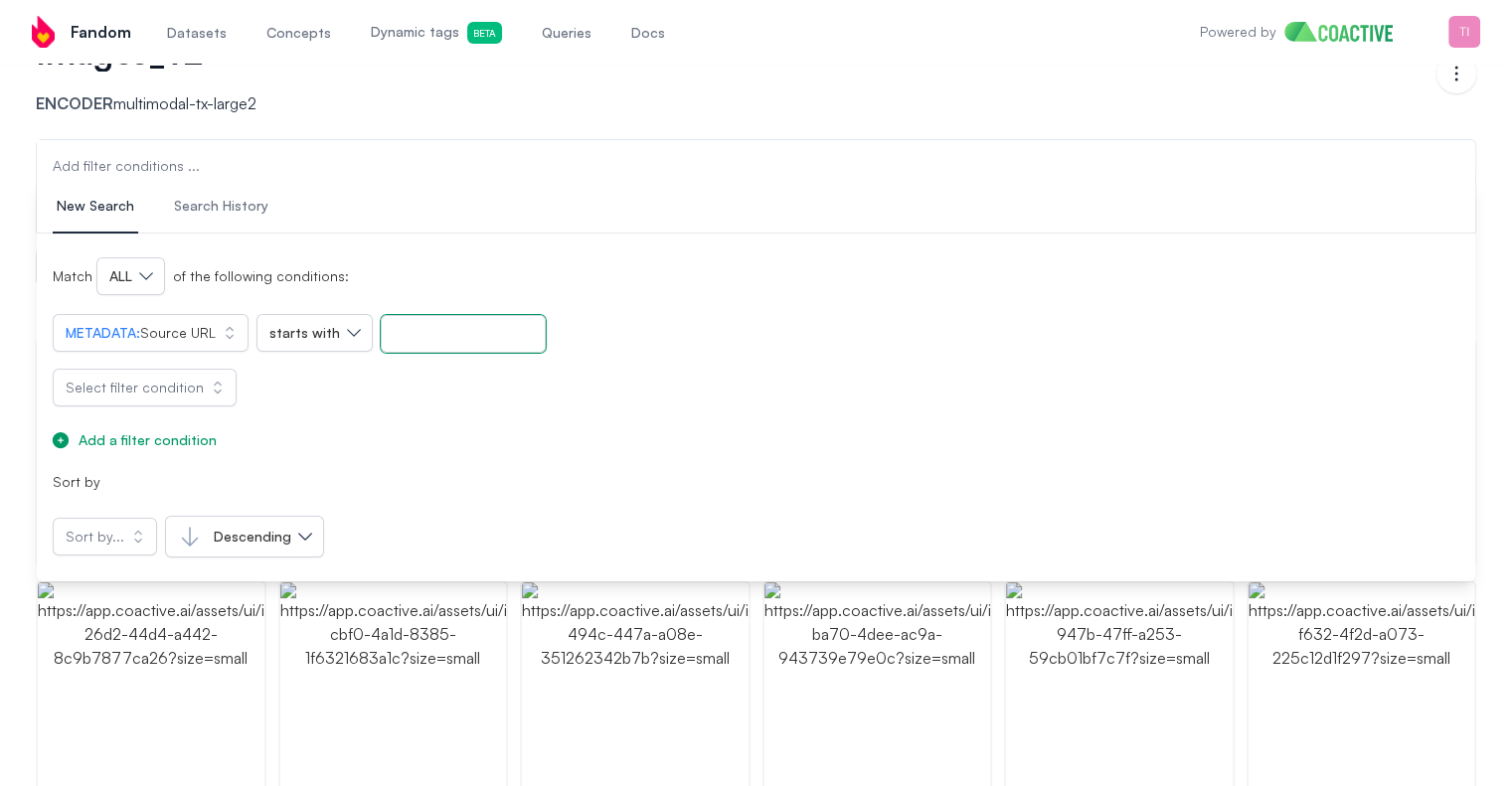 click at bounding box center [463, 334] 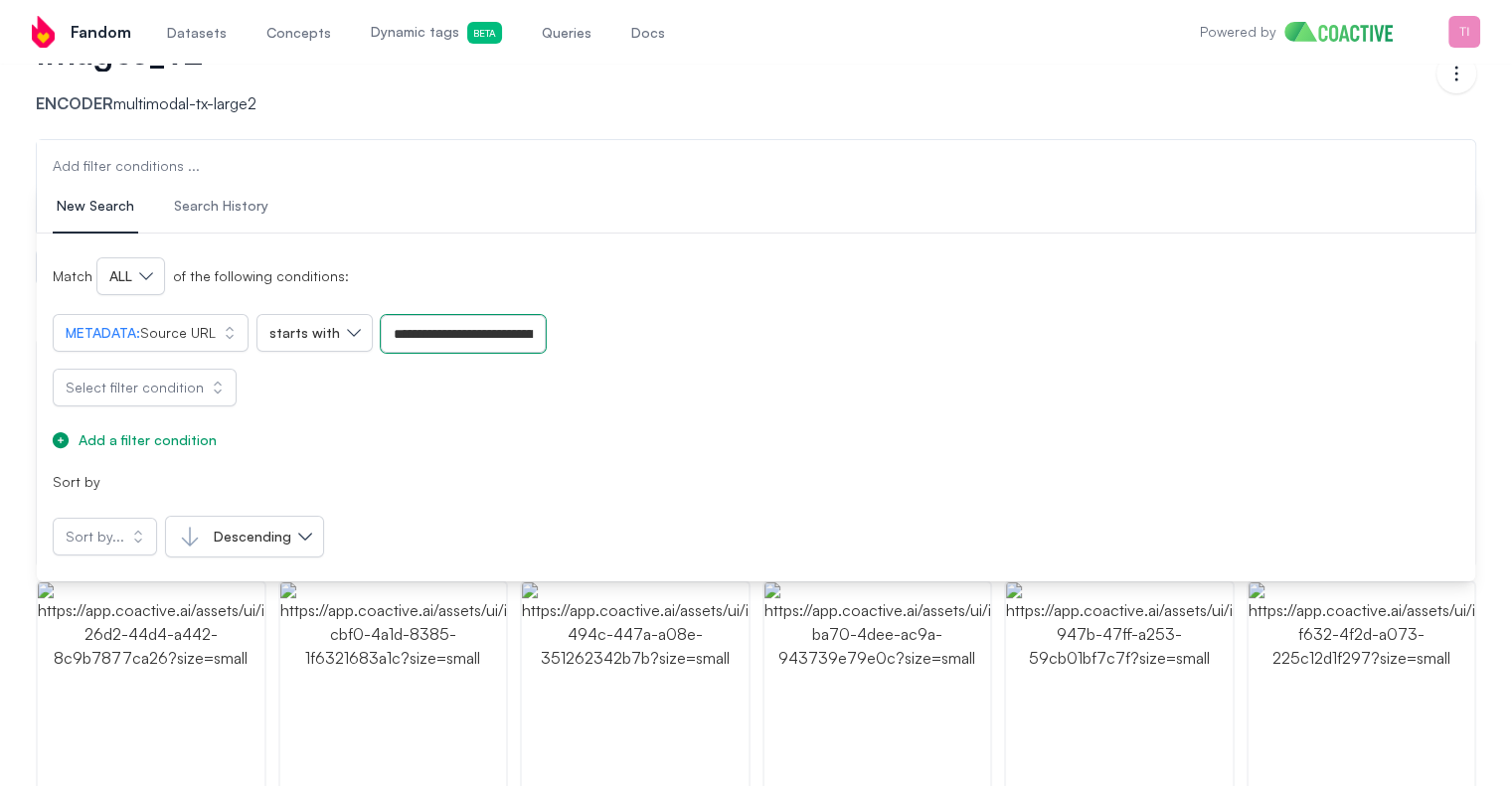 scroll, scrollTop: 0, scrollLeft: 110, axis: horizontal 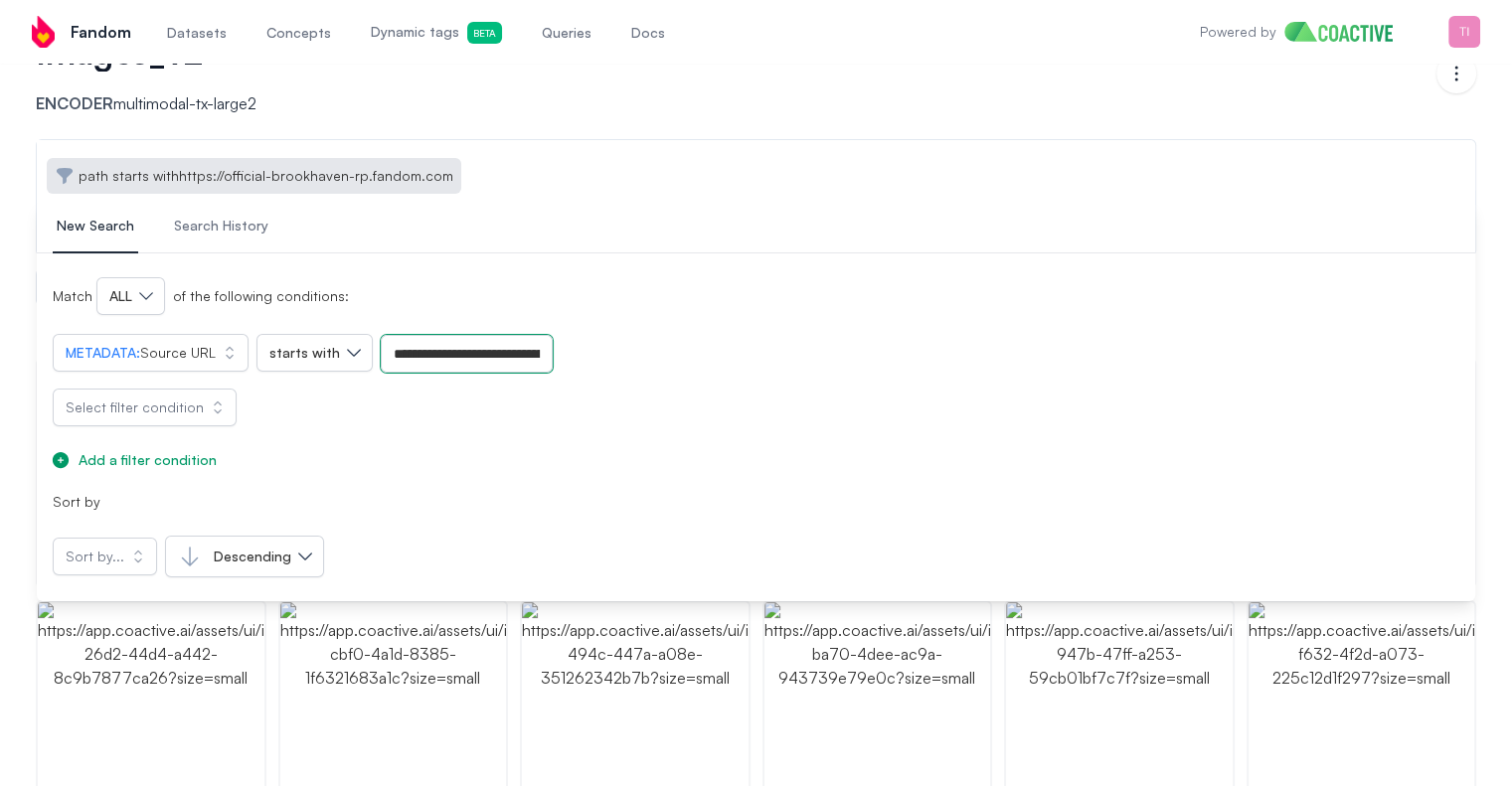 drag, startPoint x: 433, startPoint y: 354, endPoint x: 407, endPoint y: 356, distance: 26.07681 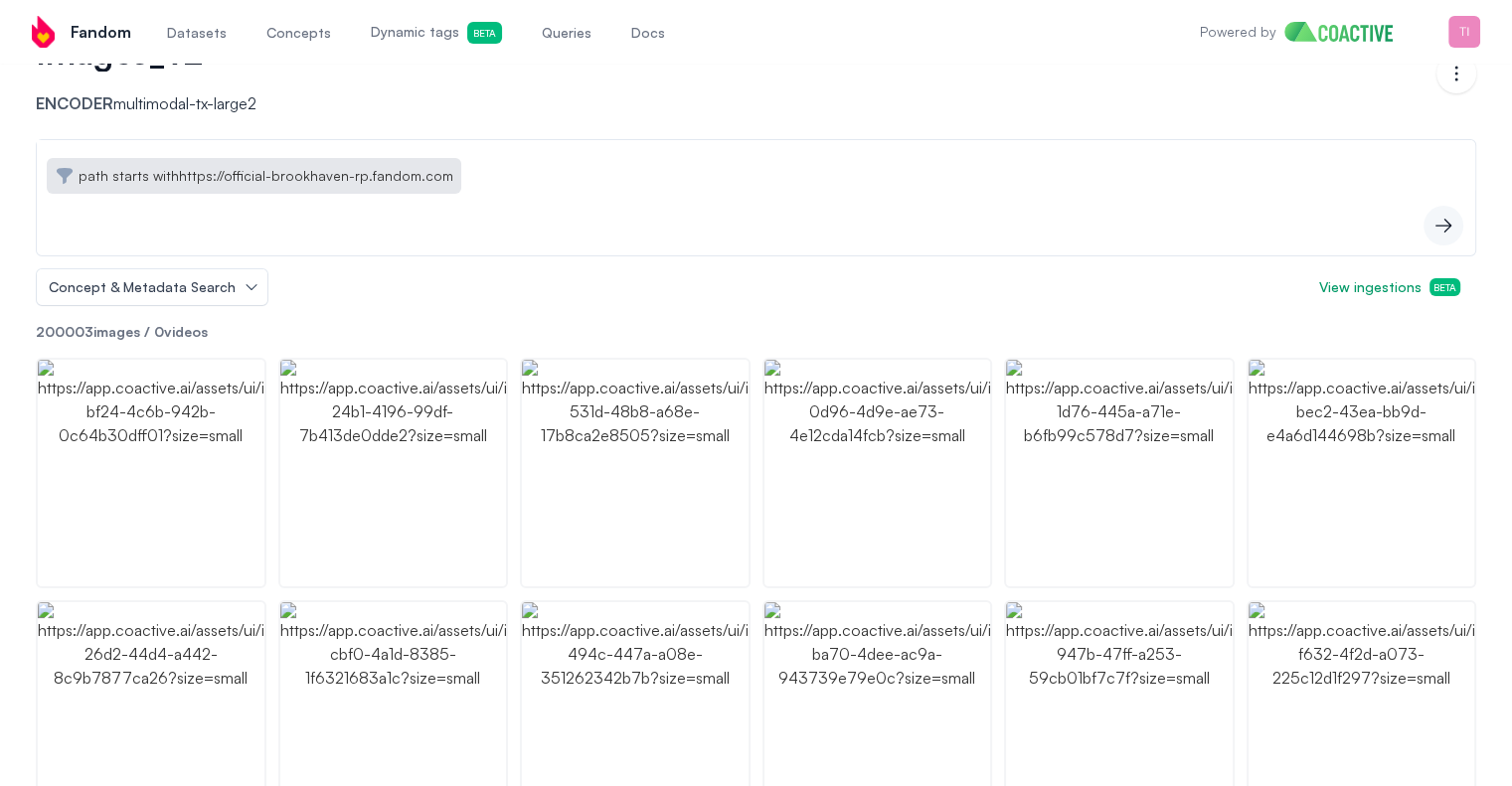 click on "path   starts with  https://official-brookhaven-rp.fandom.com" at bounding box center (756, 168) 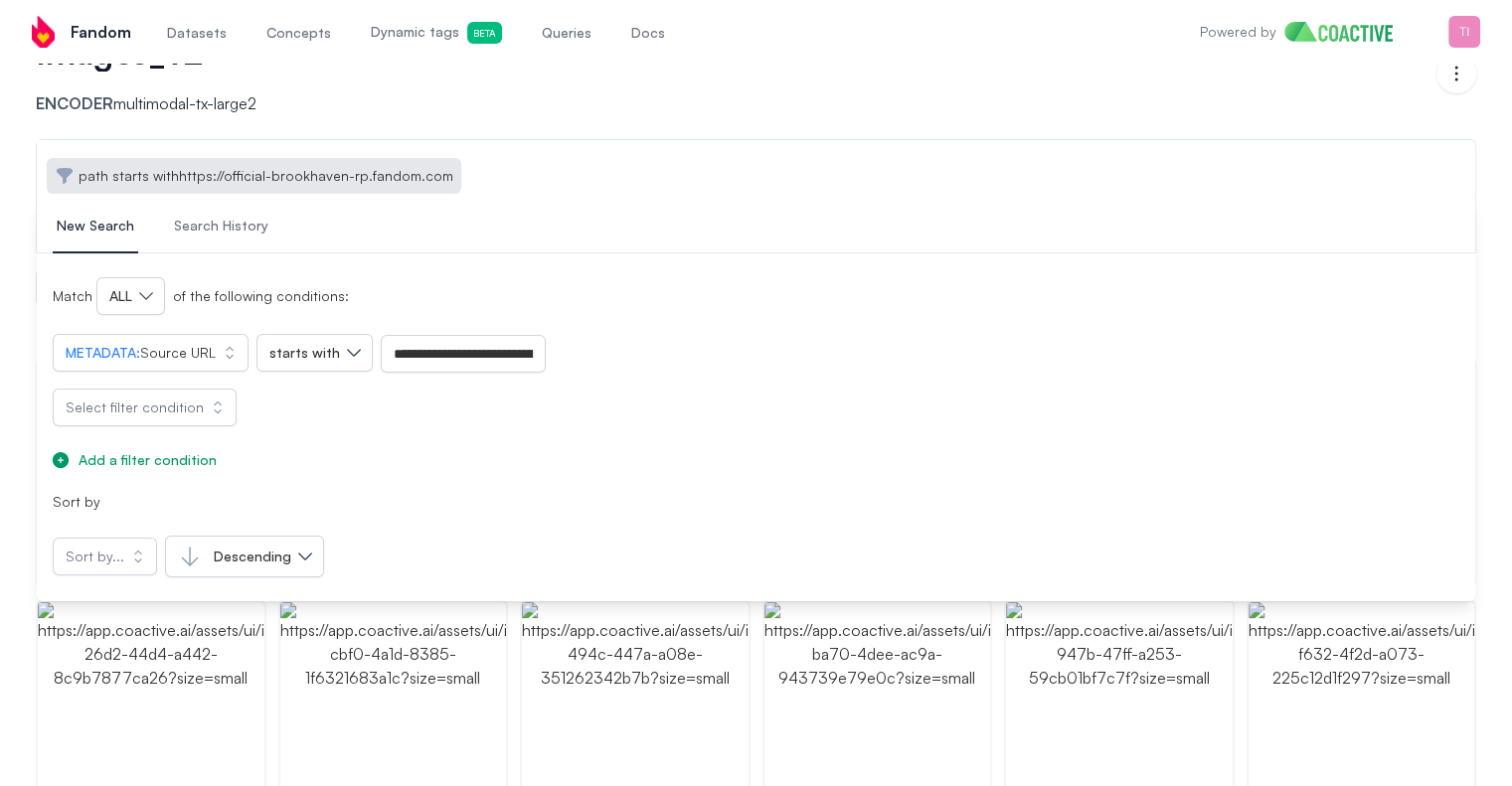 click on "path   starts with  https://official-brookhaven-rp.fandom.com" at bounding box center (756, 168) 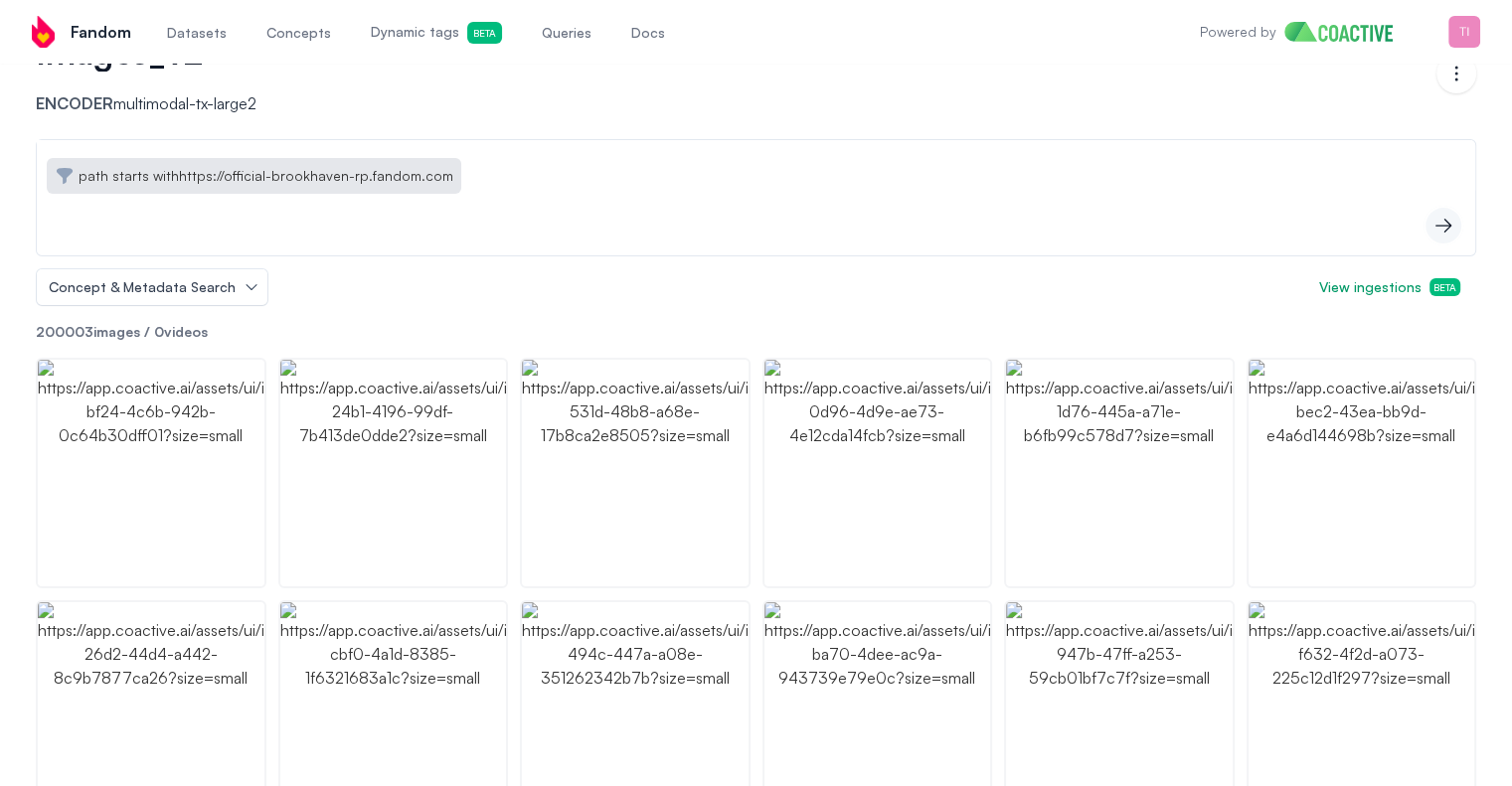 click 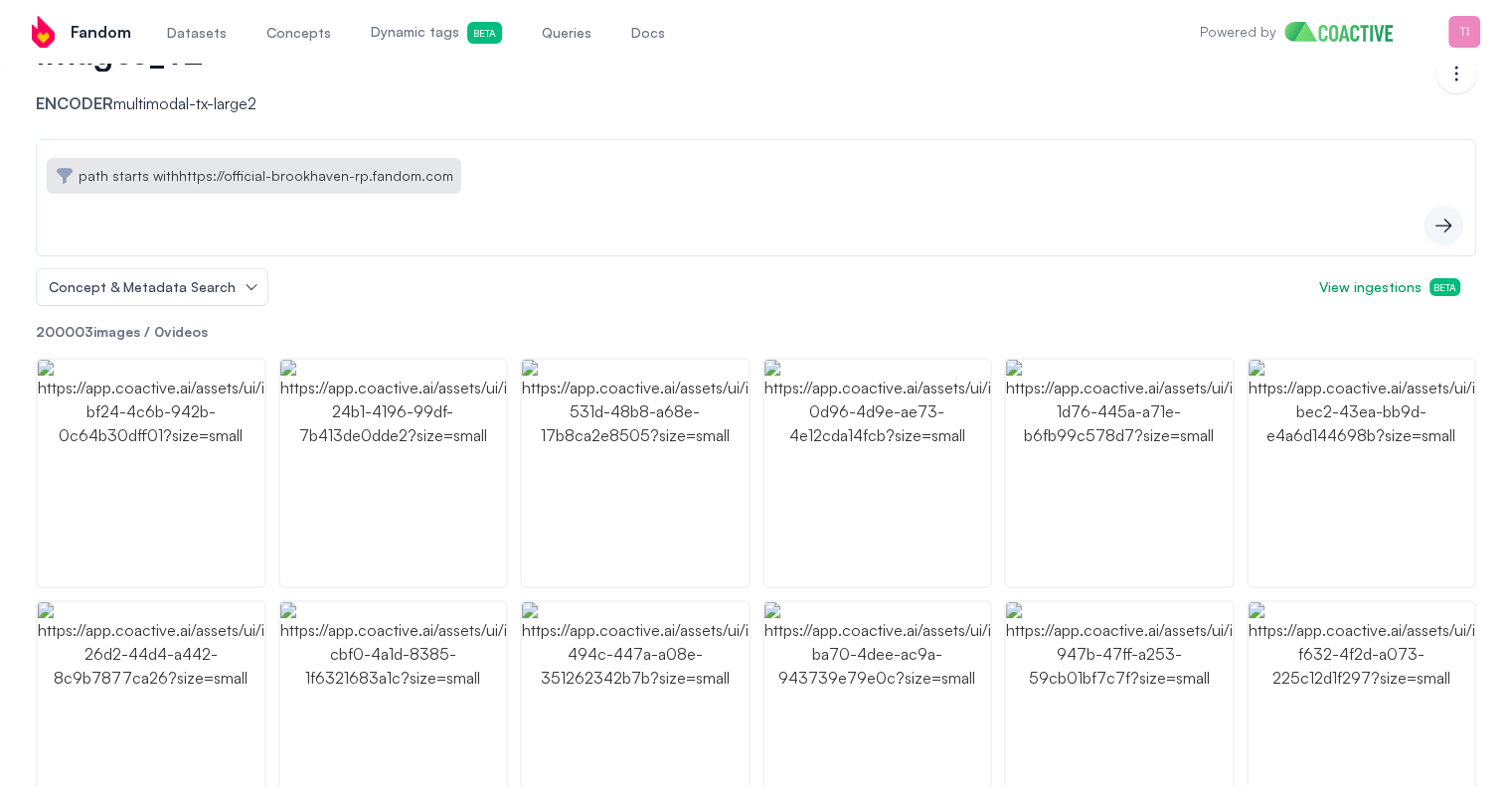 scroll, scrollTop: 0, scrollLeft: 0, axis: both 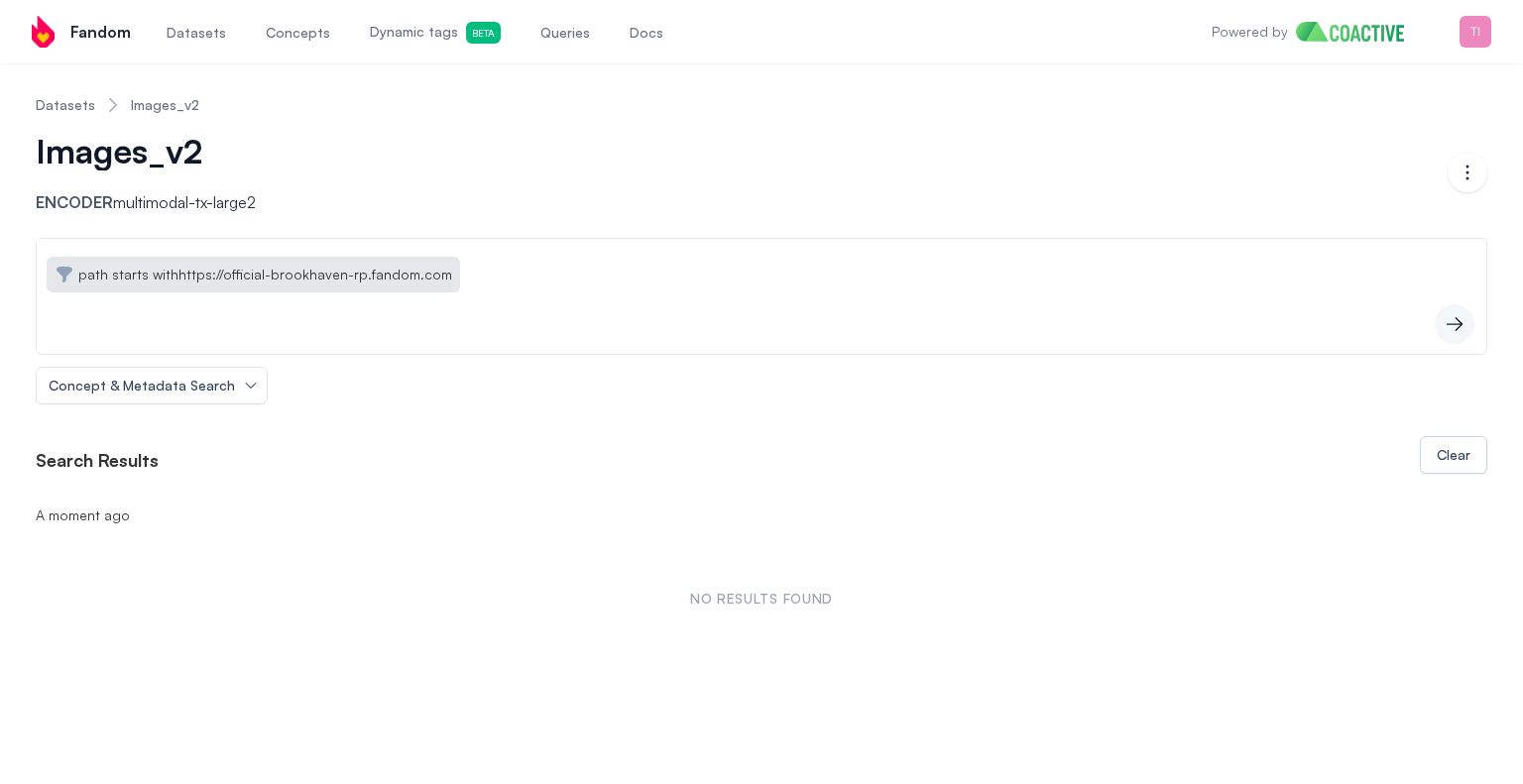 click on "path   starts with  https://official-brookhaven-rp.fandom.com" at bounding box center [265, 275] 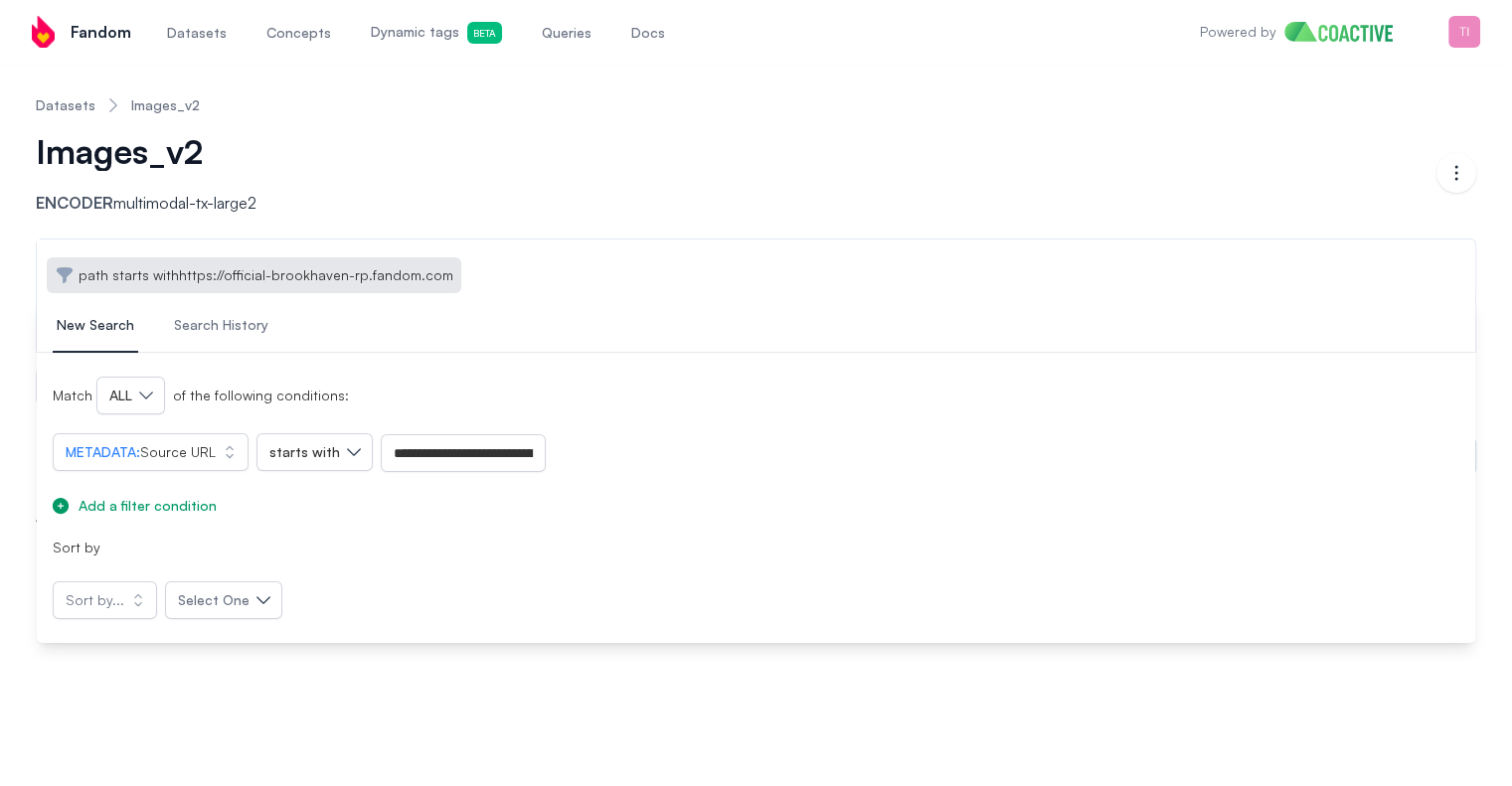 click 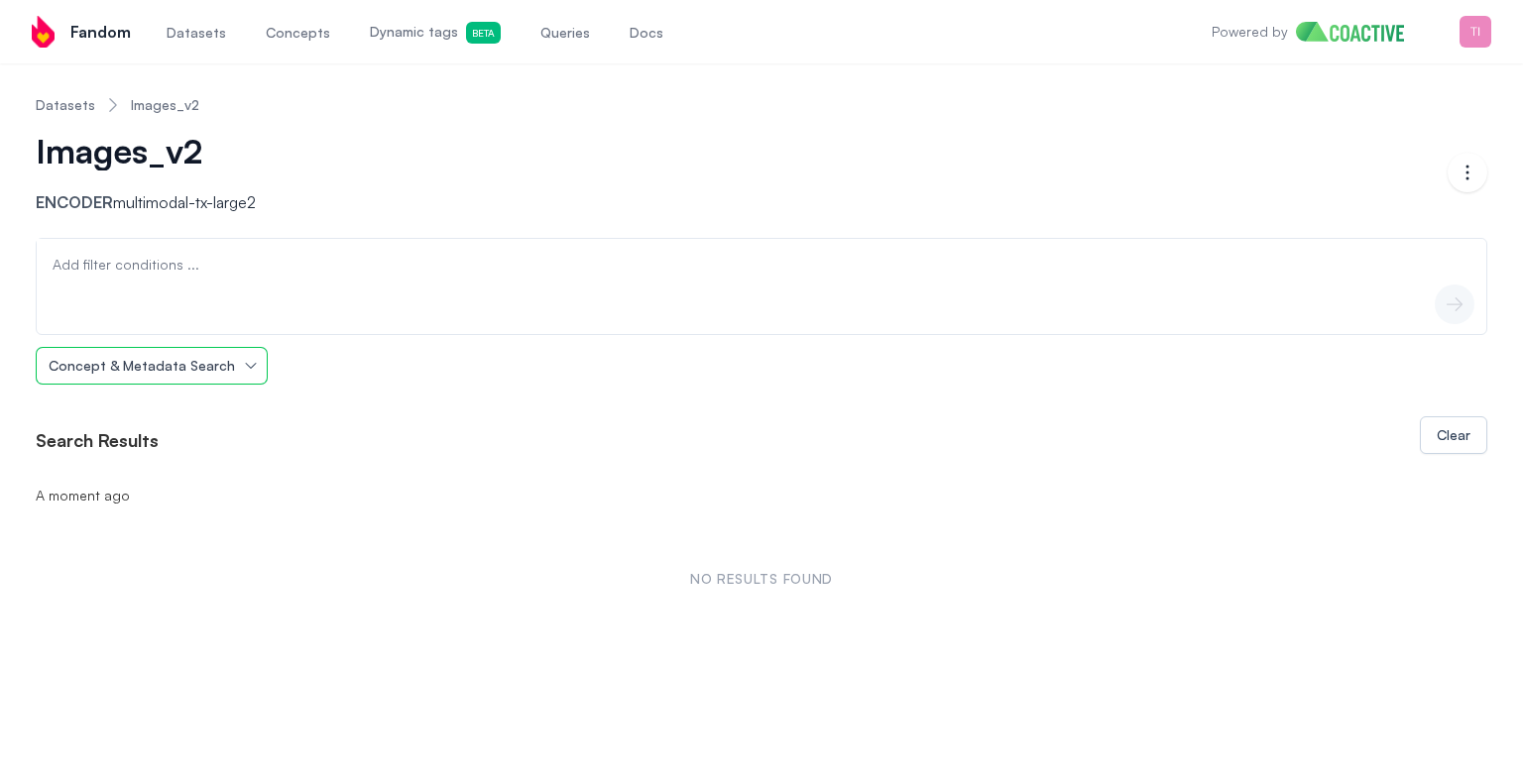 click on "Concept & Metadata Search" at bounding box center [142, 366] 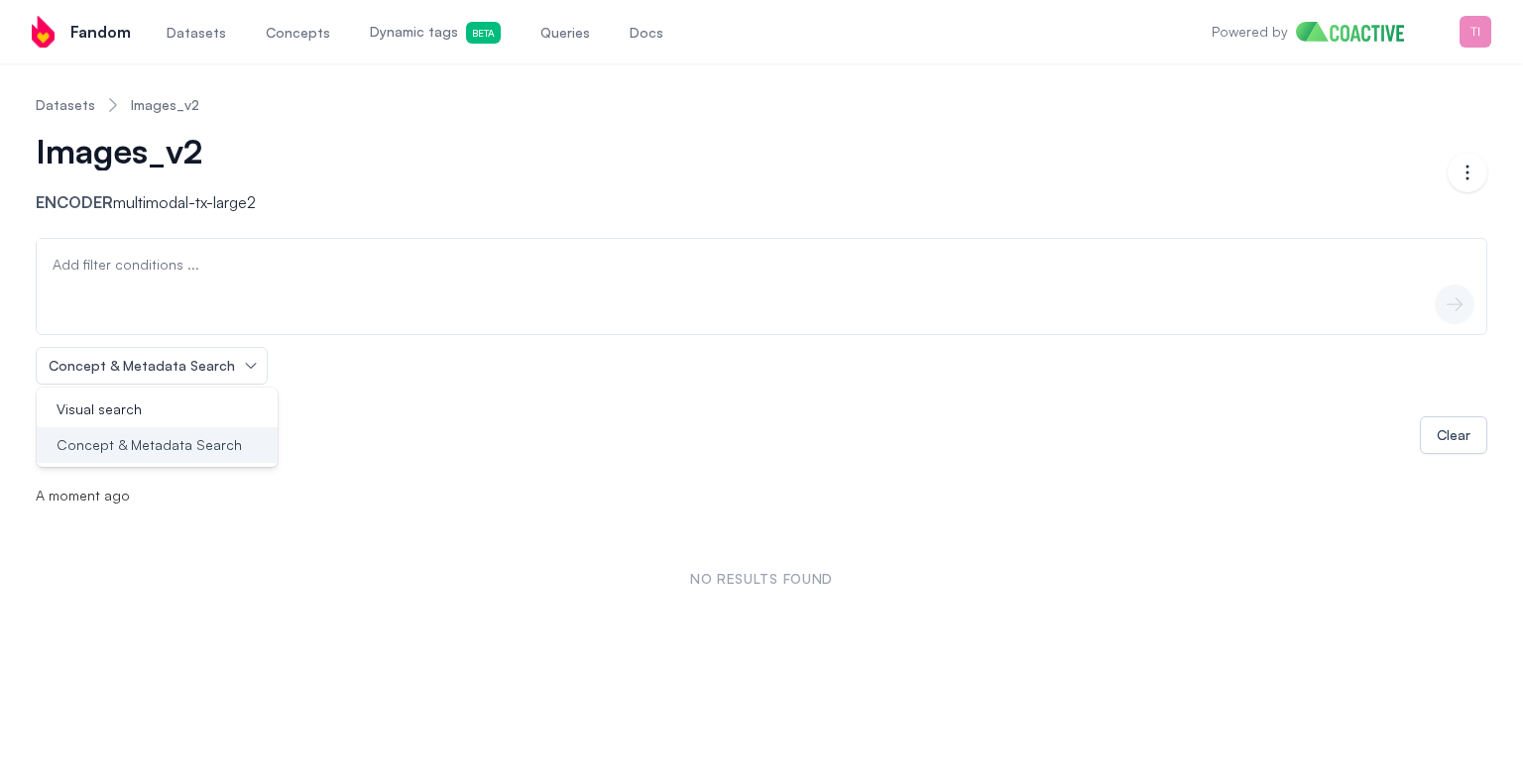 click on "Concept & Metadata Search" at bounding box center [149, 445] 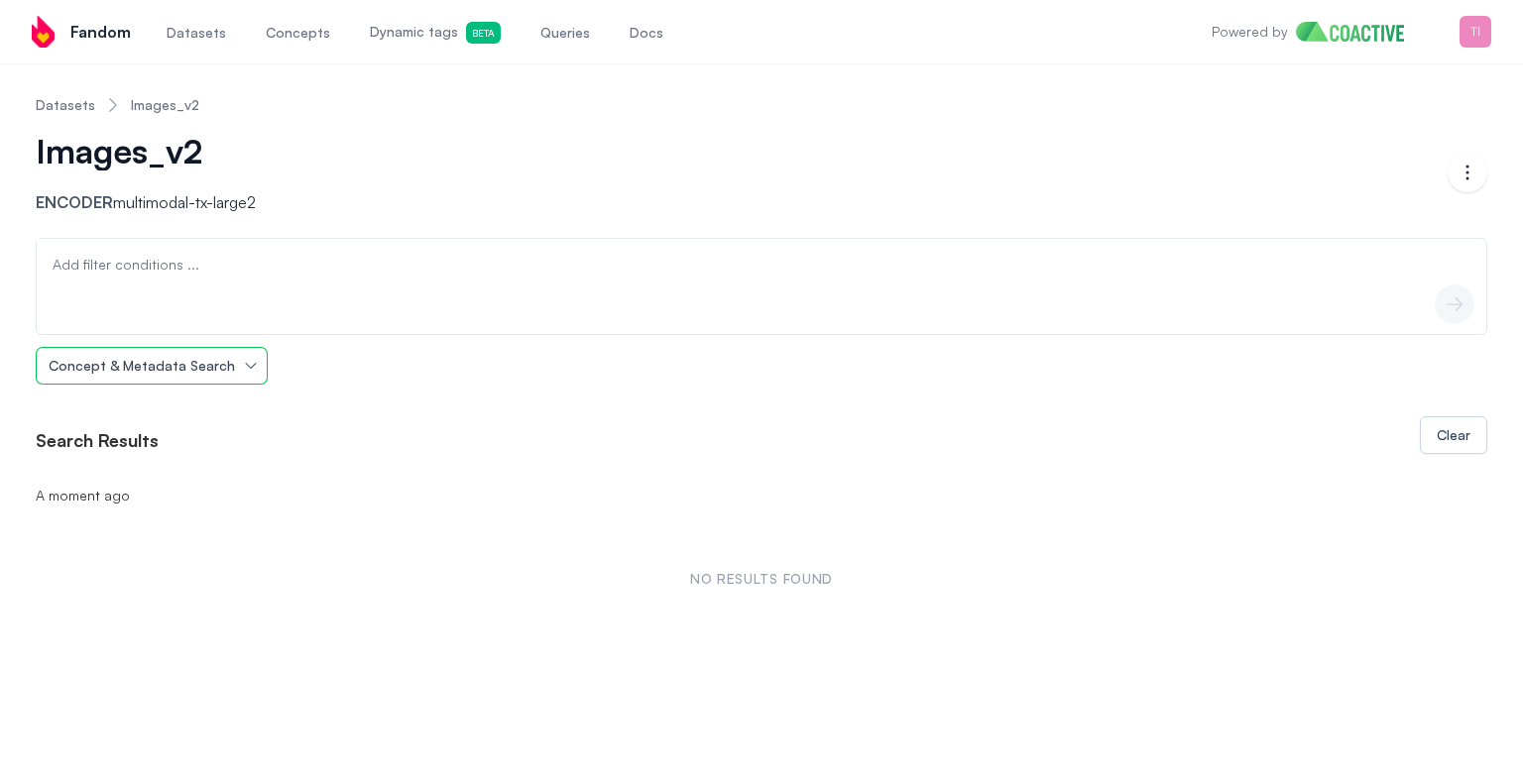 click on "Add filter conditions ..." at bounding box center (126, 265) 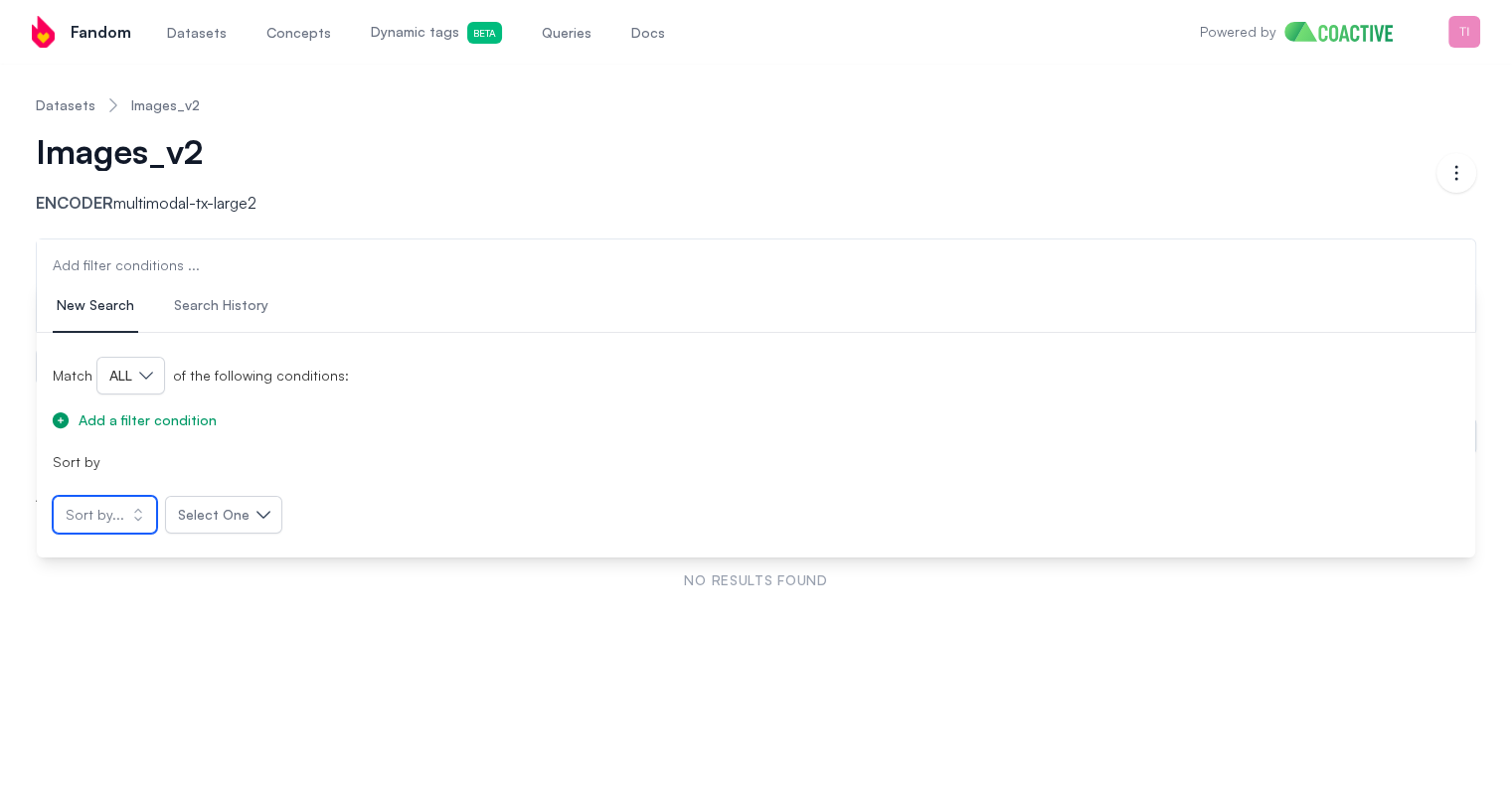 click on "Sort by..." at bounding box center [104, 515] 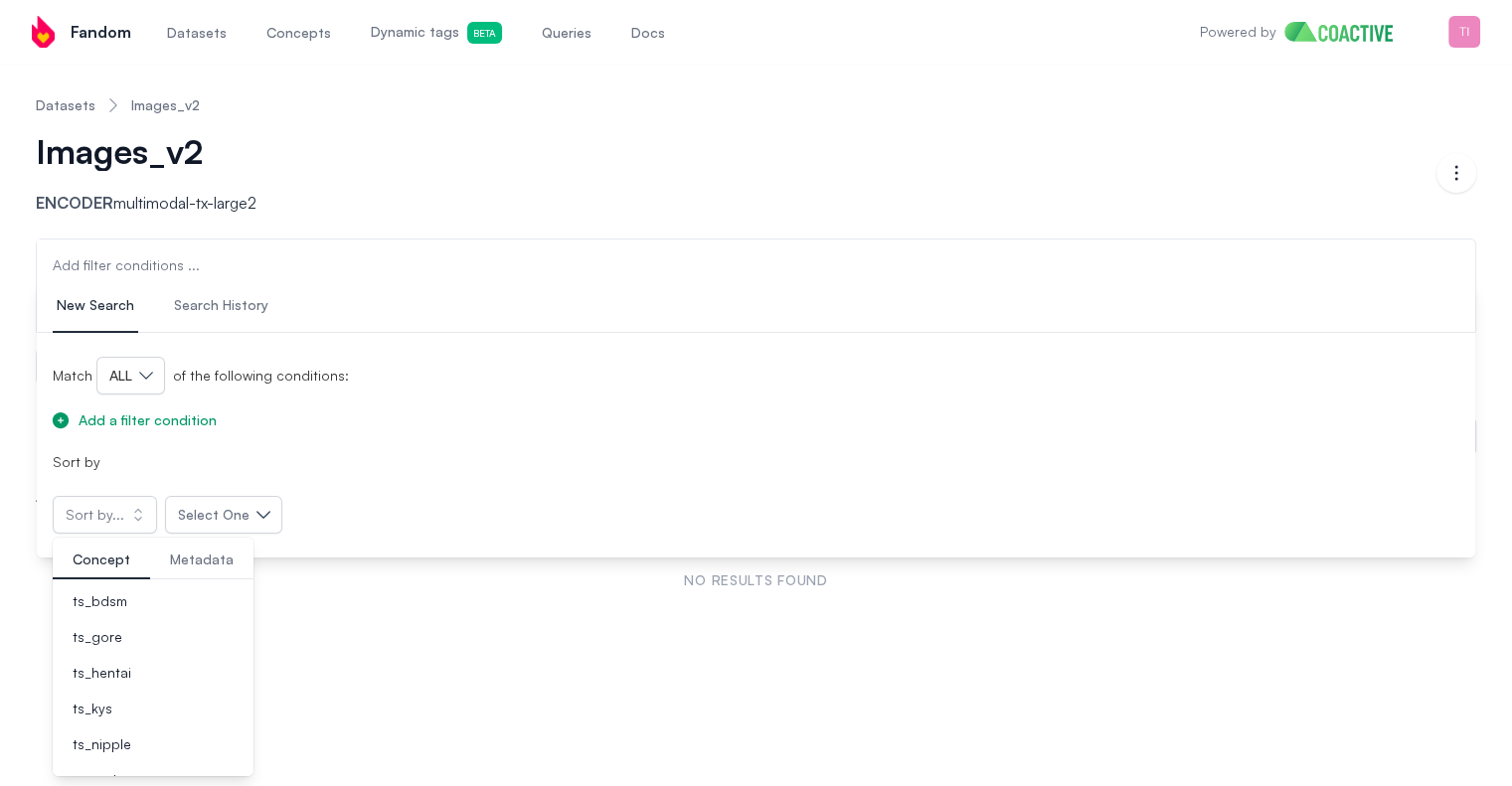 click on "Metadata" at bounding box center [202, 559] 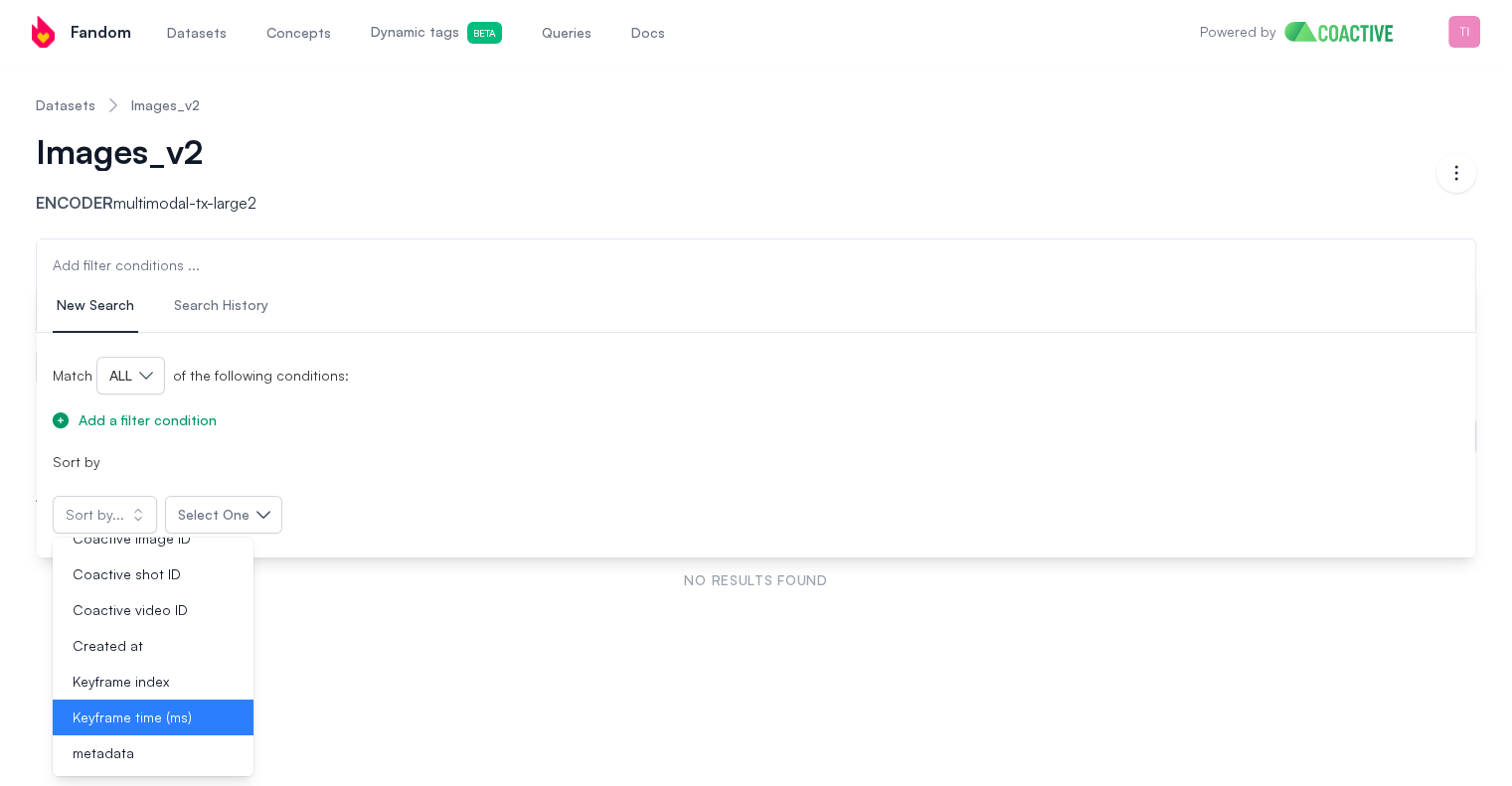 scroll, scrollTop: 96, scrollLeft: 0, axis: vertical 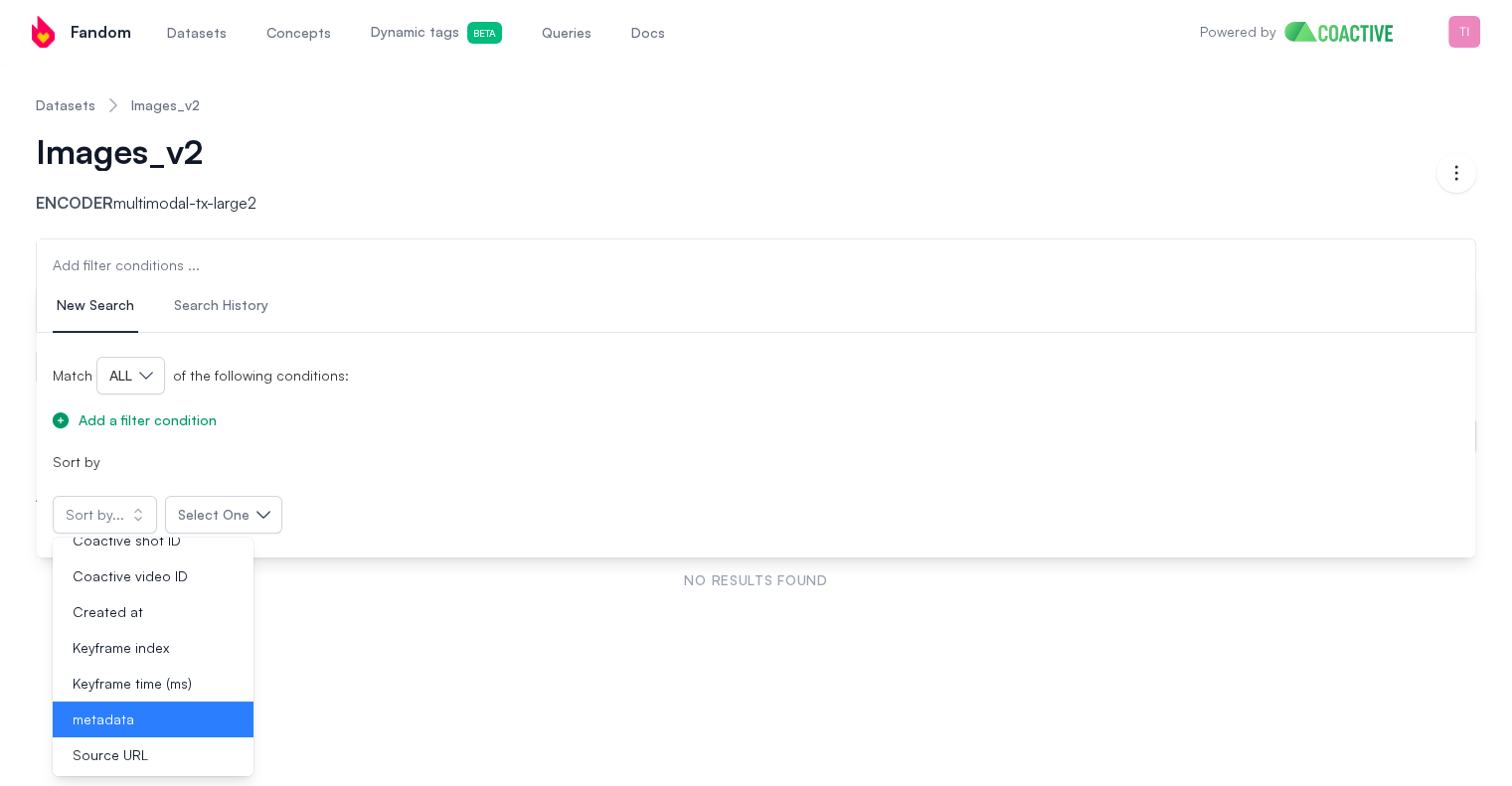 click on "metadata" at bounding box center (153, 719) 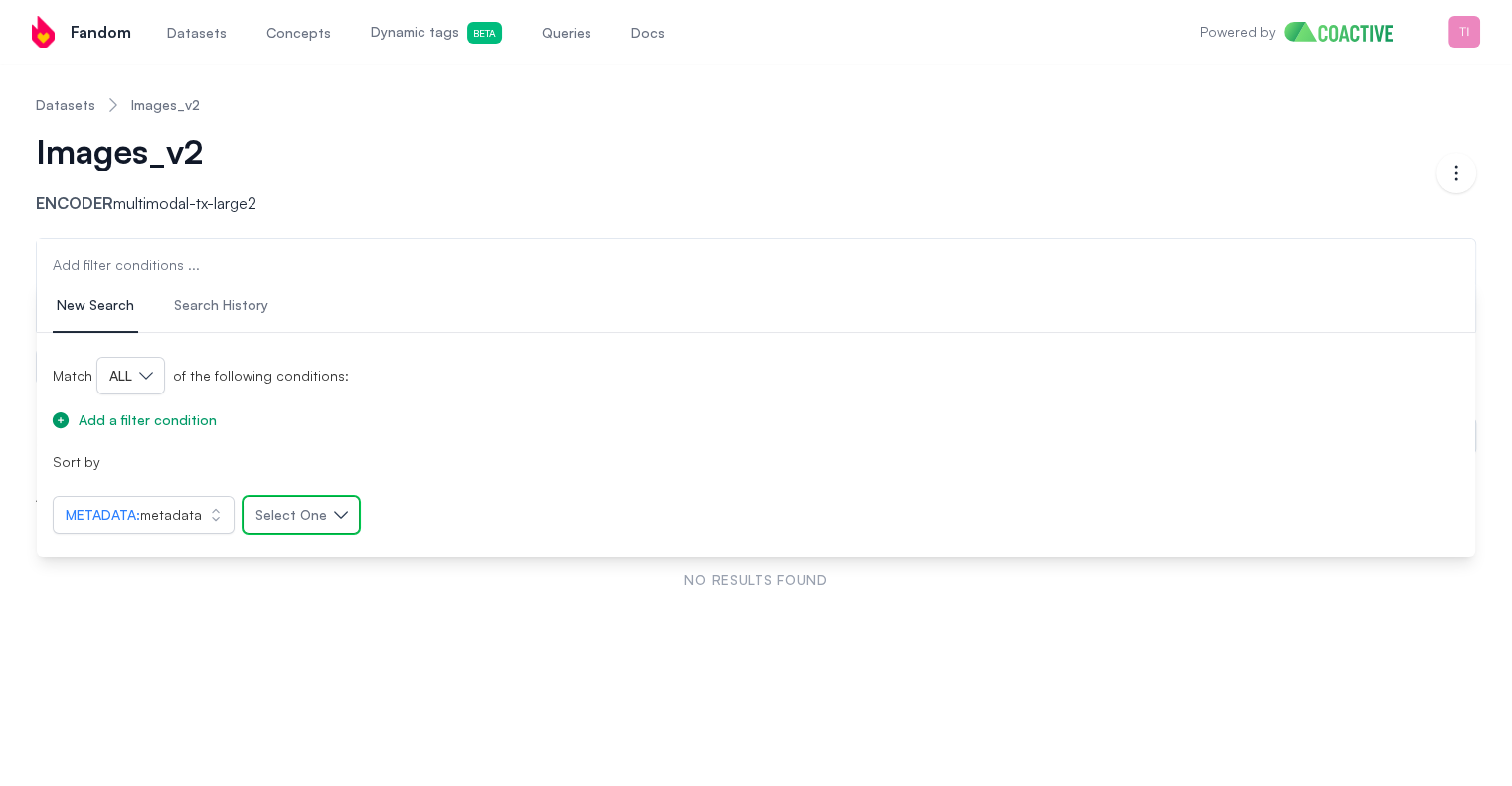 click on "Select One" at bounding box center [291, 515] 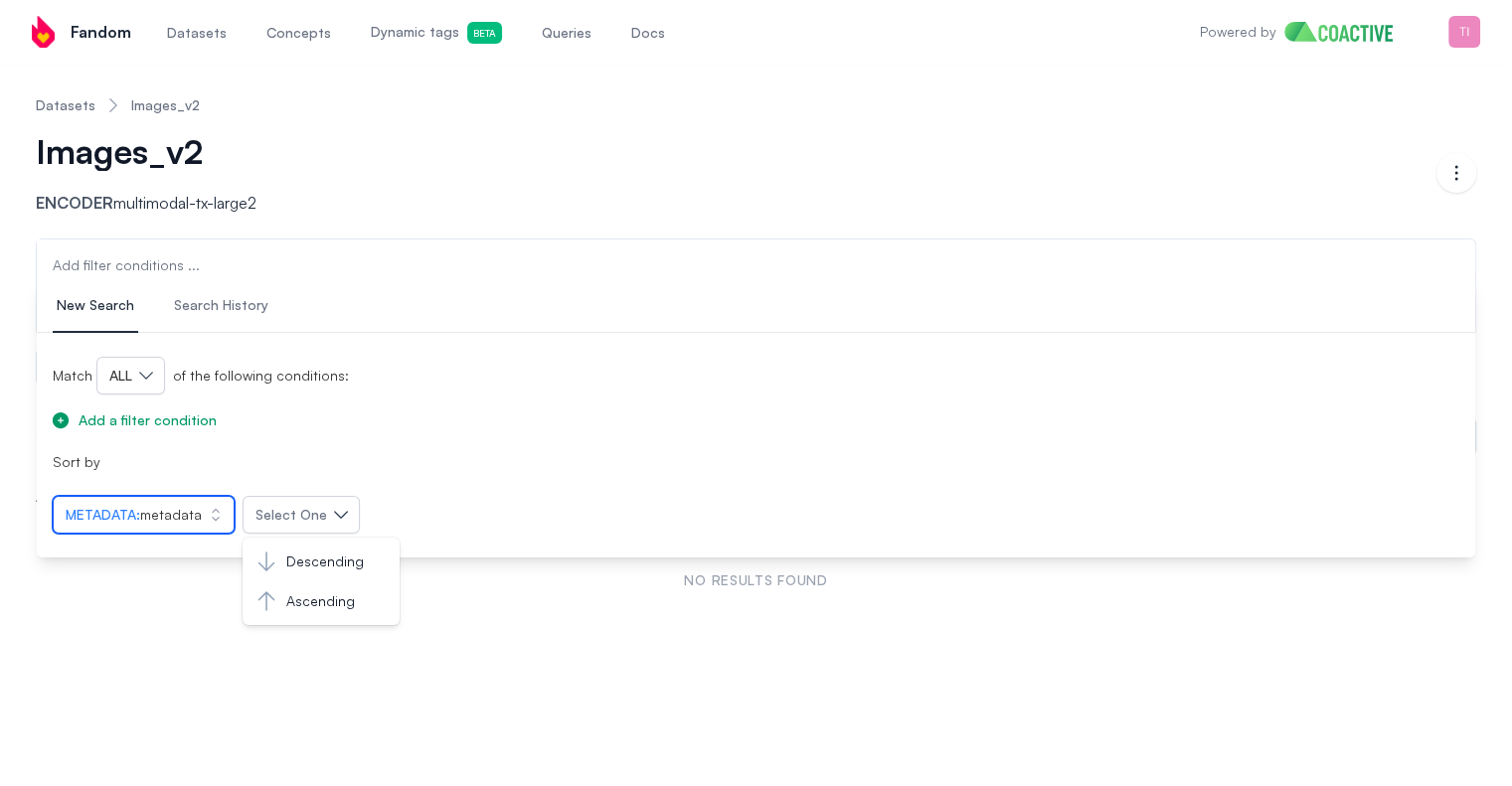 click on "metadata" at bounding box center [171, 515] 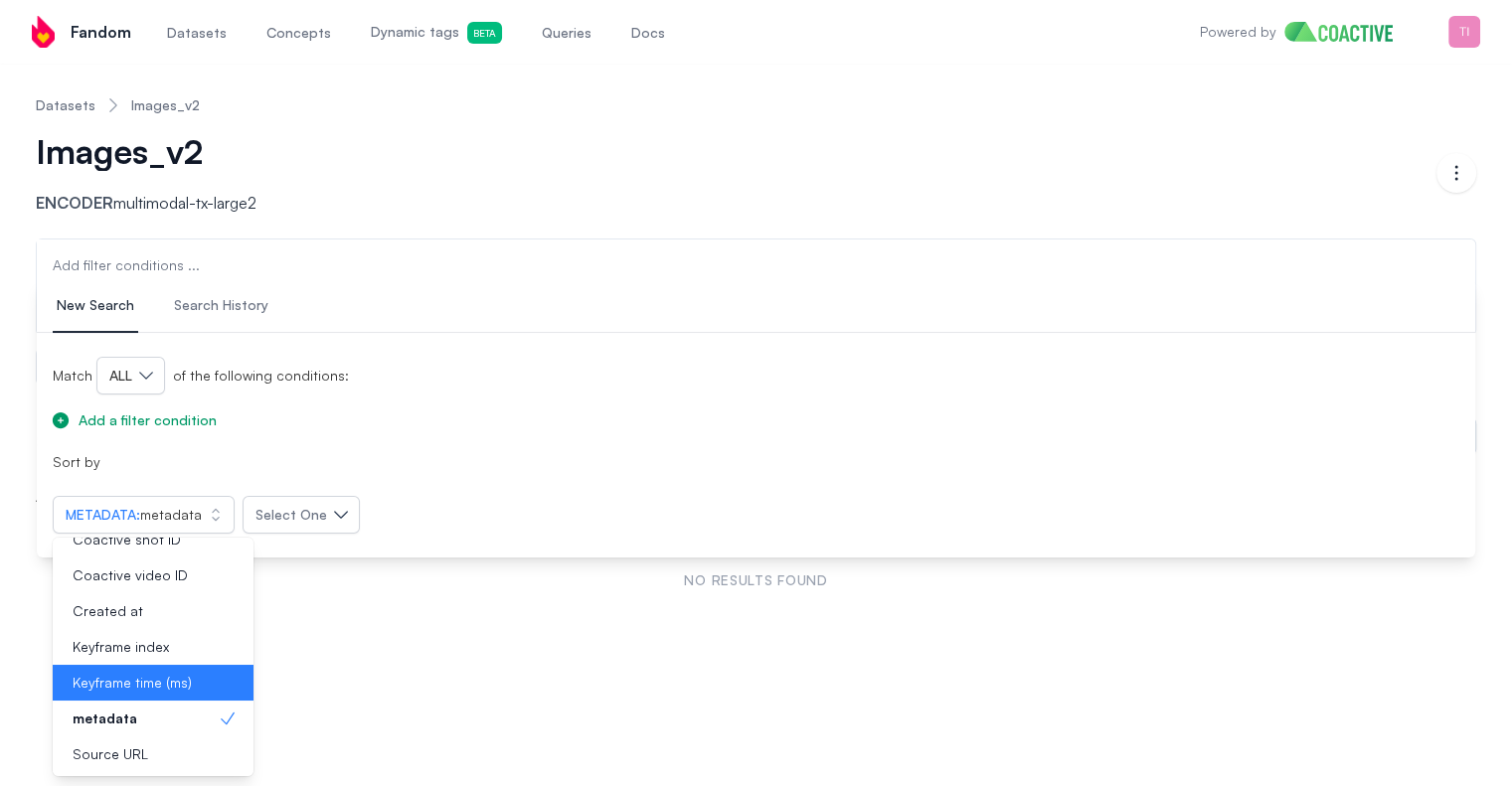 scroll, scrollTop: 111, scrollLeft: 0, axis: vertical 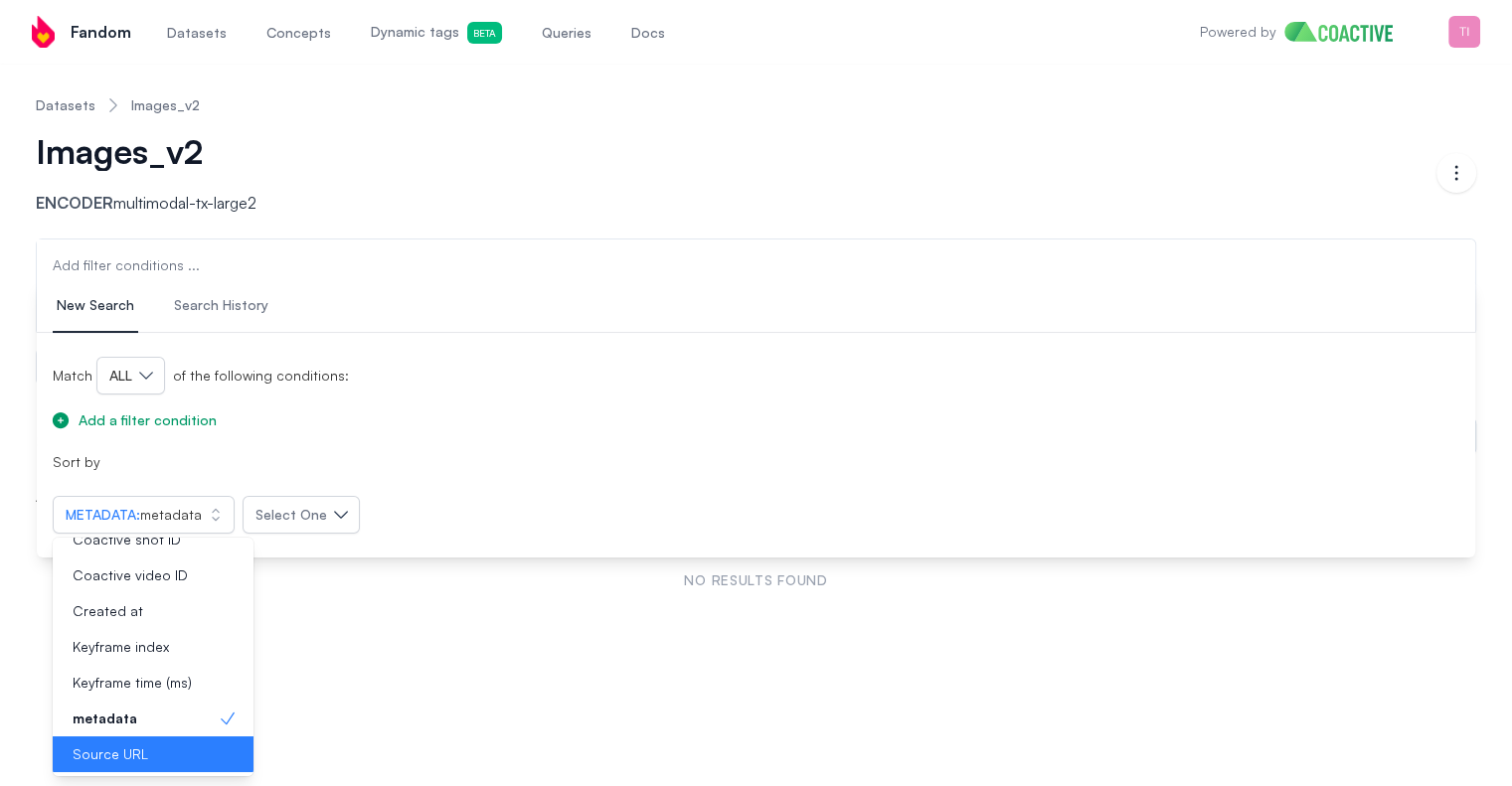 click on "Source URL" at bounding box center [110, 754] 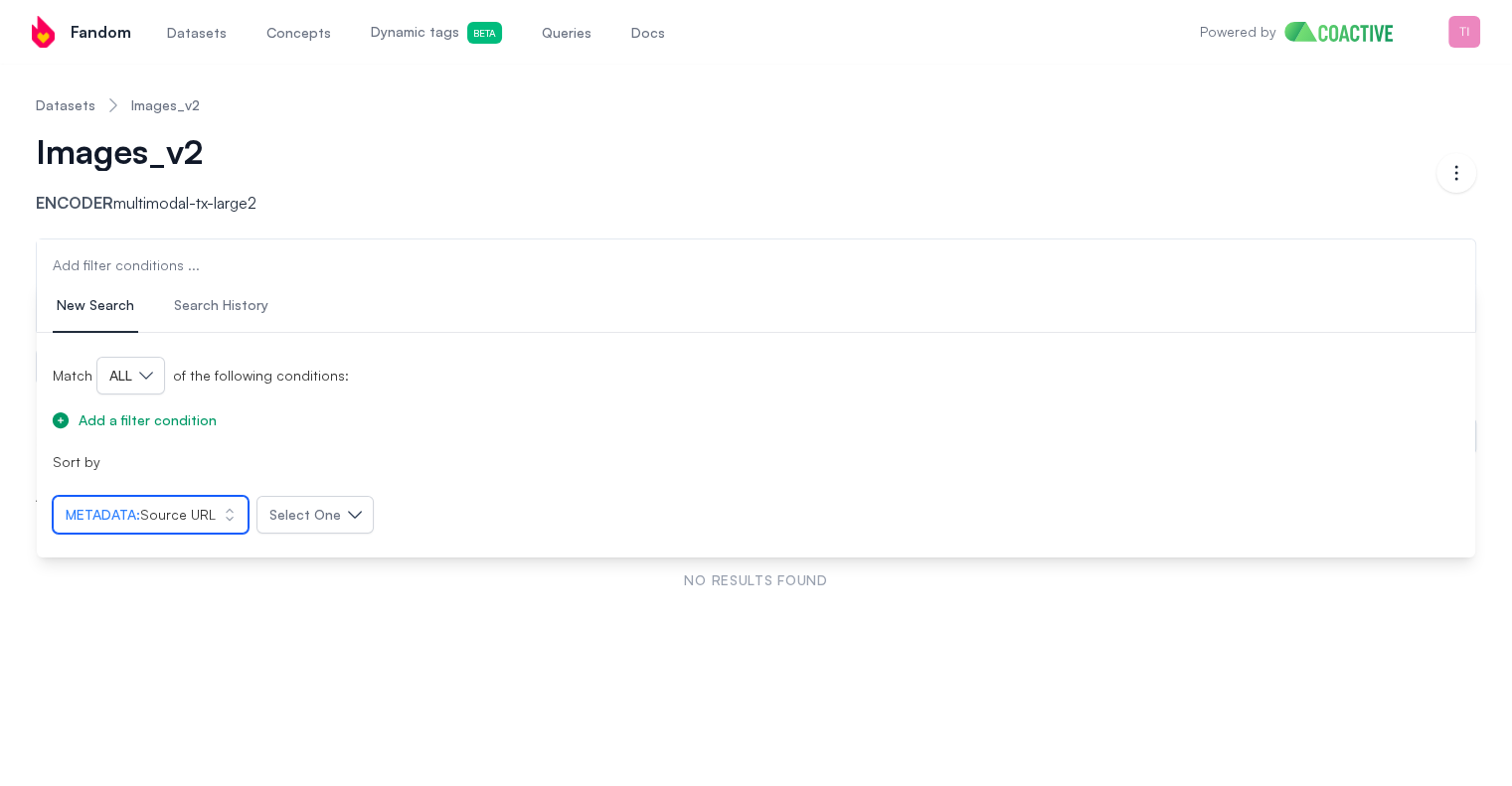 scroll, scrollTop: 96, scrollLeft: 0, axis: vertical 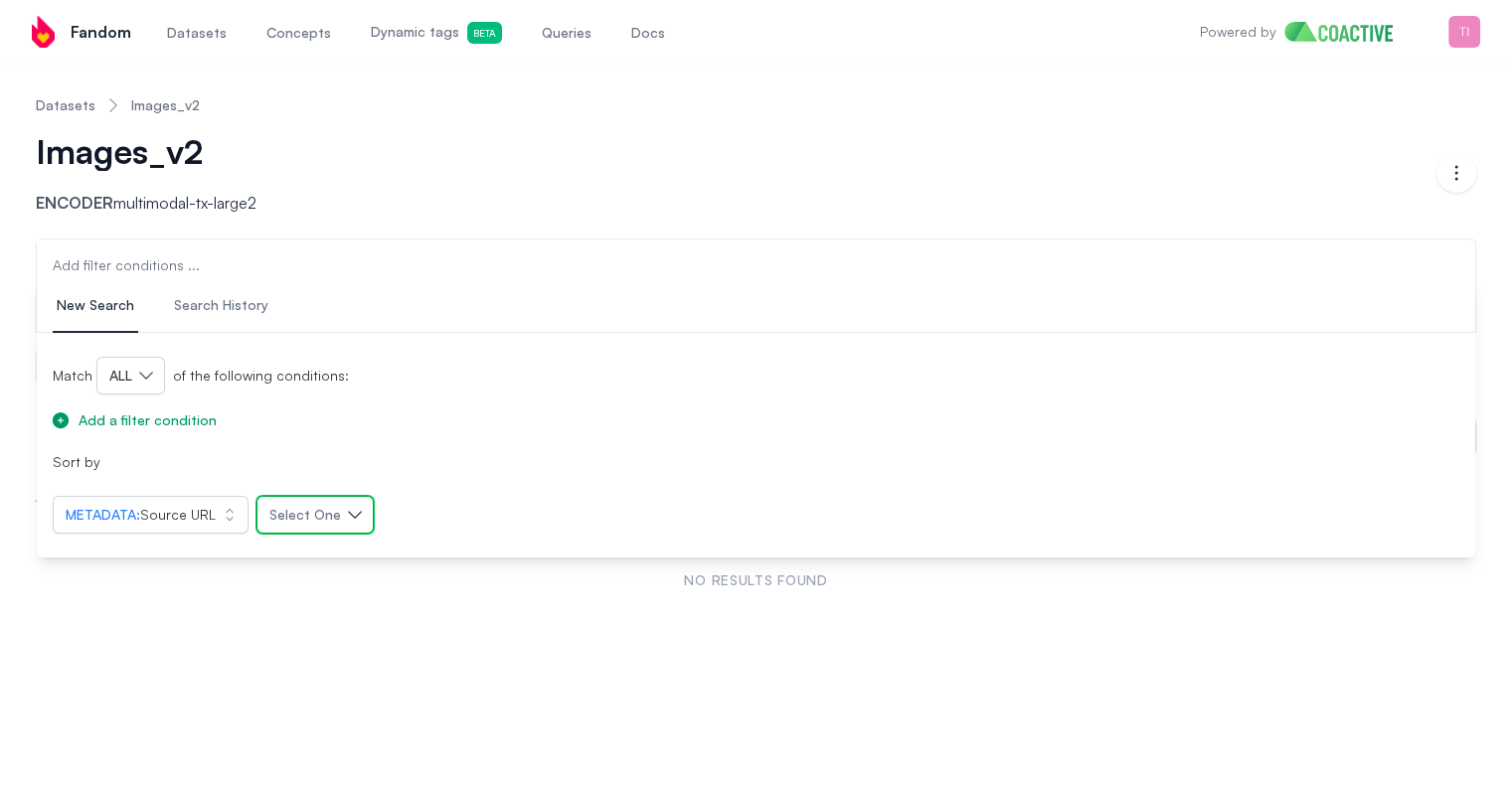 click on "Select One" at bounding box center [305, 515] 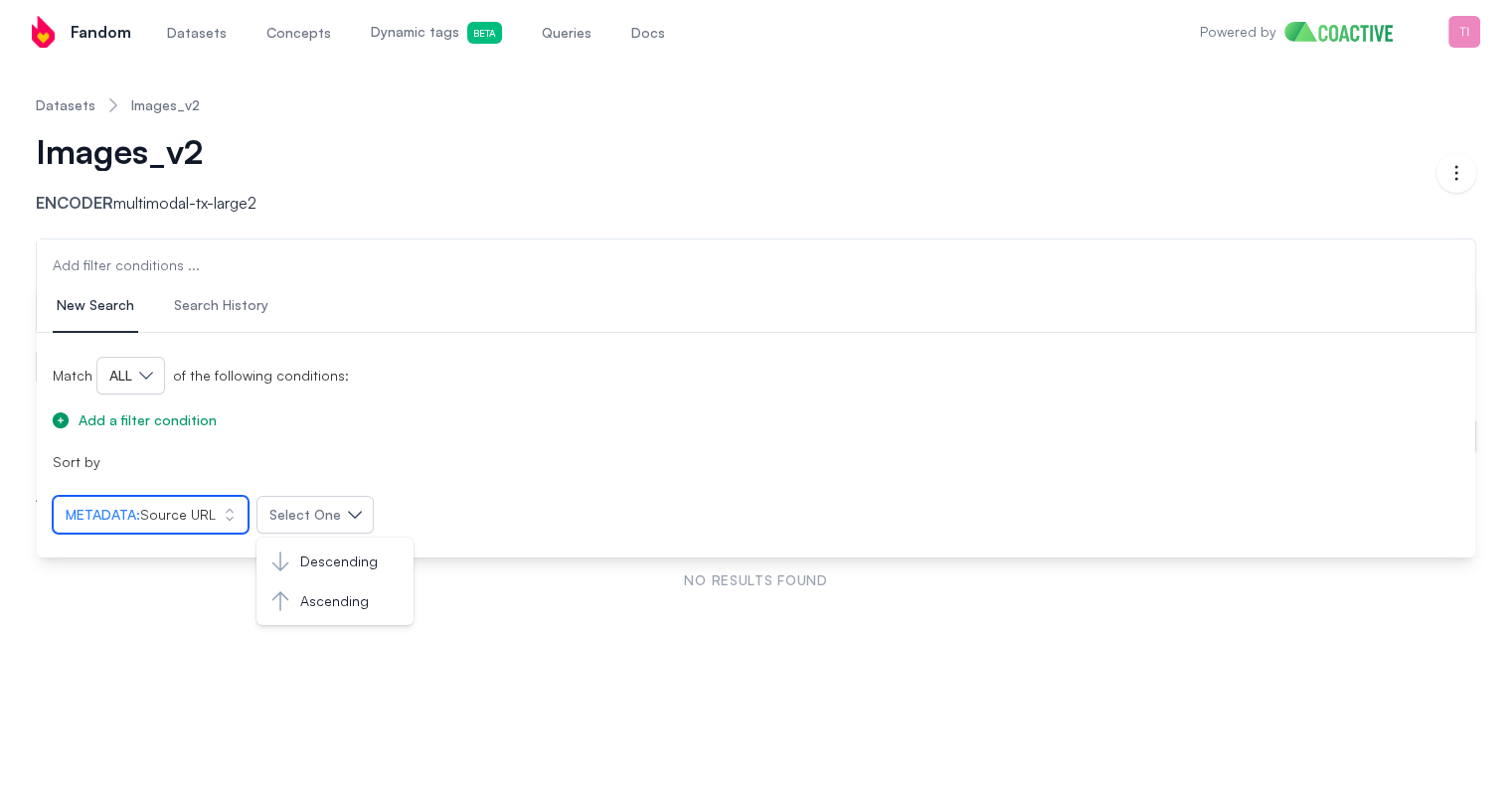 click on "Metadata :  Source URL" at bounding box center [150, 515] 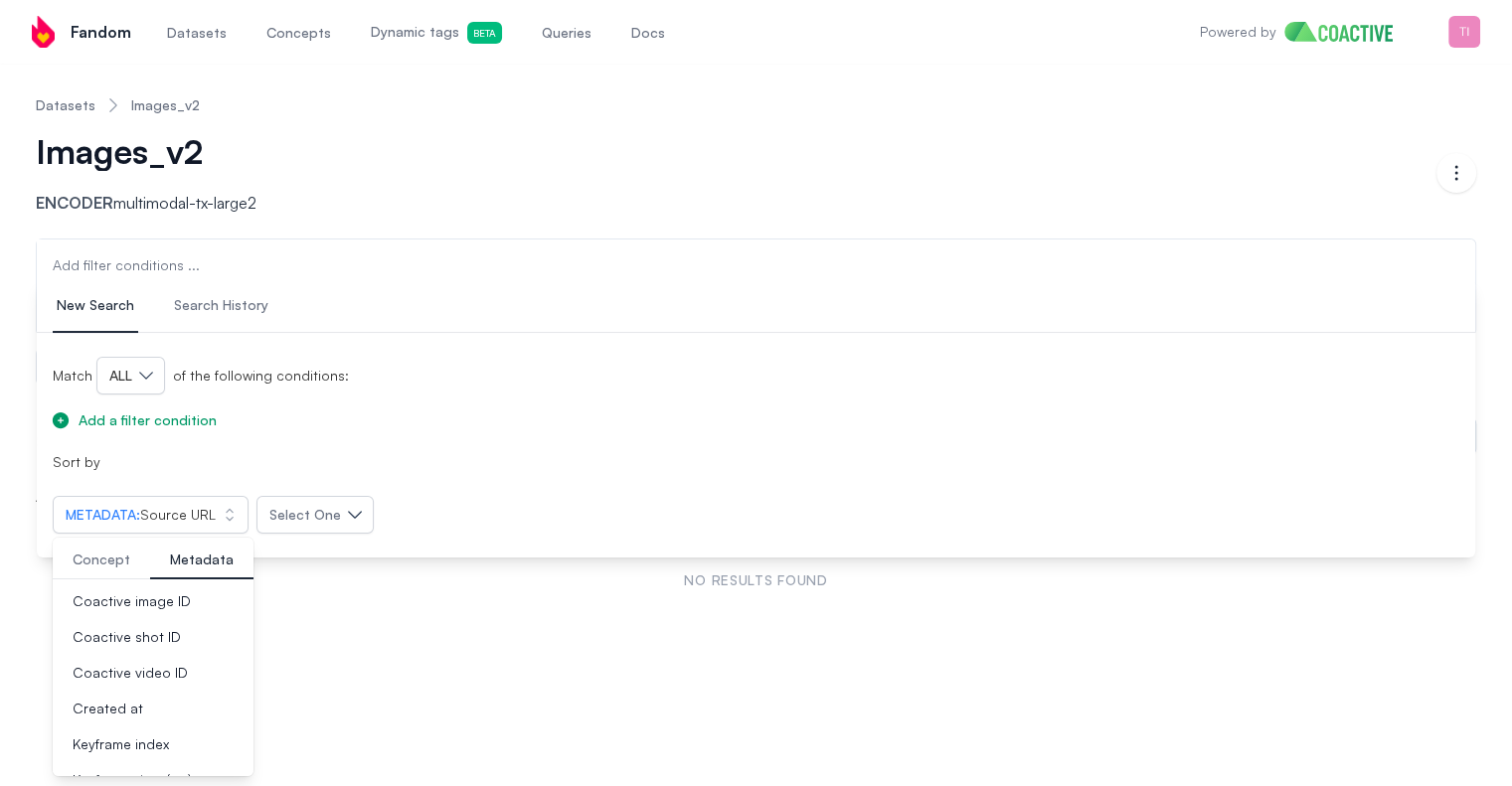 scroll, scrollTop: 107, scrollLeft: 0, axis: vertical 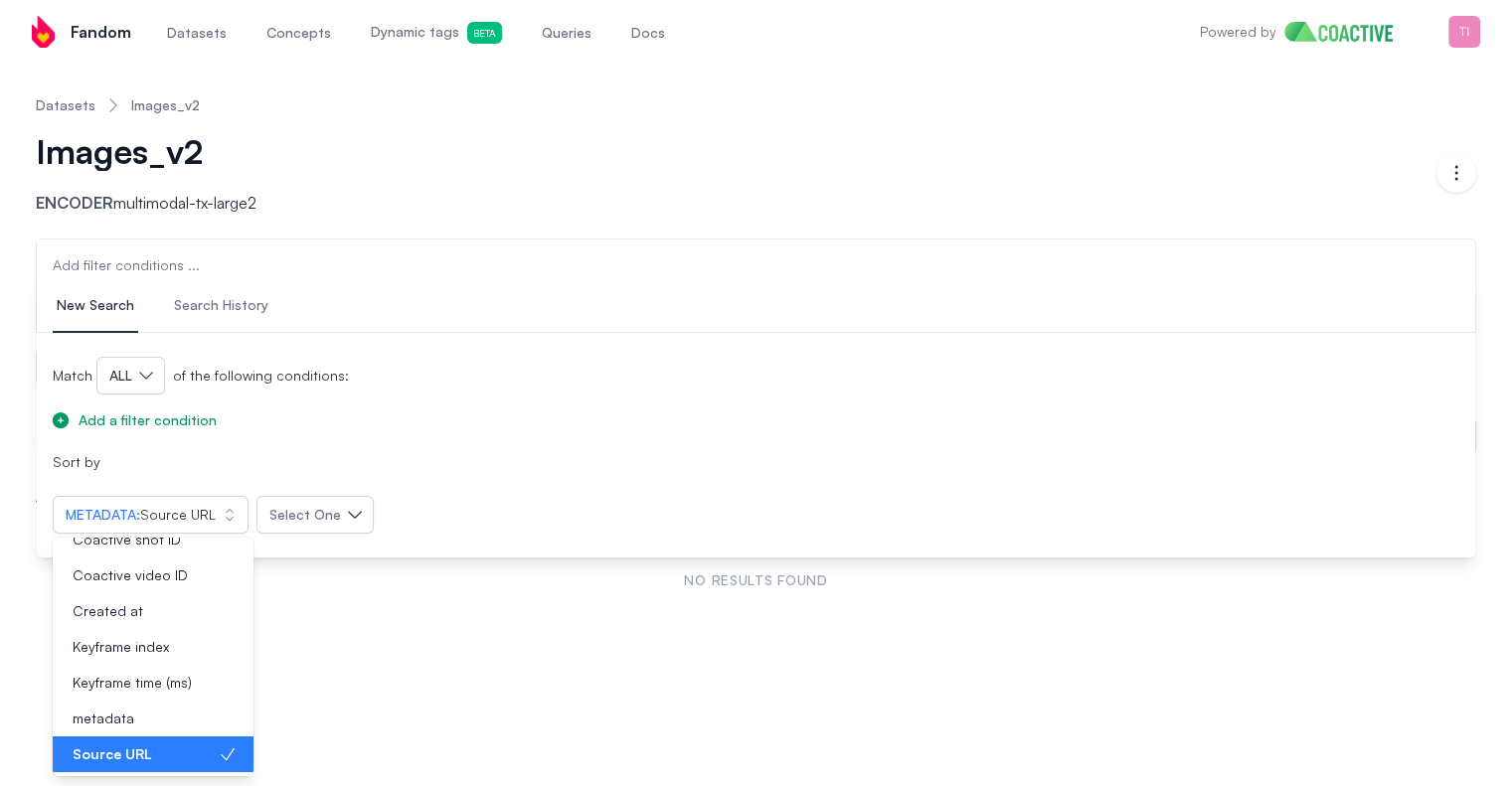 click on "Match   ALL of the following conditions: Add a filter condition Sort by Metadata :  Source URL Concept Metadata Coactive image ID Coactive shot ID Coactive video ID Created at Keyframe index Keyframe time (ms) metadata Source URL Select One" at bounding box center [756, 445] 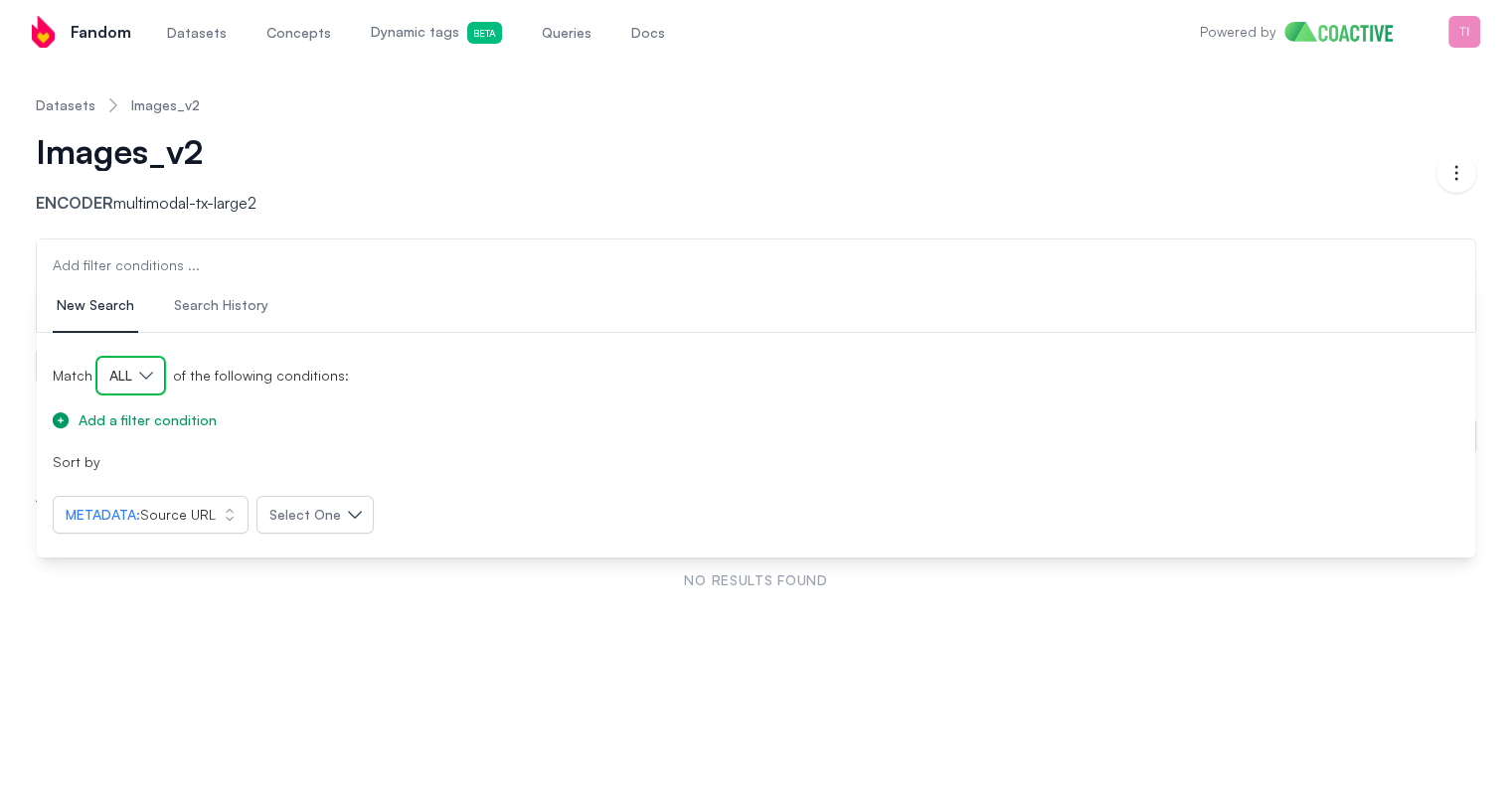 click on "ALL" at bounding box center (130, 376) 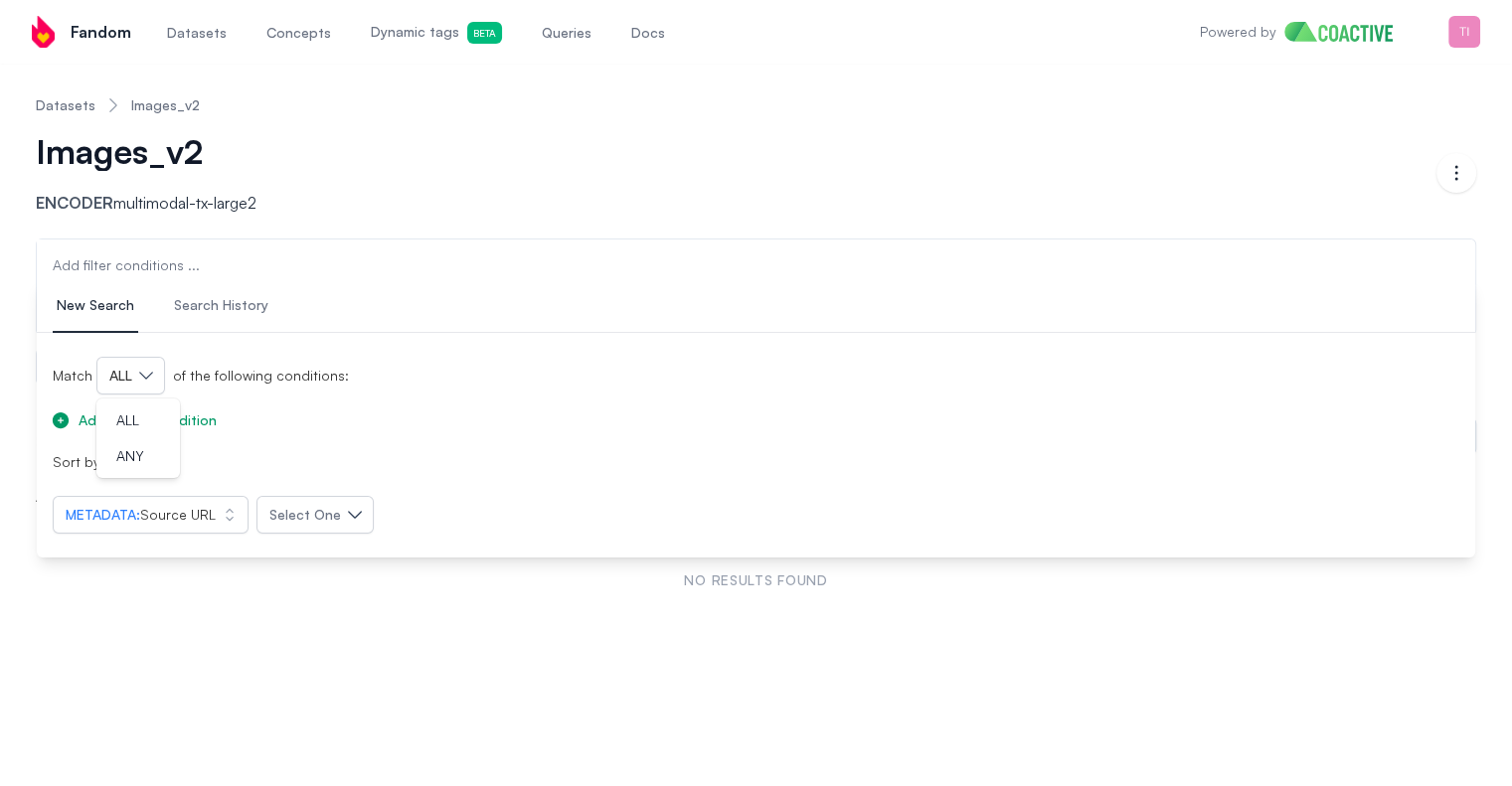 click on "Datasets Images_v2 Images_v2 Encoder  multimodal-tx-large2 Open options Add filter conditions ... New Search Search History Match   ALL ALL ANY of the following conditions: Add a filter condition Sort by Metadata :  Source URL Select One icon-button Concept & Metadata Search Search Results Clear A moment ago No results found" at bounding box center (756, 447) 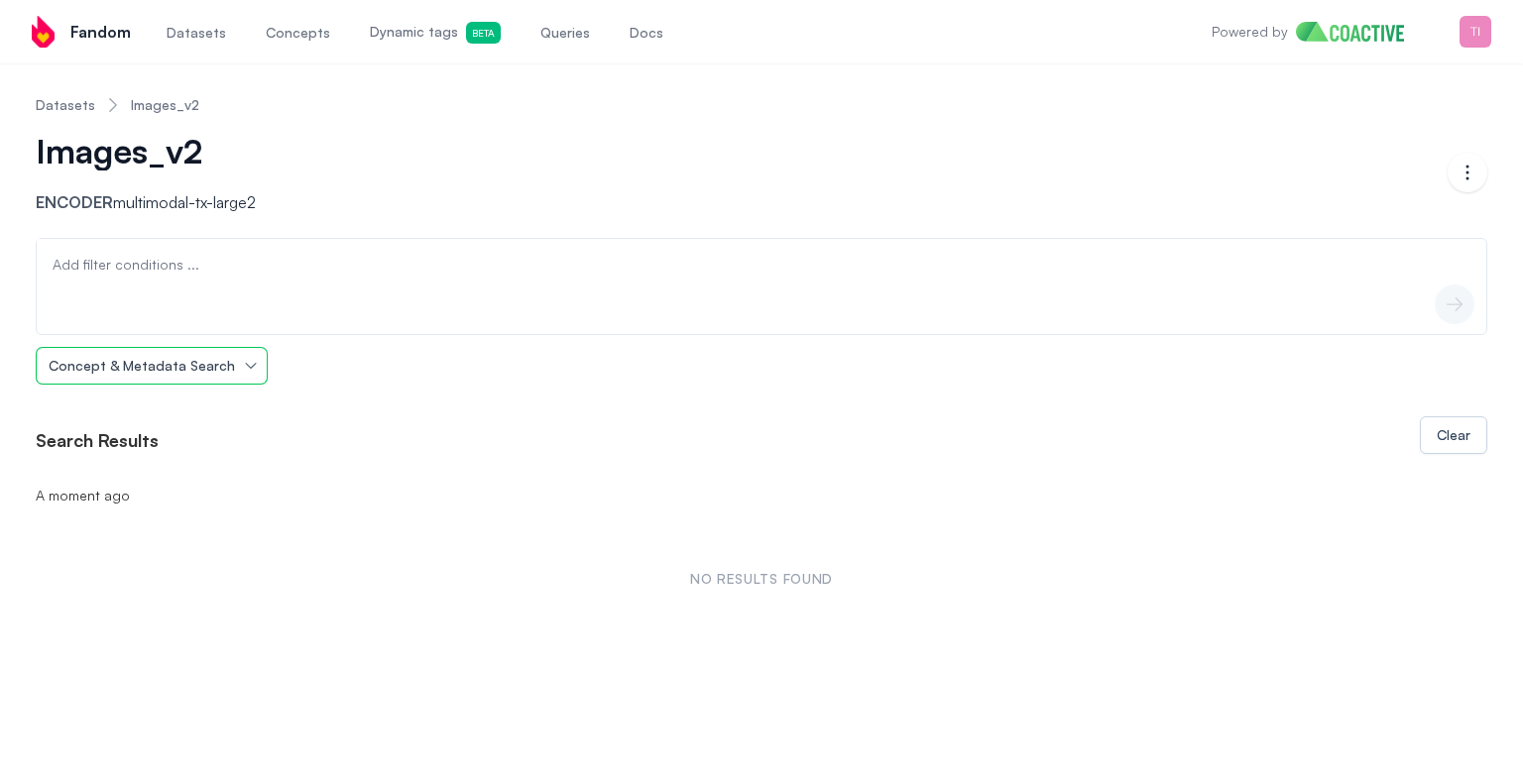 click on "Concept & Metadata Search" at bounding box center [142, 366] 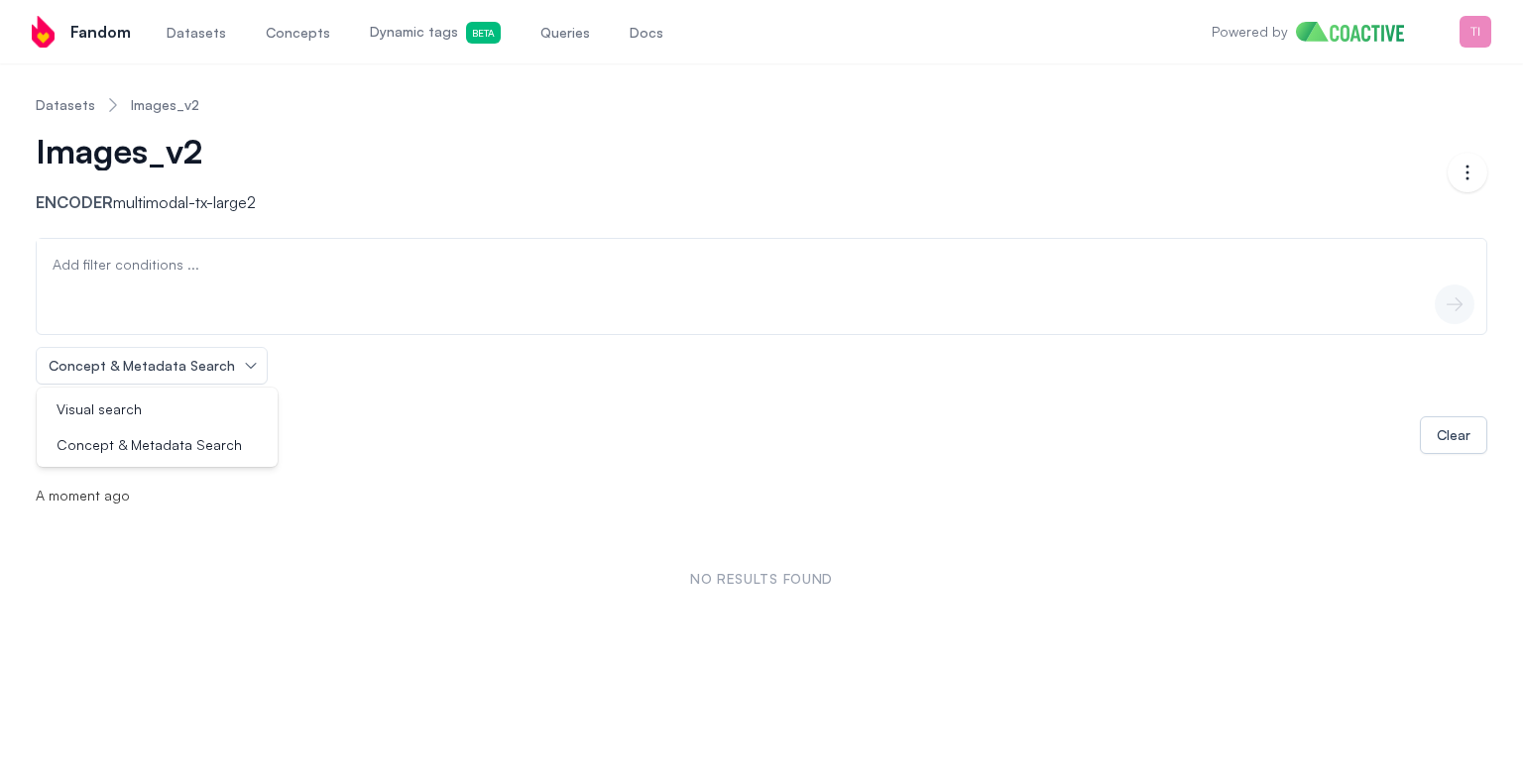 click on "icon-button" at bounding box center (762, 304) 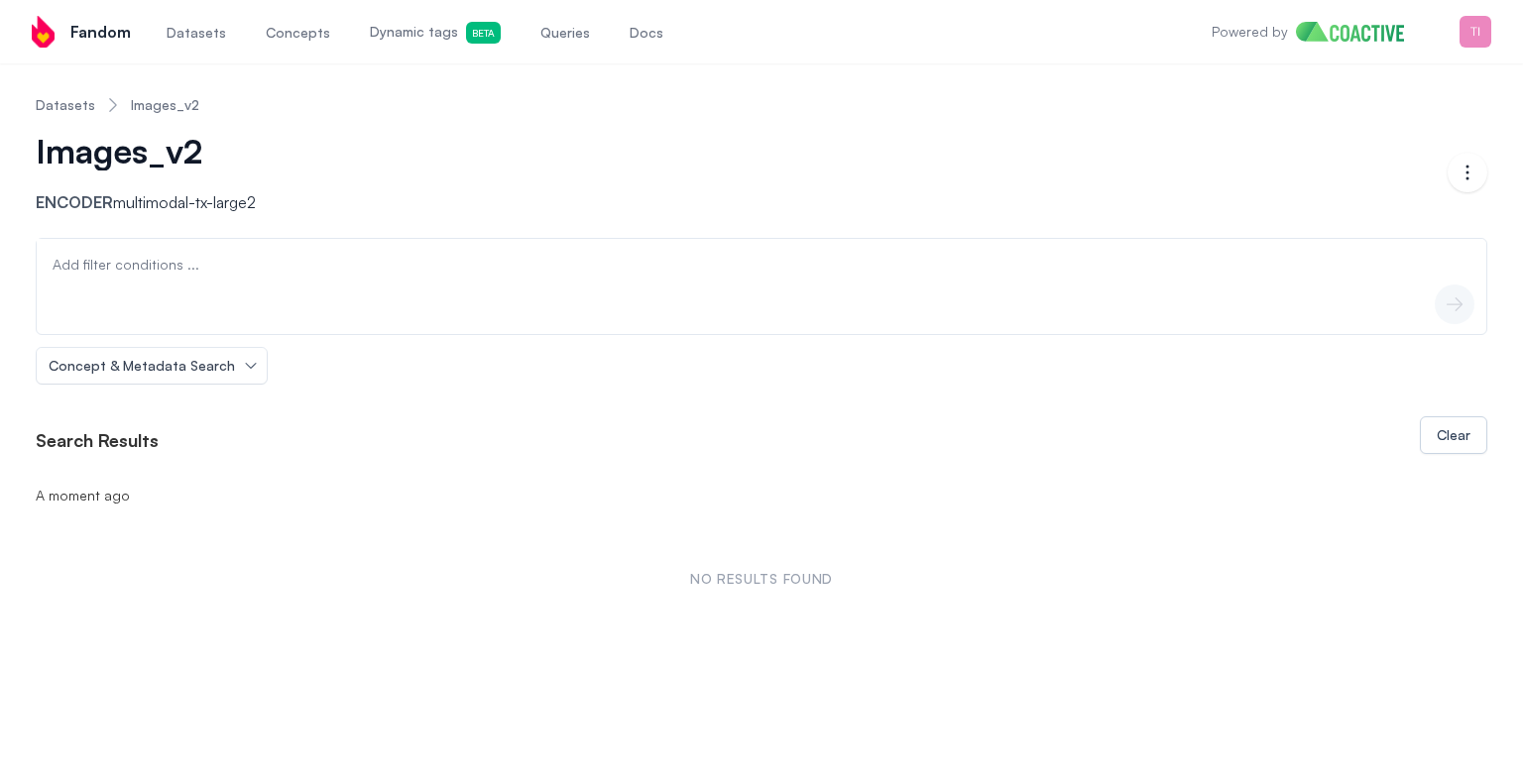 click on "icon-button" at bounding box center [762, 304] 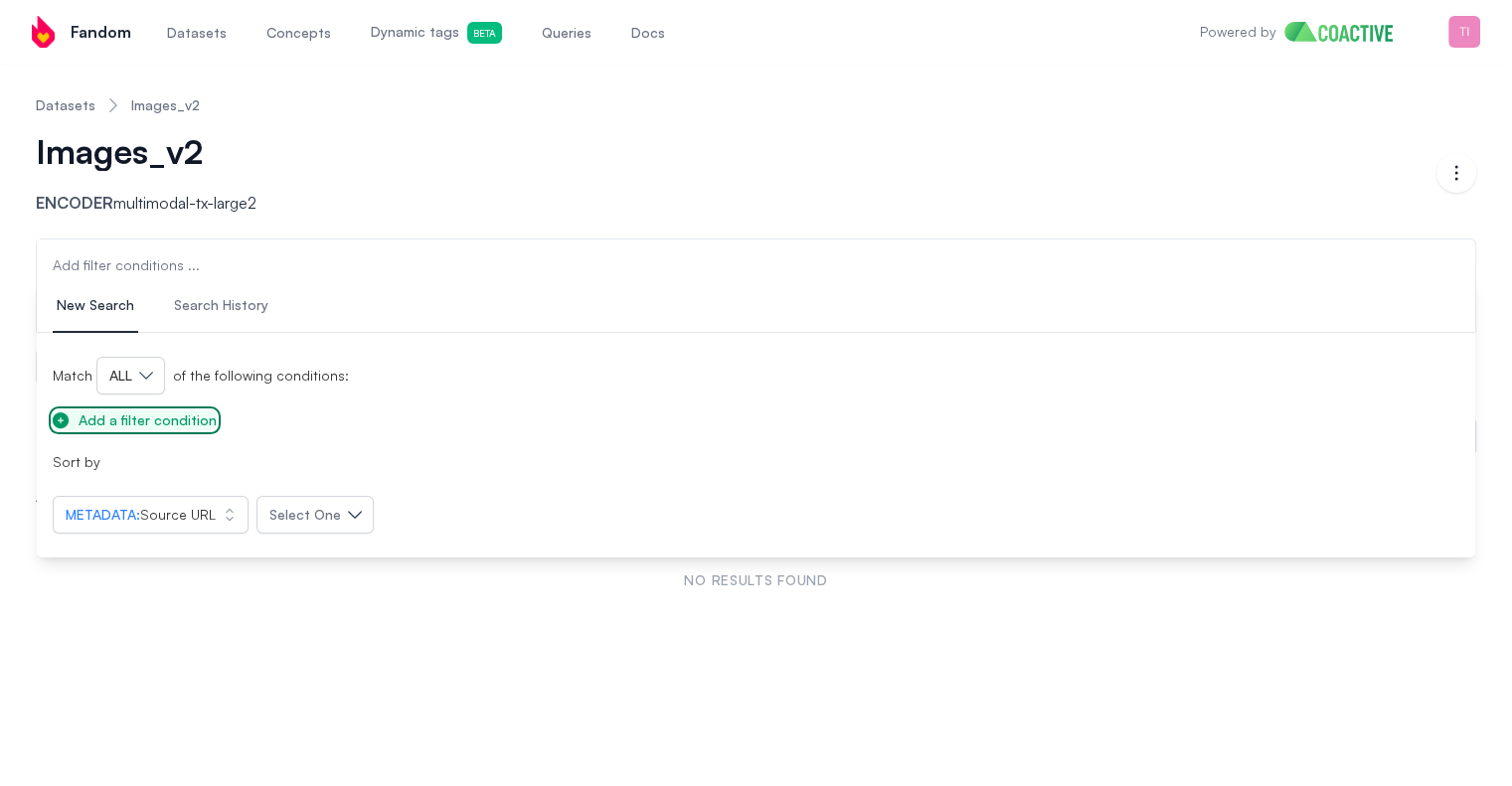 click on "Add a filter condition" at bounding box center [147, 420] 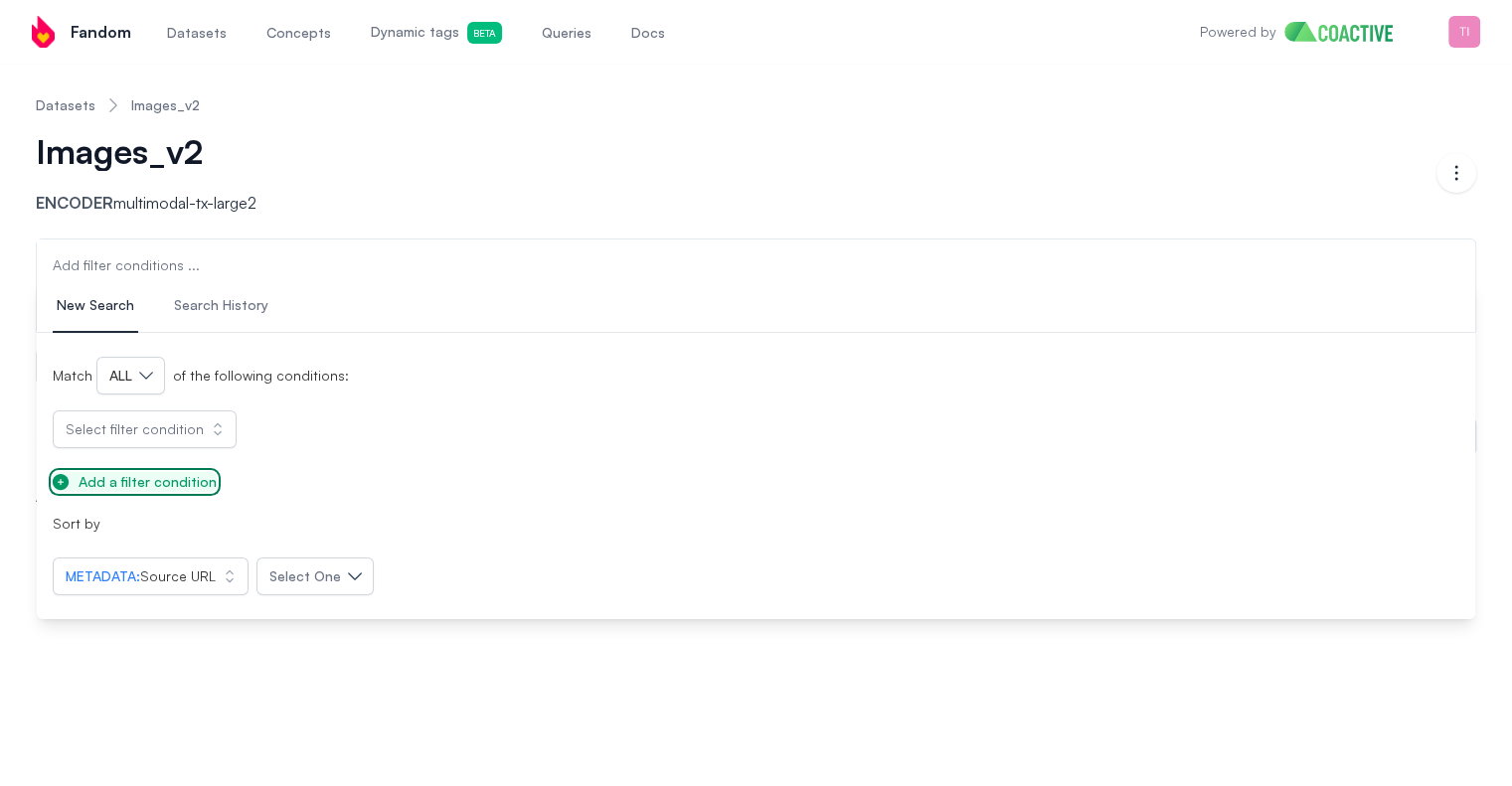 click on "Add a filter condition" at bounding box center [147, 482] 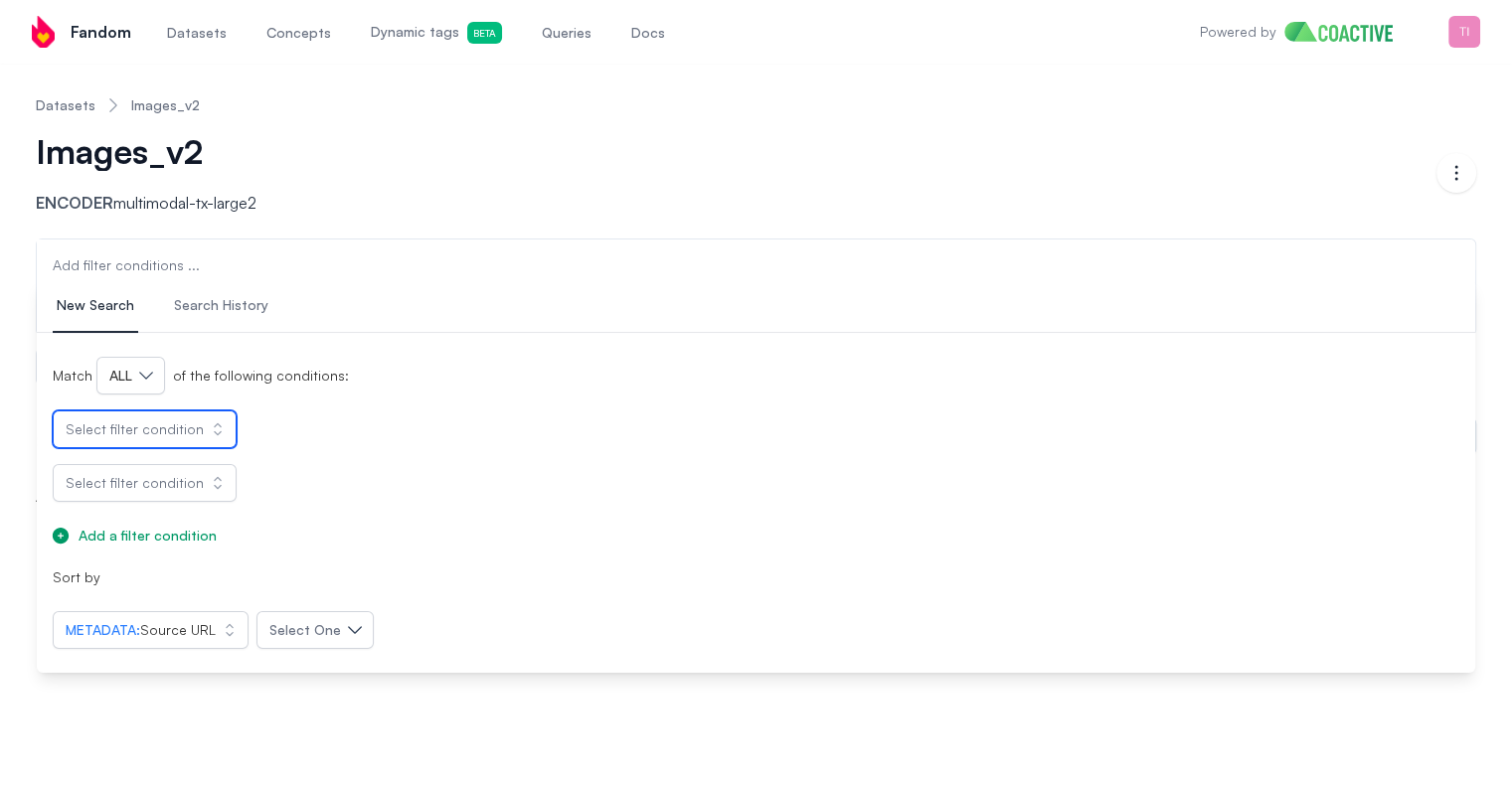 click on "Select filter condition" at bounding box center [134, 429] 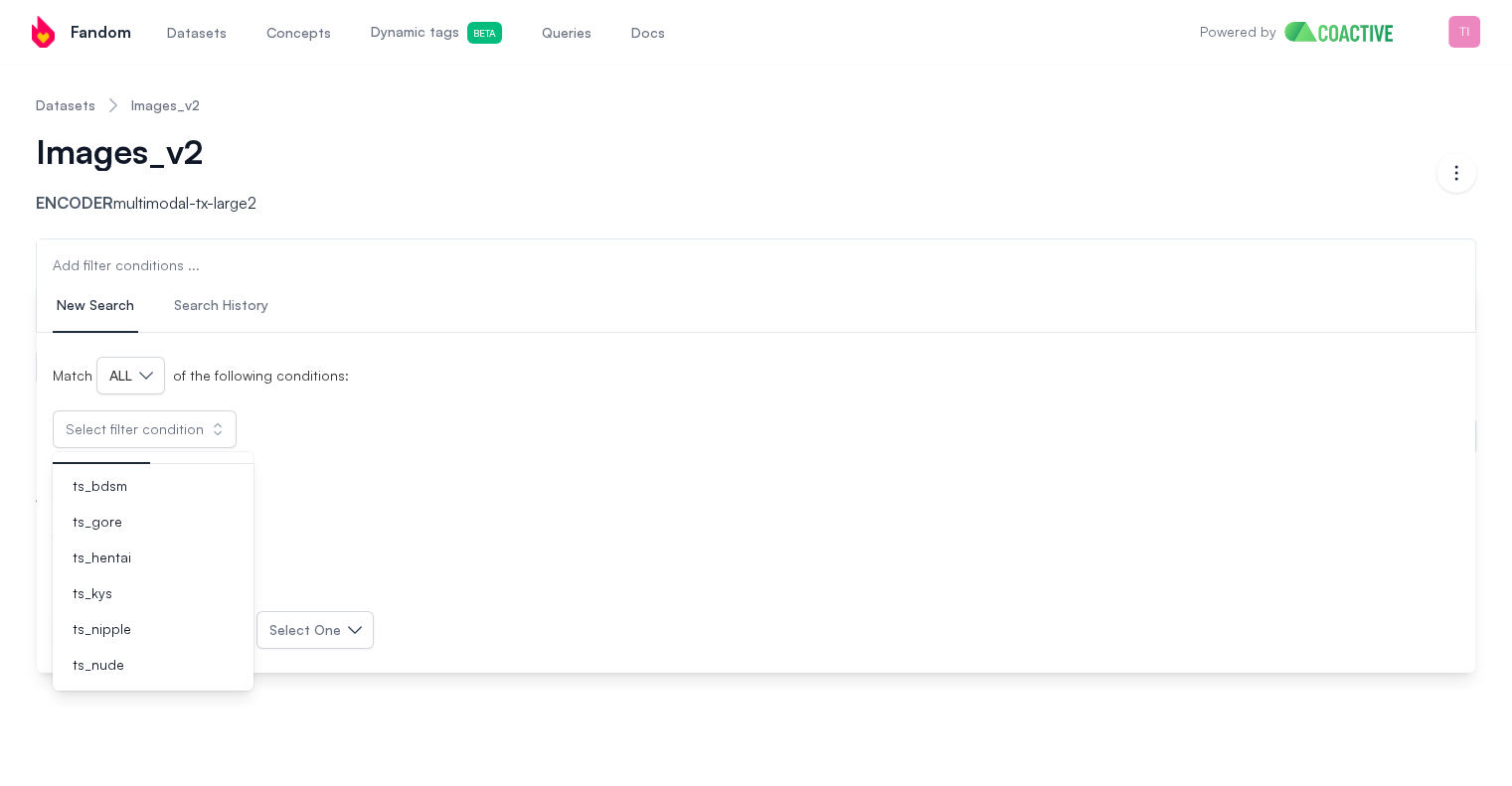 scroll, scrollTop: 0, scrollLeft: 0, axis: both 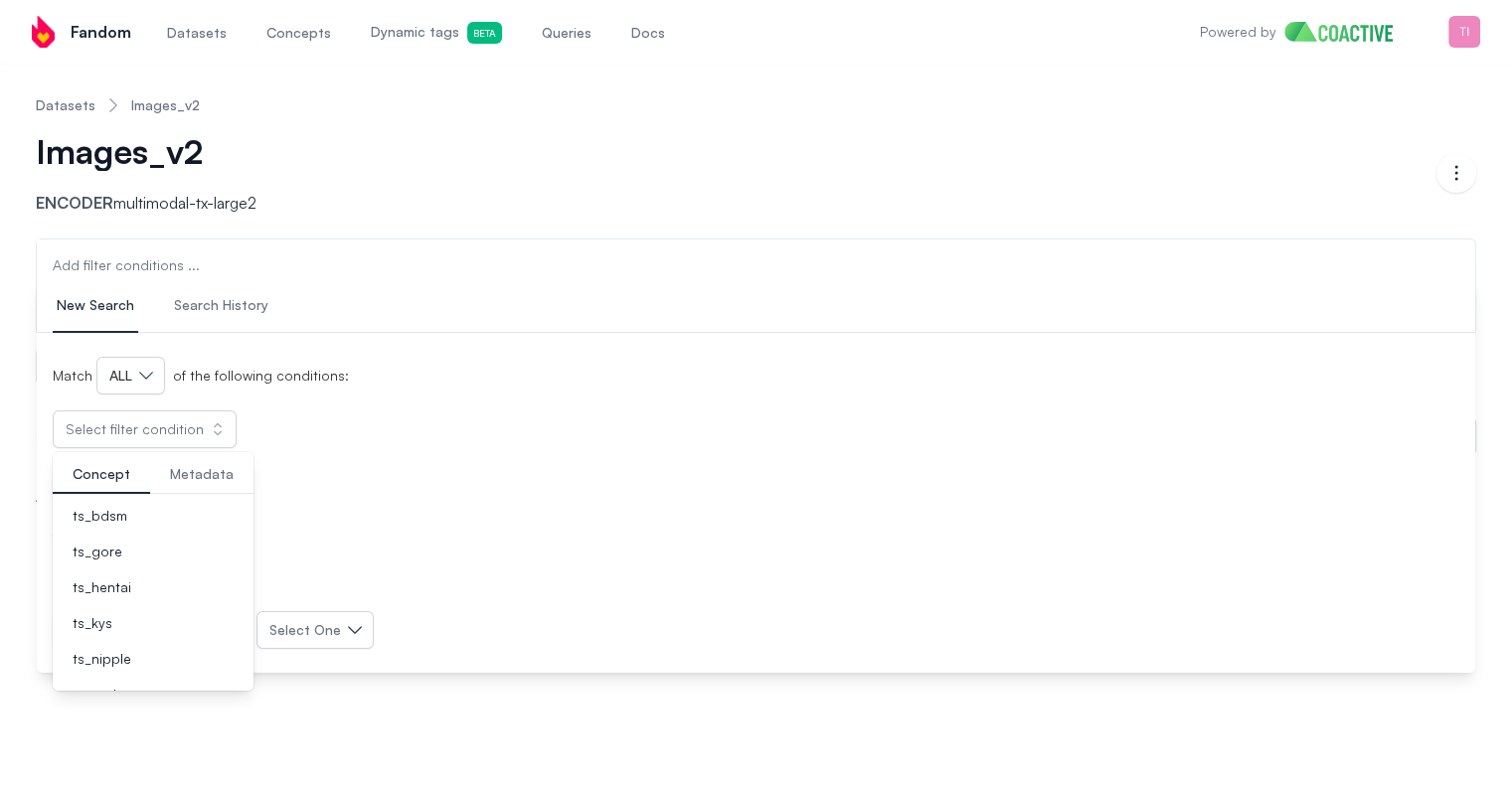 click on "Metadata" at bounding box center (202, 474) 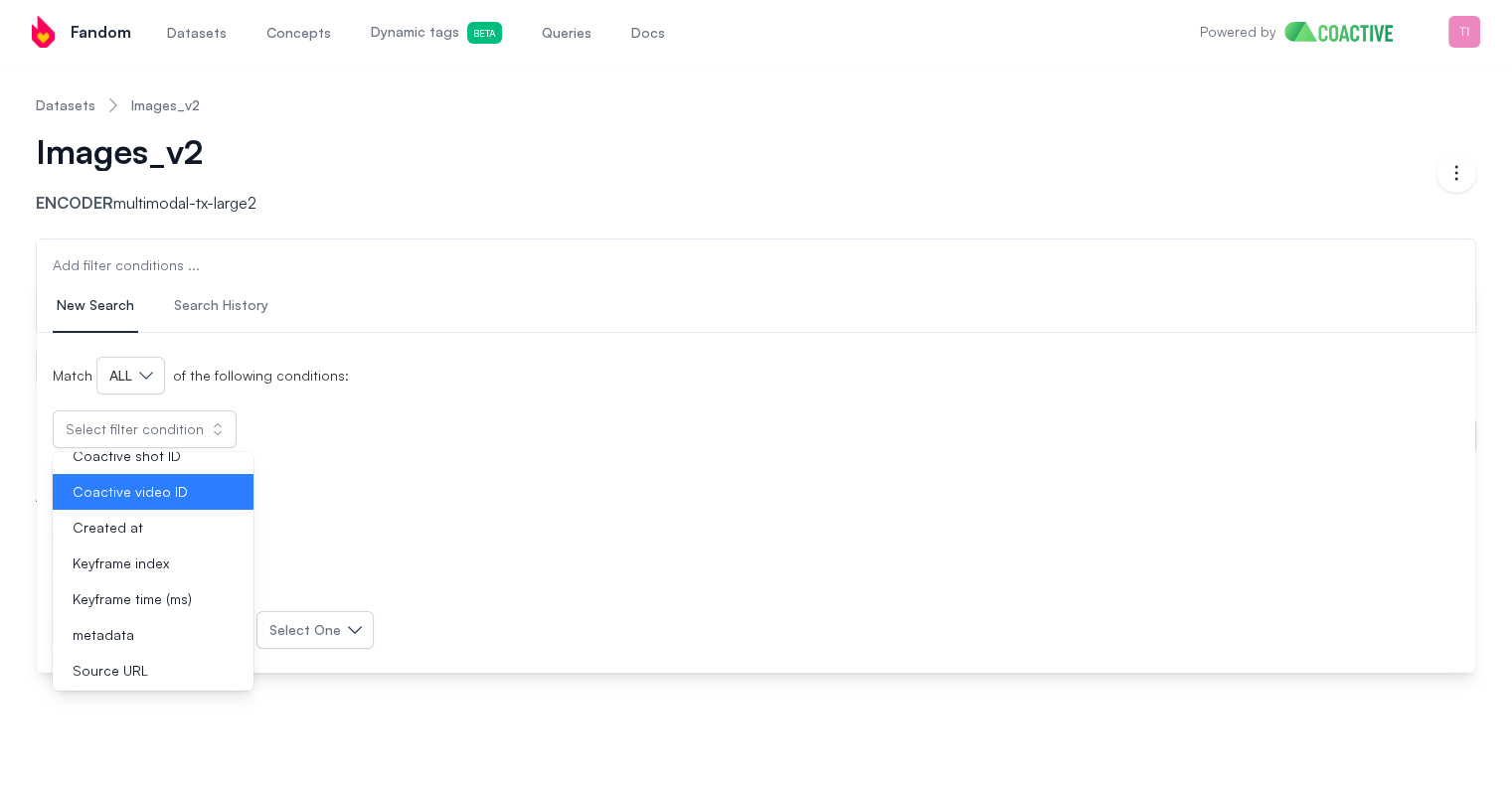 scroll, scrollTop: 96, scrollLeft: 0, axis: vertical 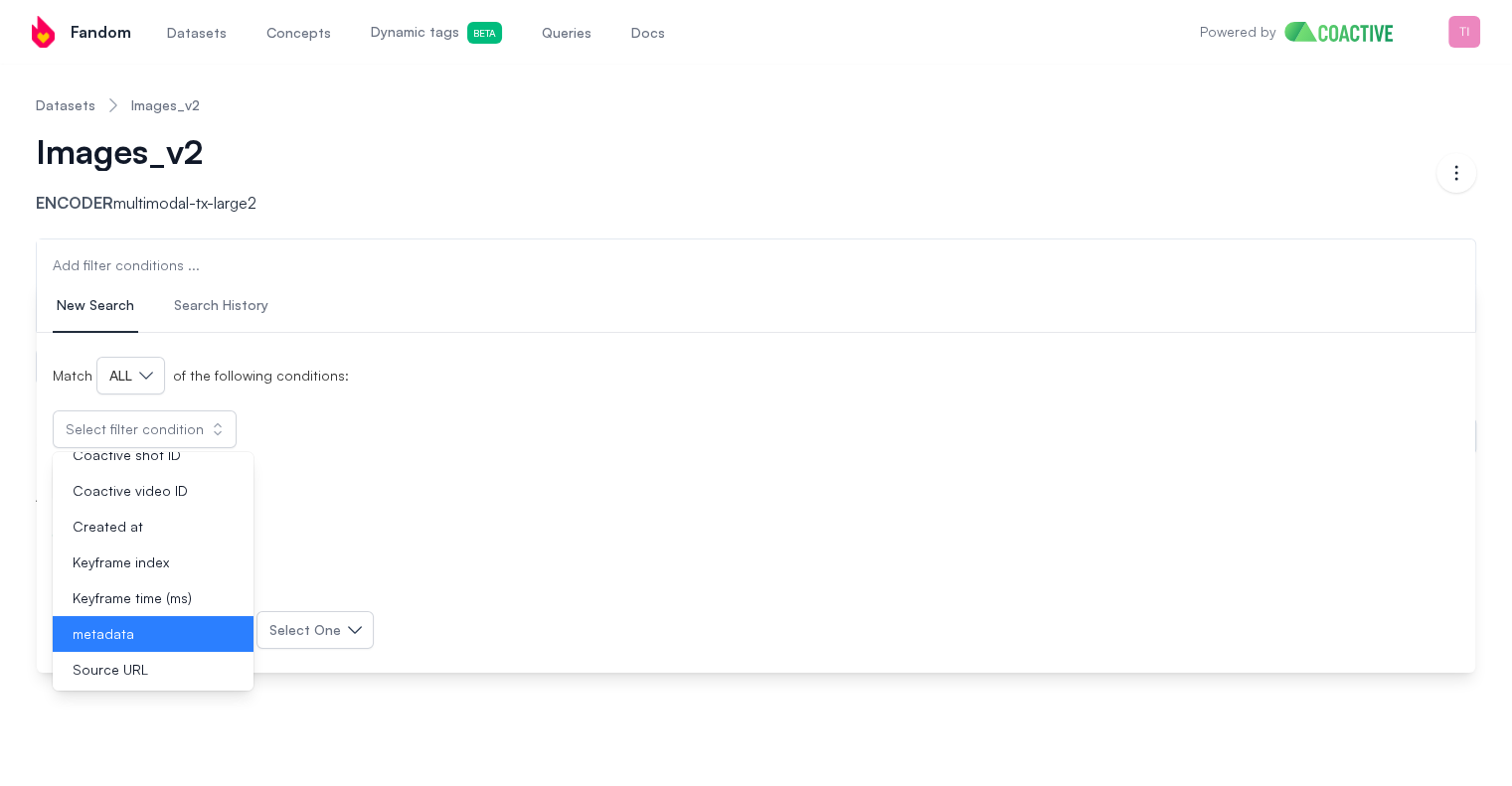 click on "metadata" at bounding box center [153, 634] 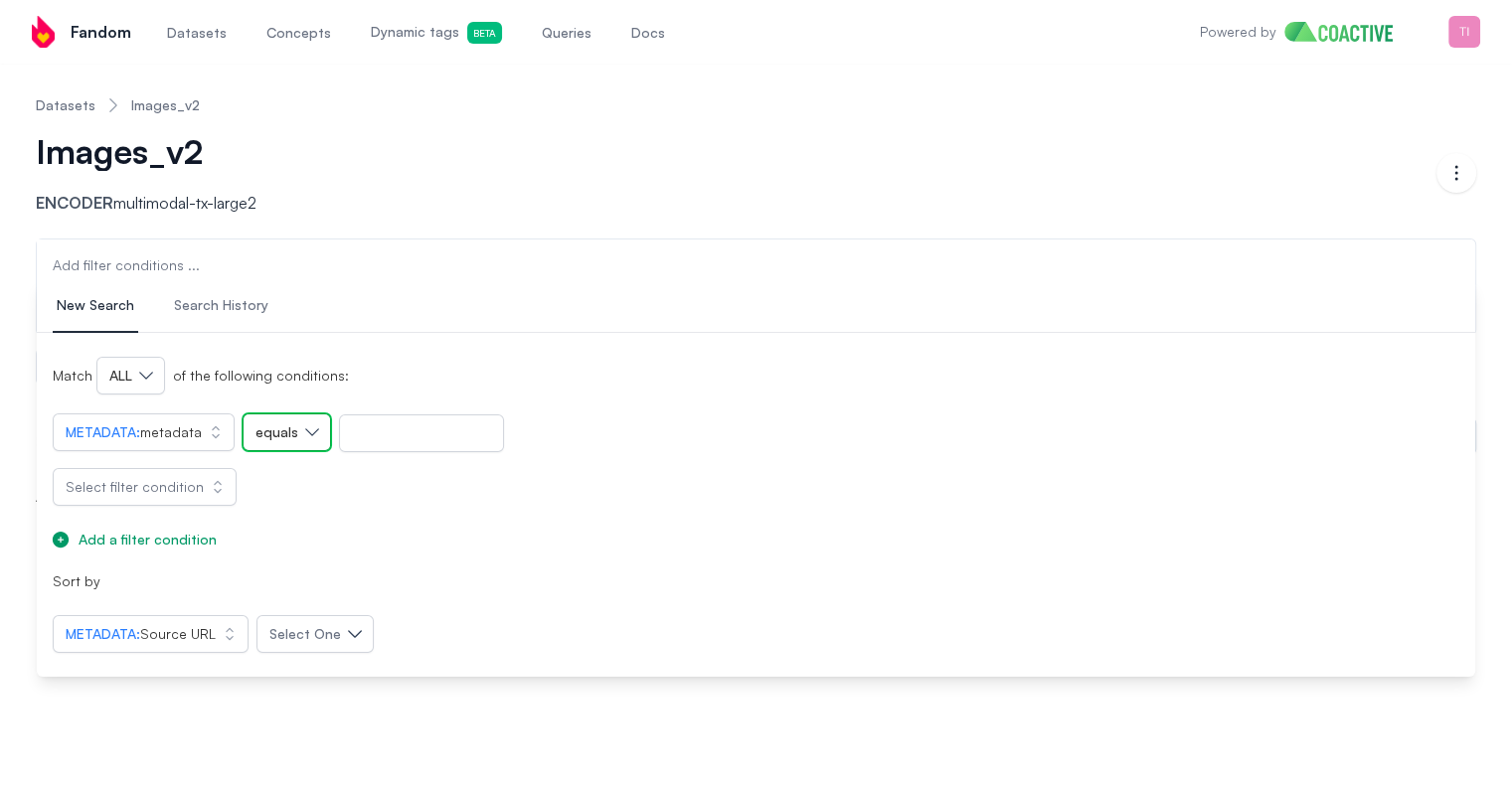 click on "equals" at bounding box center [286, 432] 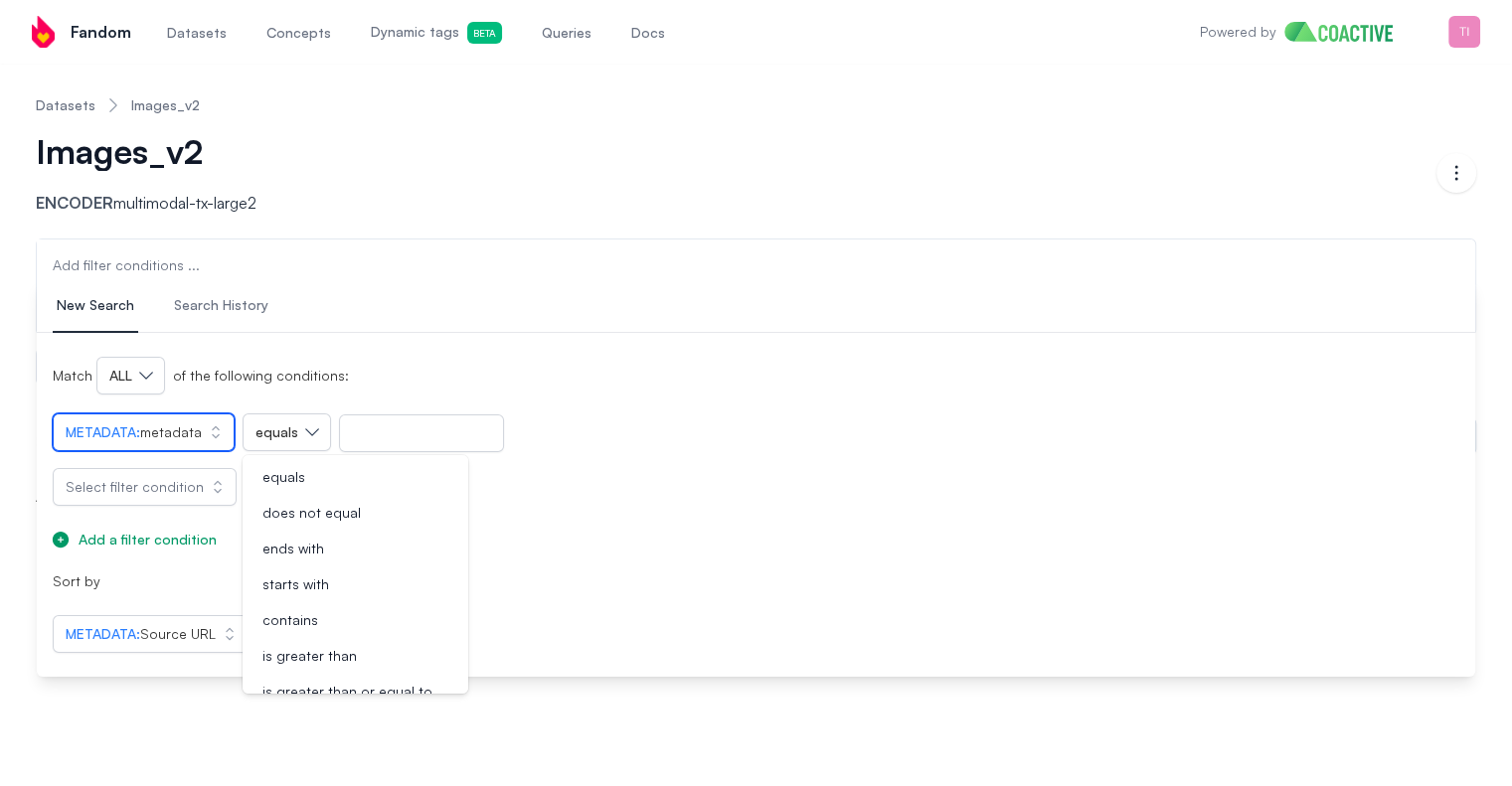 click on "Metadata :  metadata" at bounding box center (143, 432) 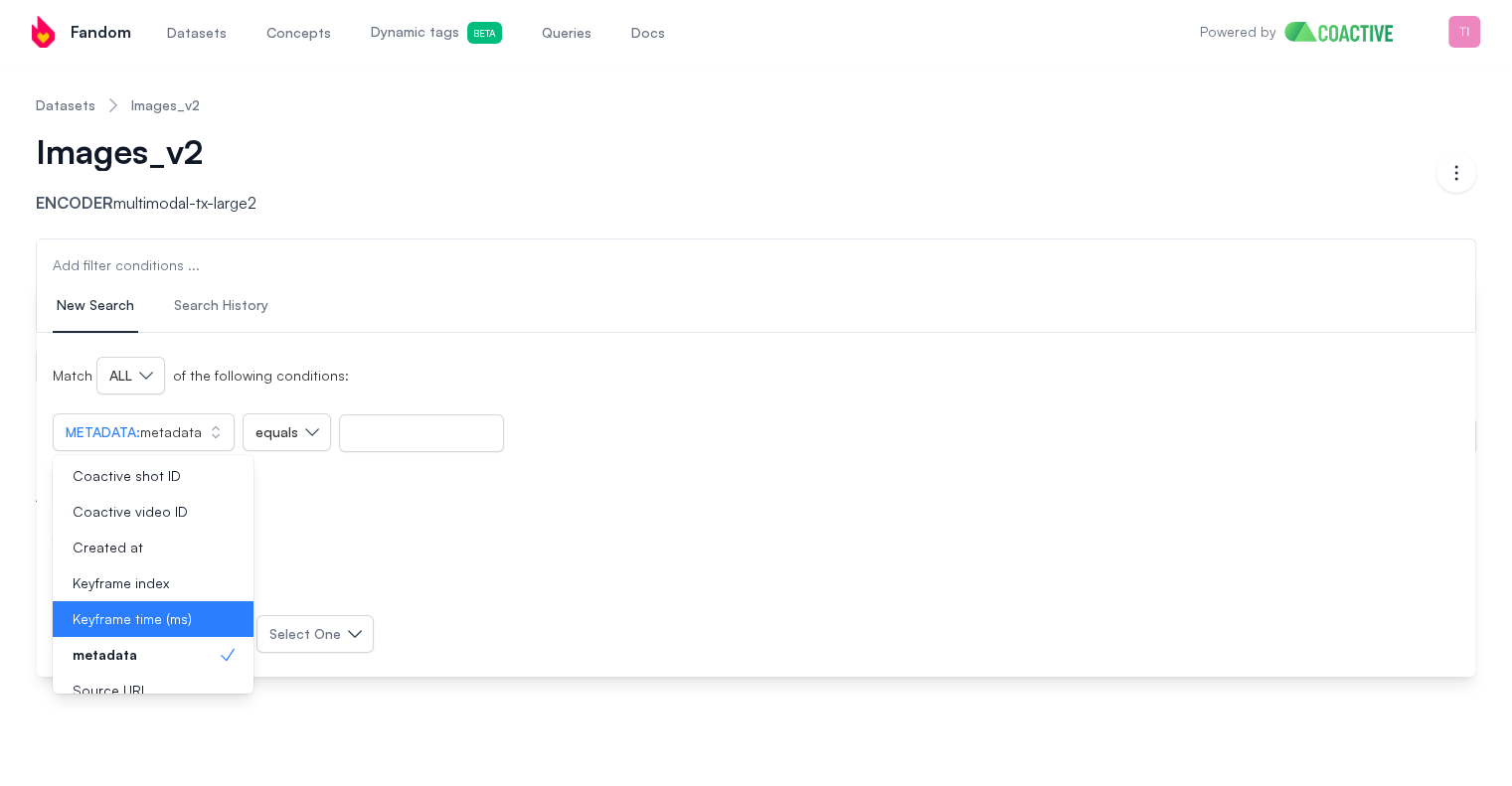 scroll, scrollTop: 96, scrollLeft: 0, axis: vertical 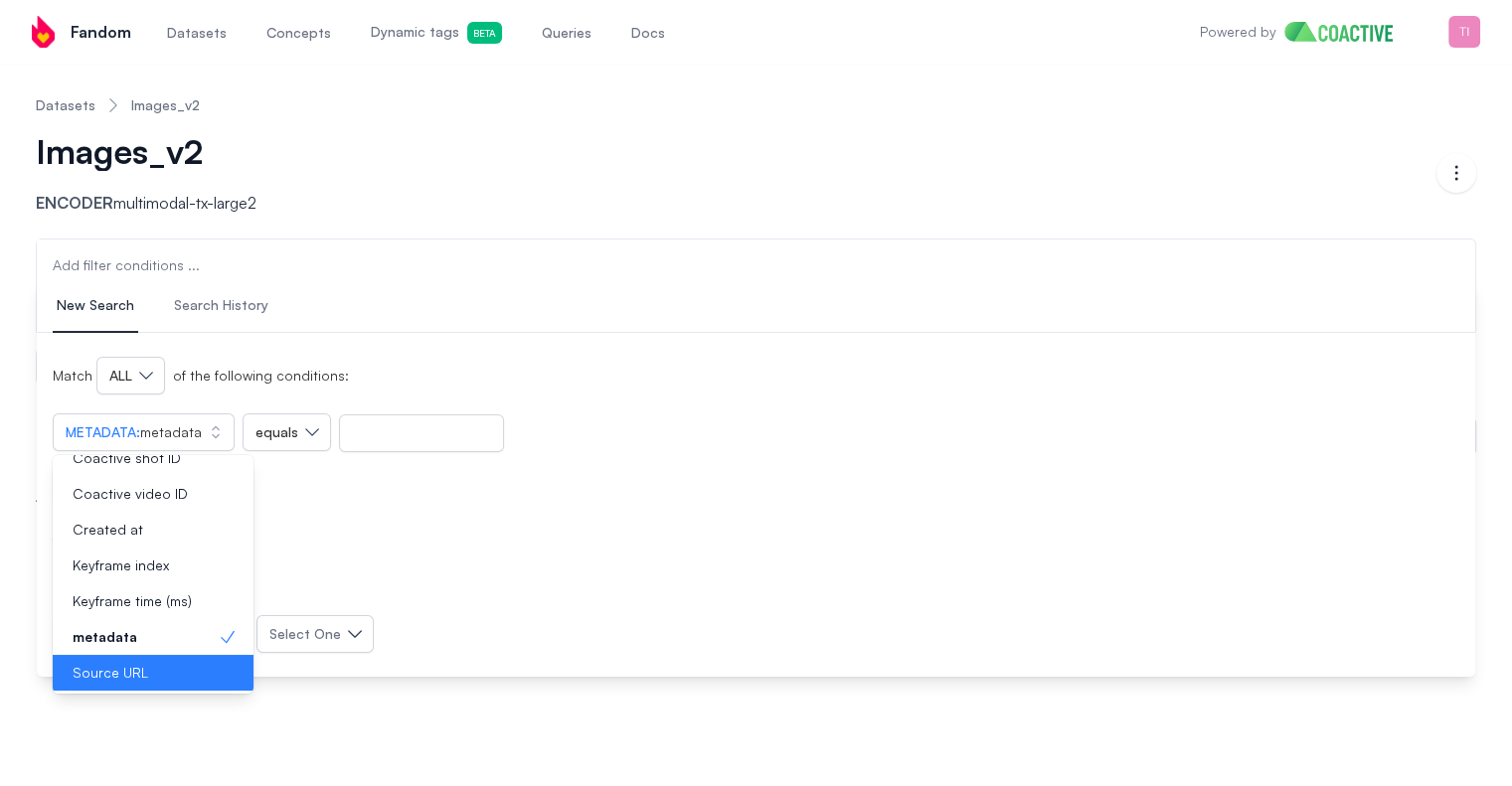click on "Source URL" at bounding box center [141, 673] 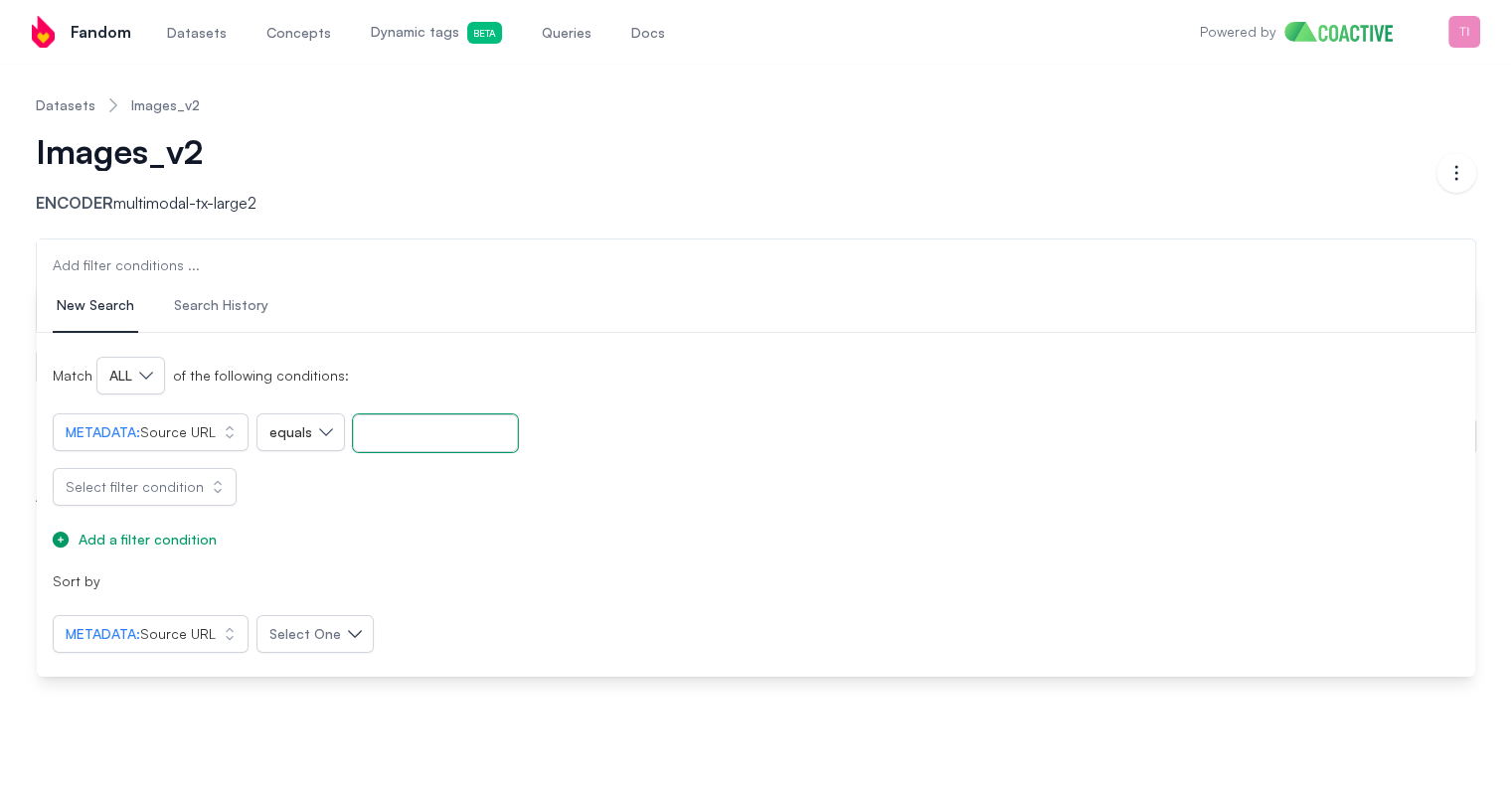 click at bounding box center [435, 433] 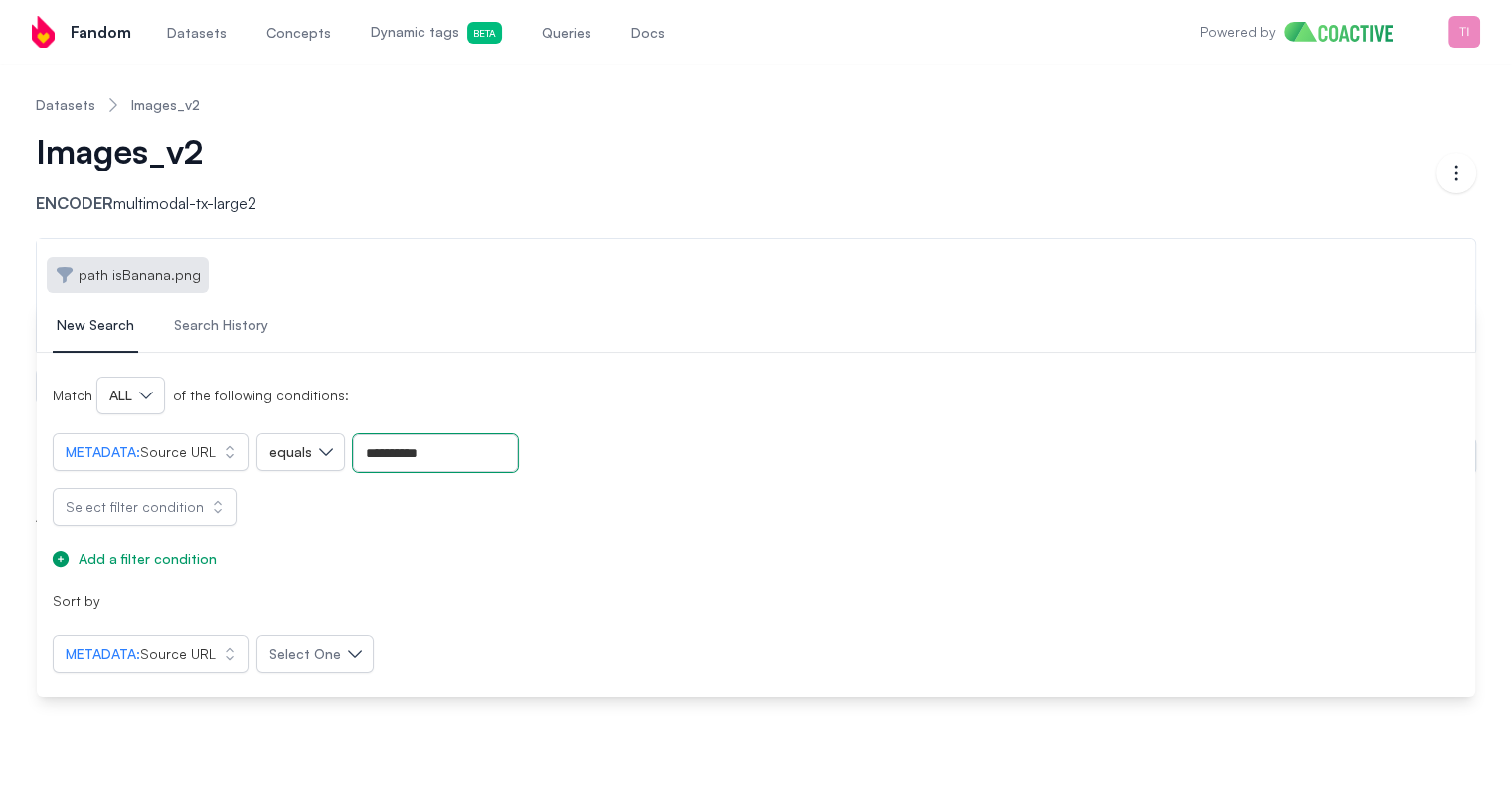 type on "**********" 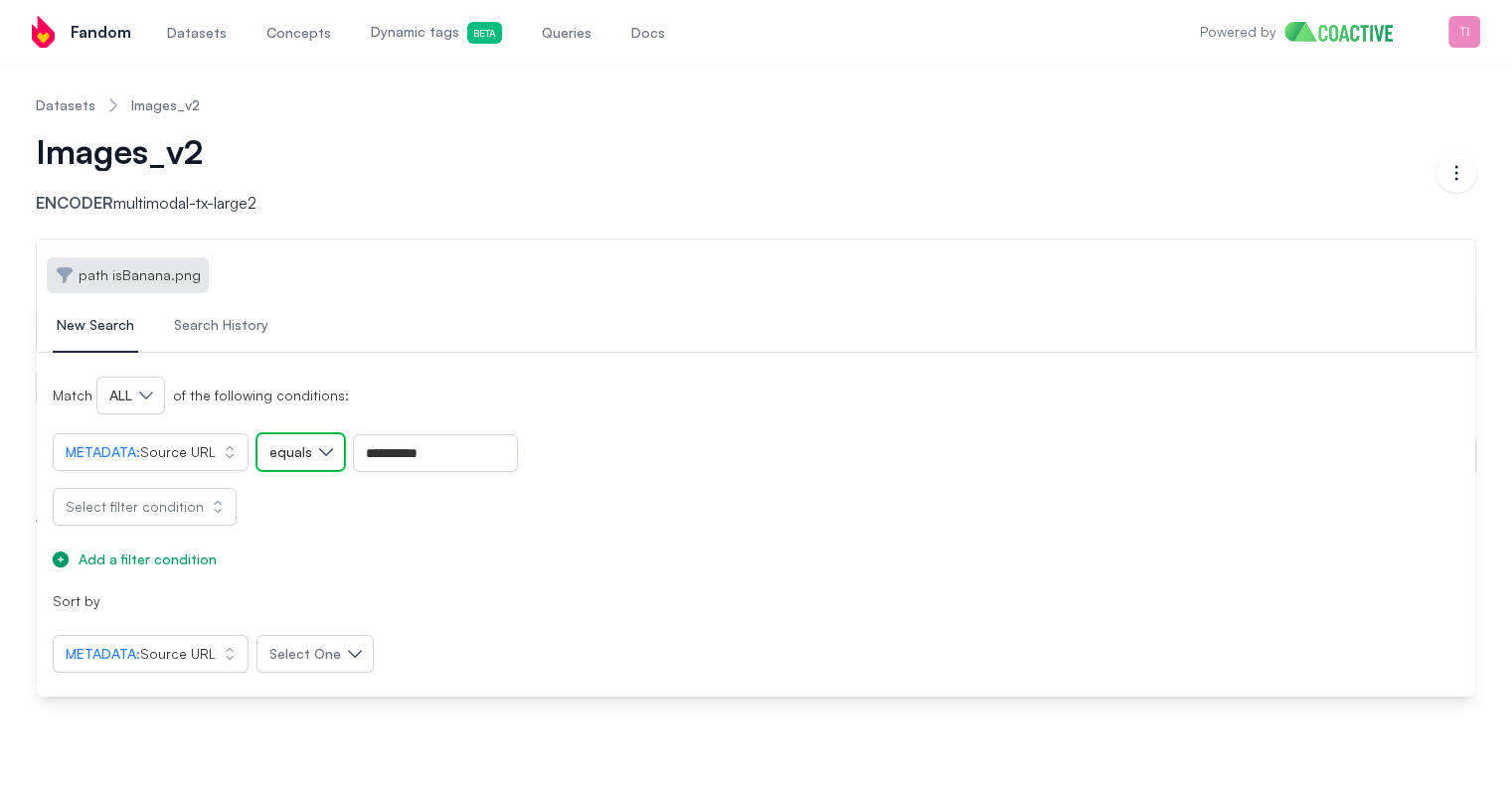 click on "equals" at bounding box center [290, 452] 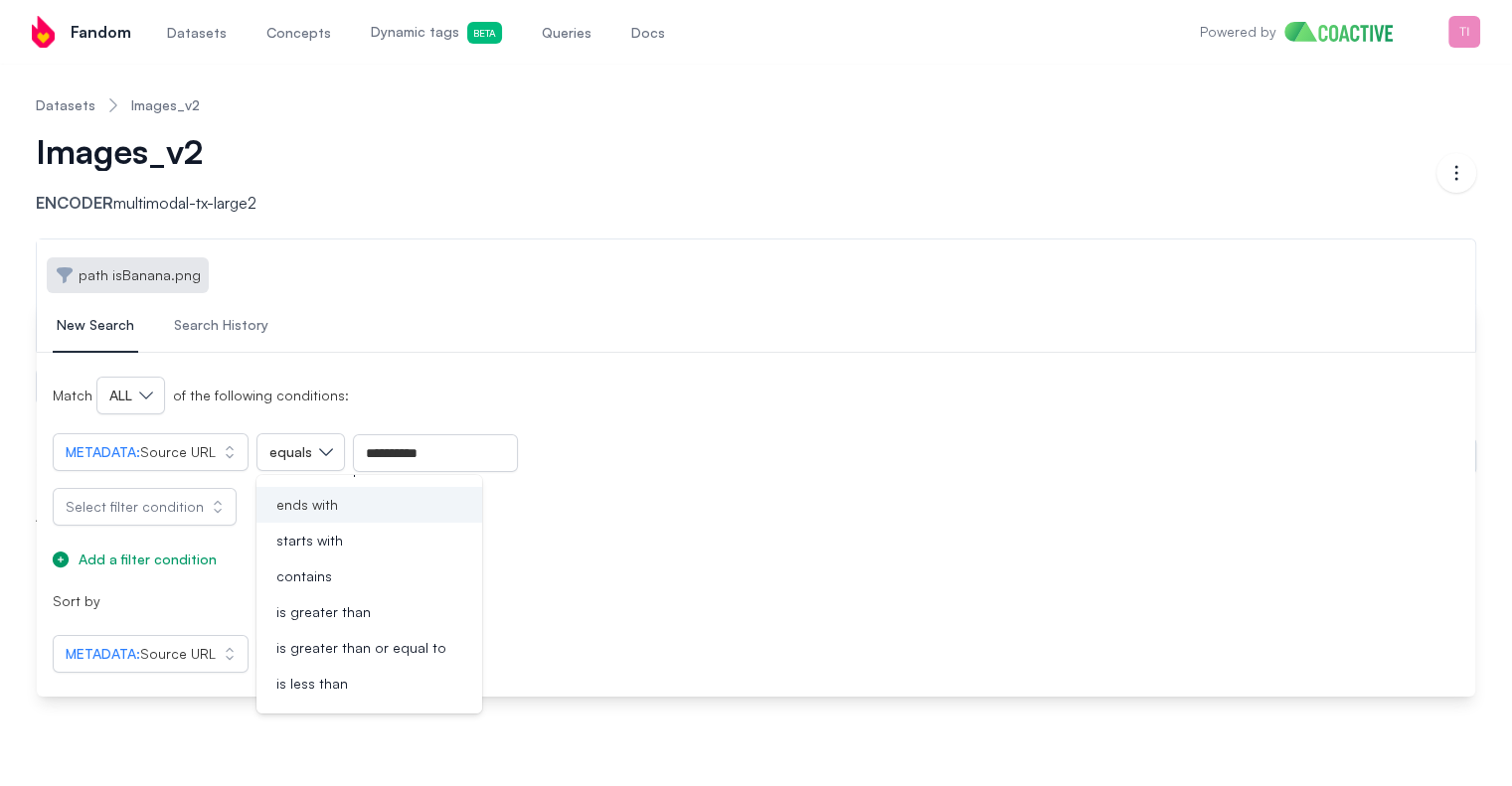 scroll, scrollTop: 91, scrollLeft: 0, axis: vertical 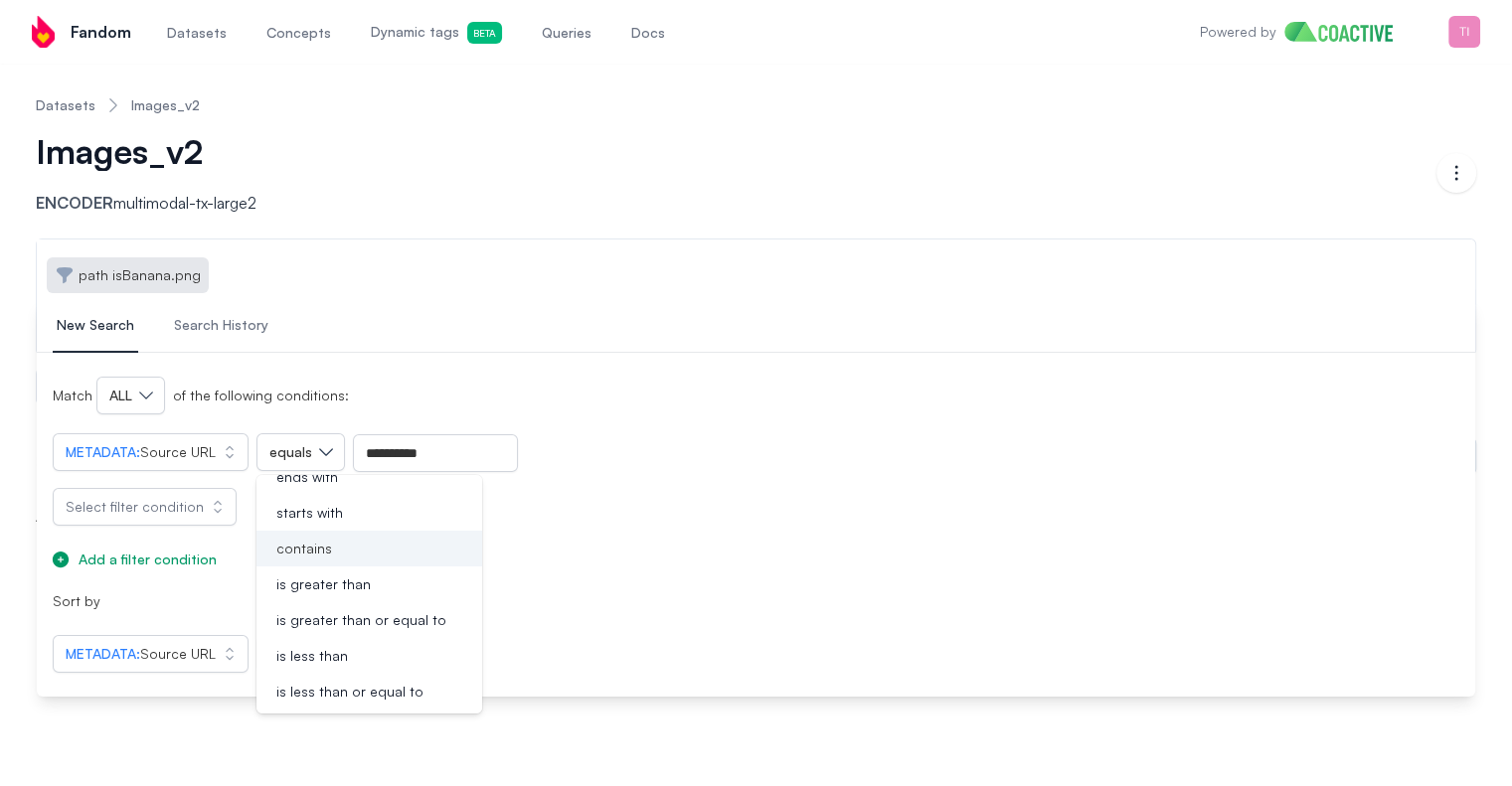 click on "contains" at bounding box center [357, 549] 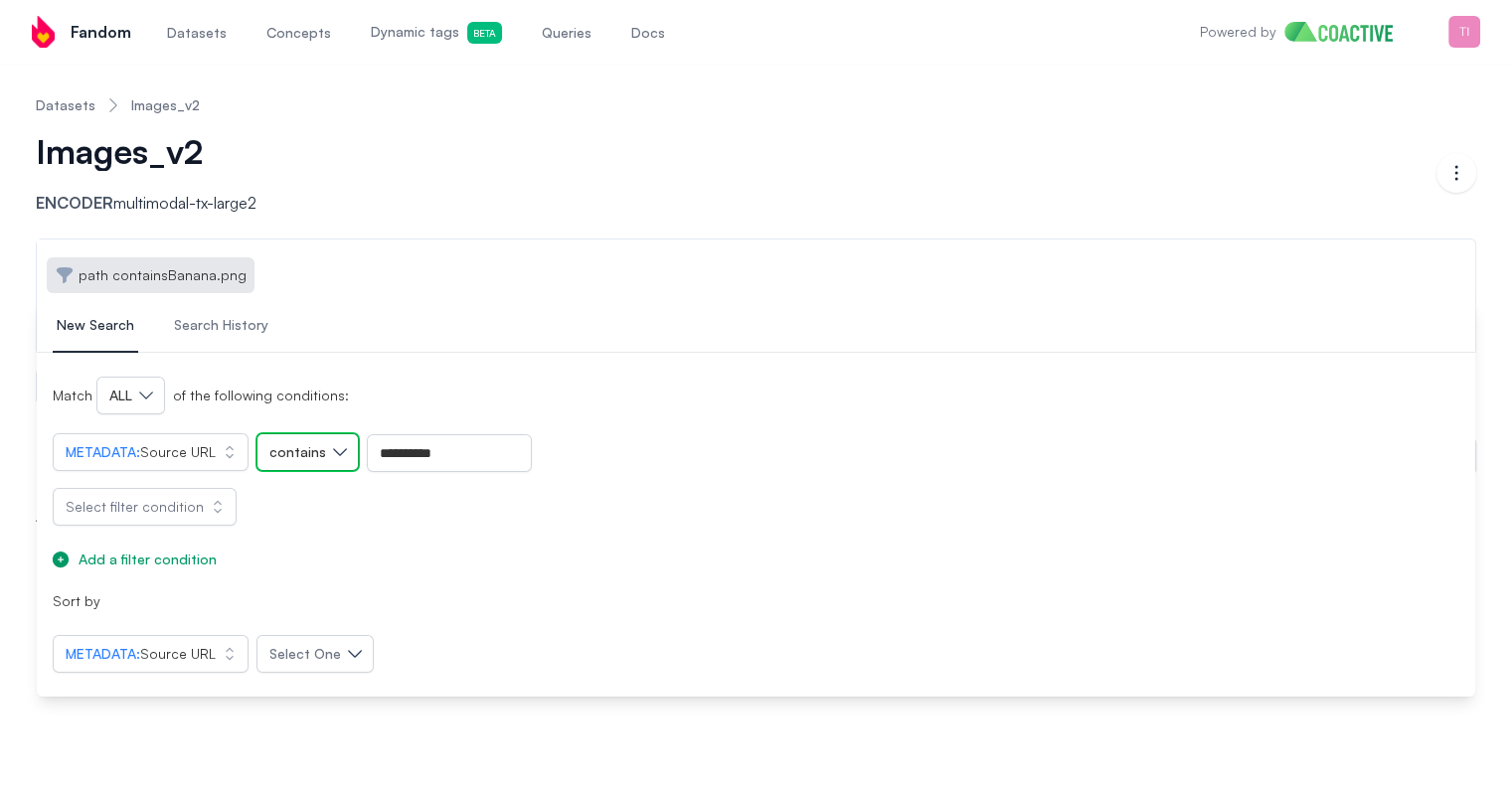 click on "path   contains  Banana.png" at bounding box center (756, 267) 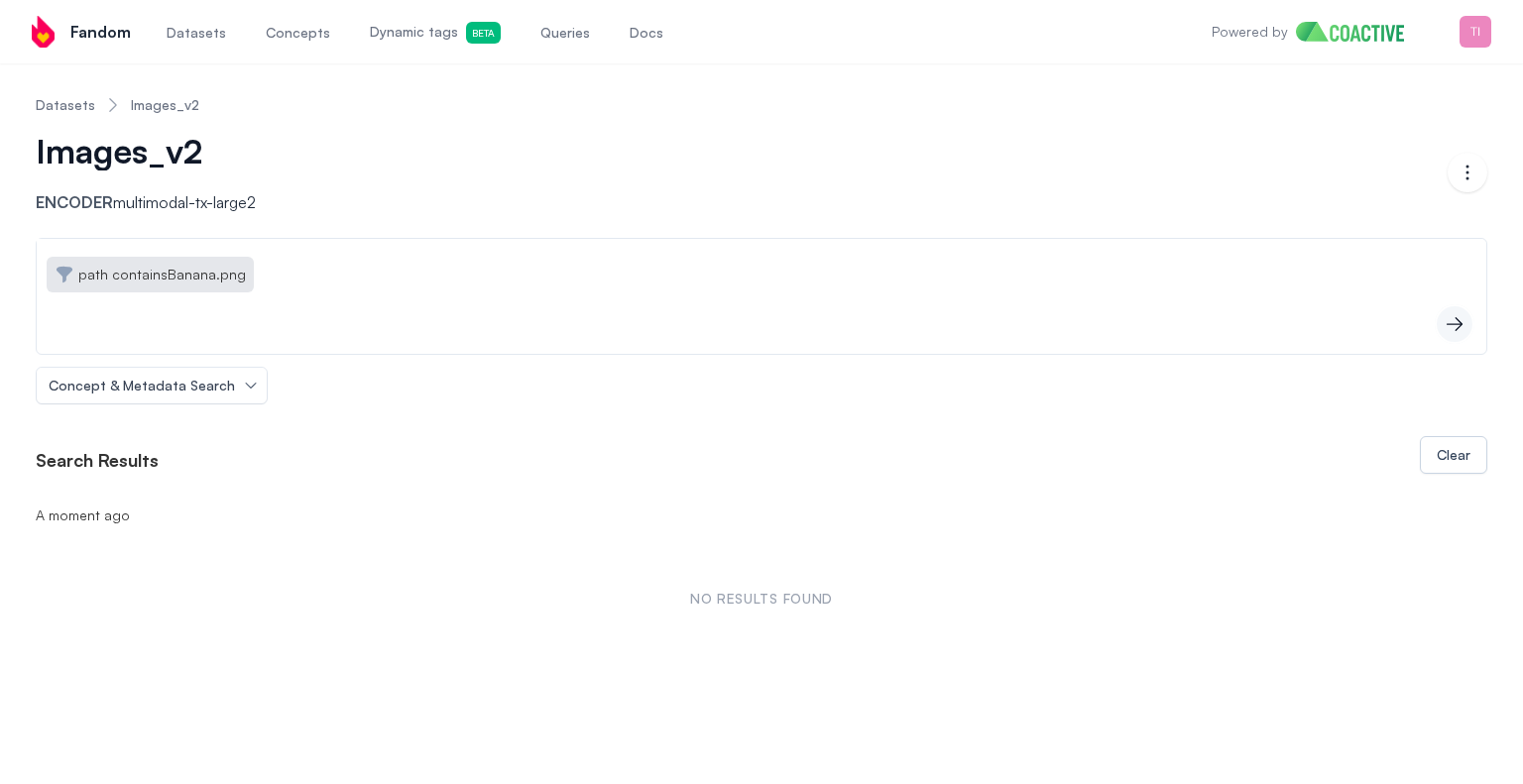 click 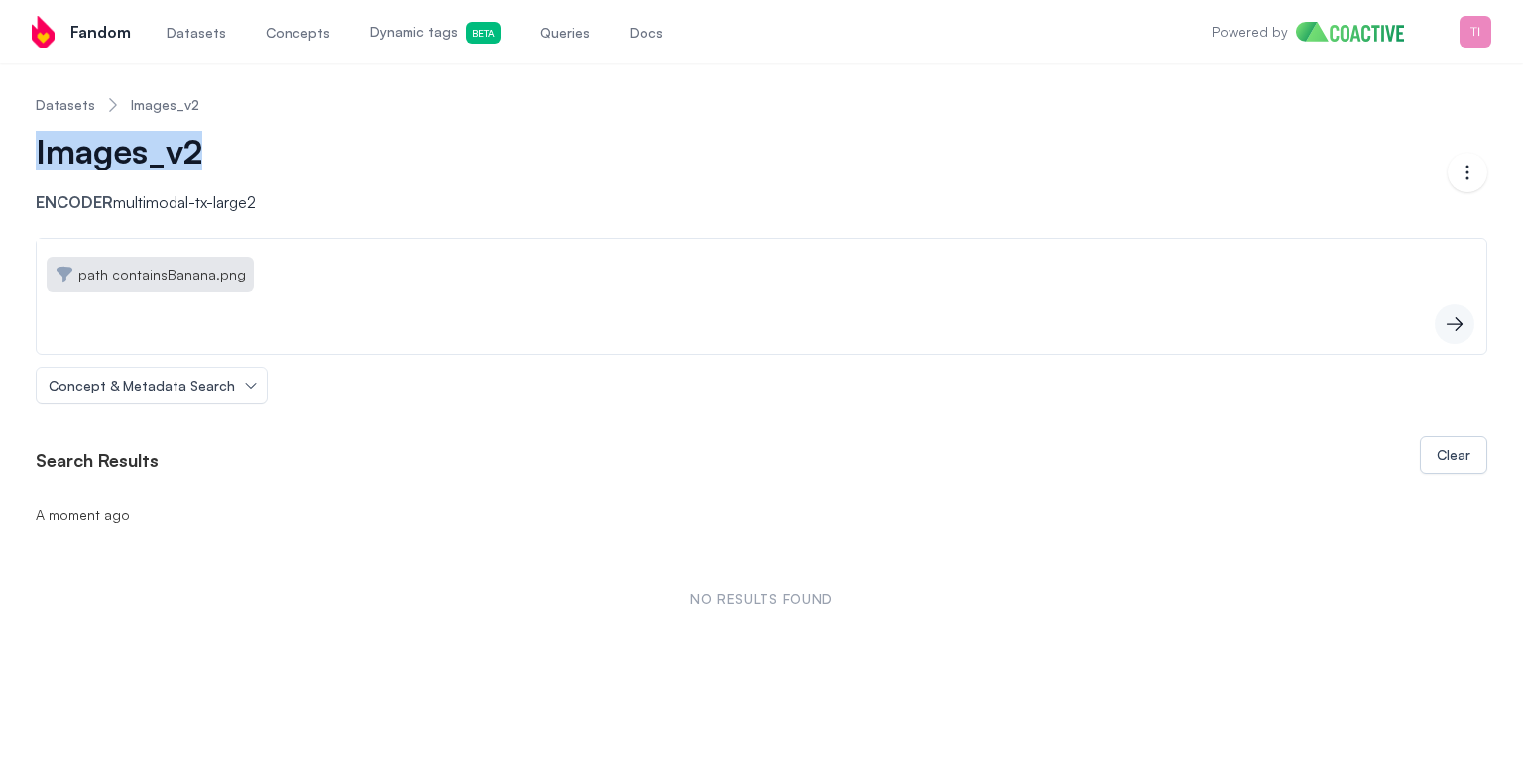 drag, startPoint x: 115, startPoint y: 158, endPoint x: 9, endPoint y: 161, distance: 106.042444 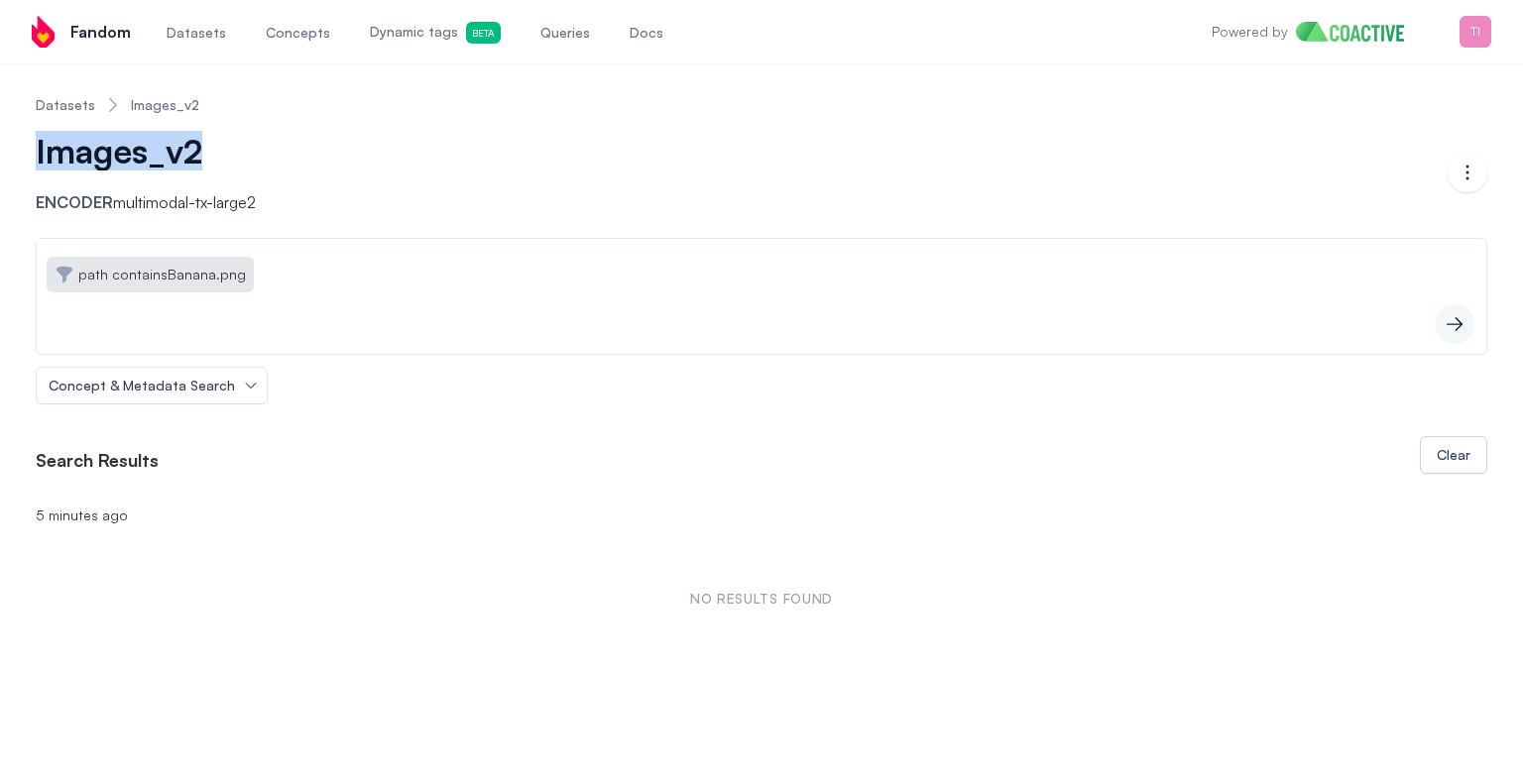 click on "path   contains  Banana.png" at bounding box center (162, 275) 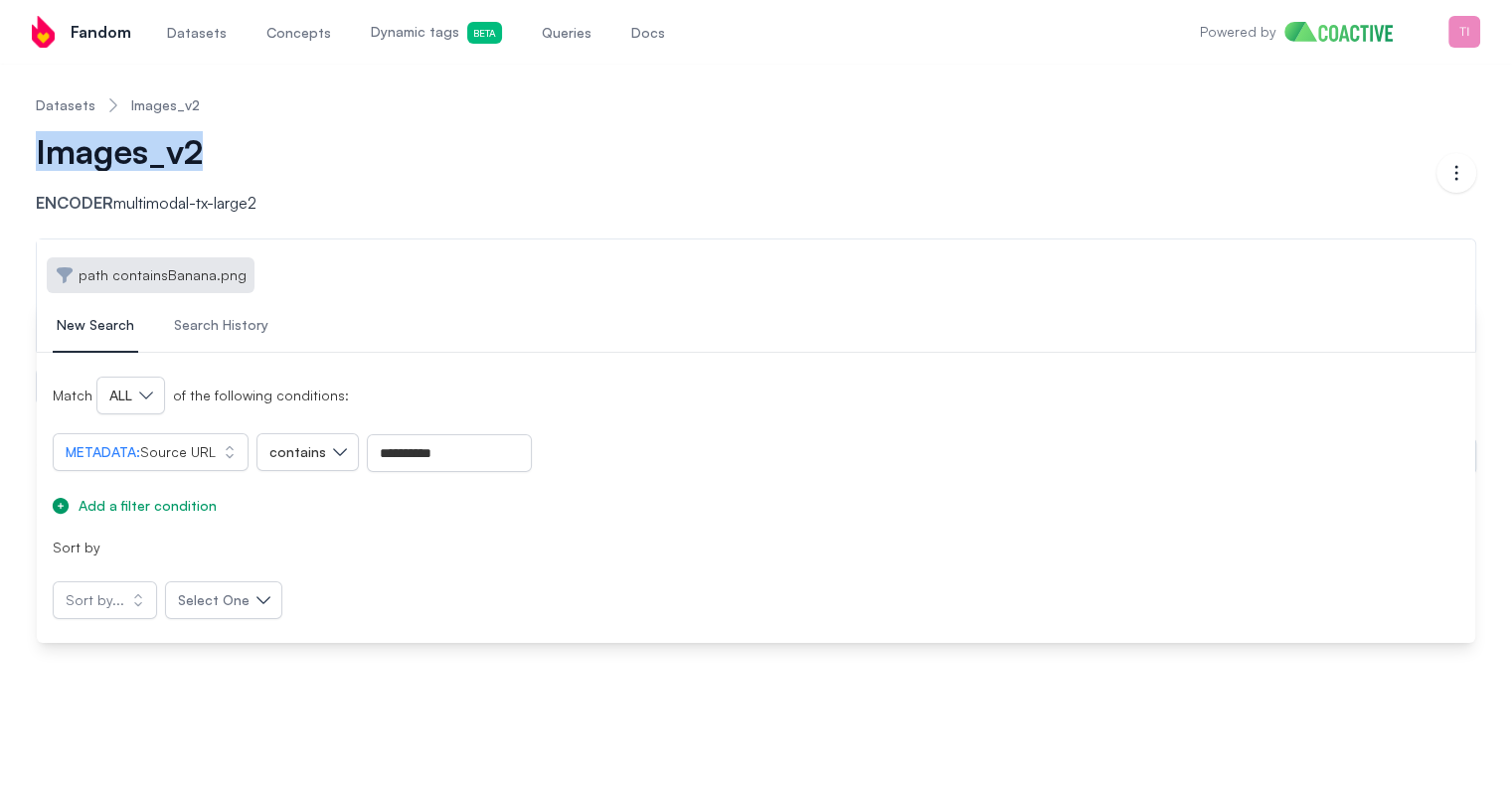 click 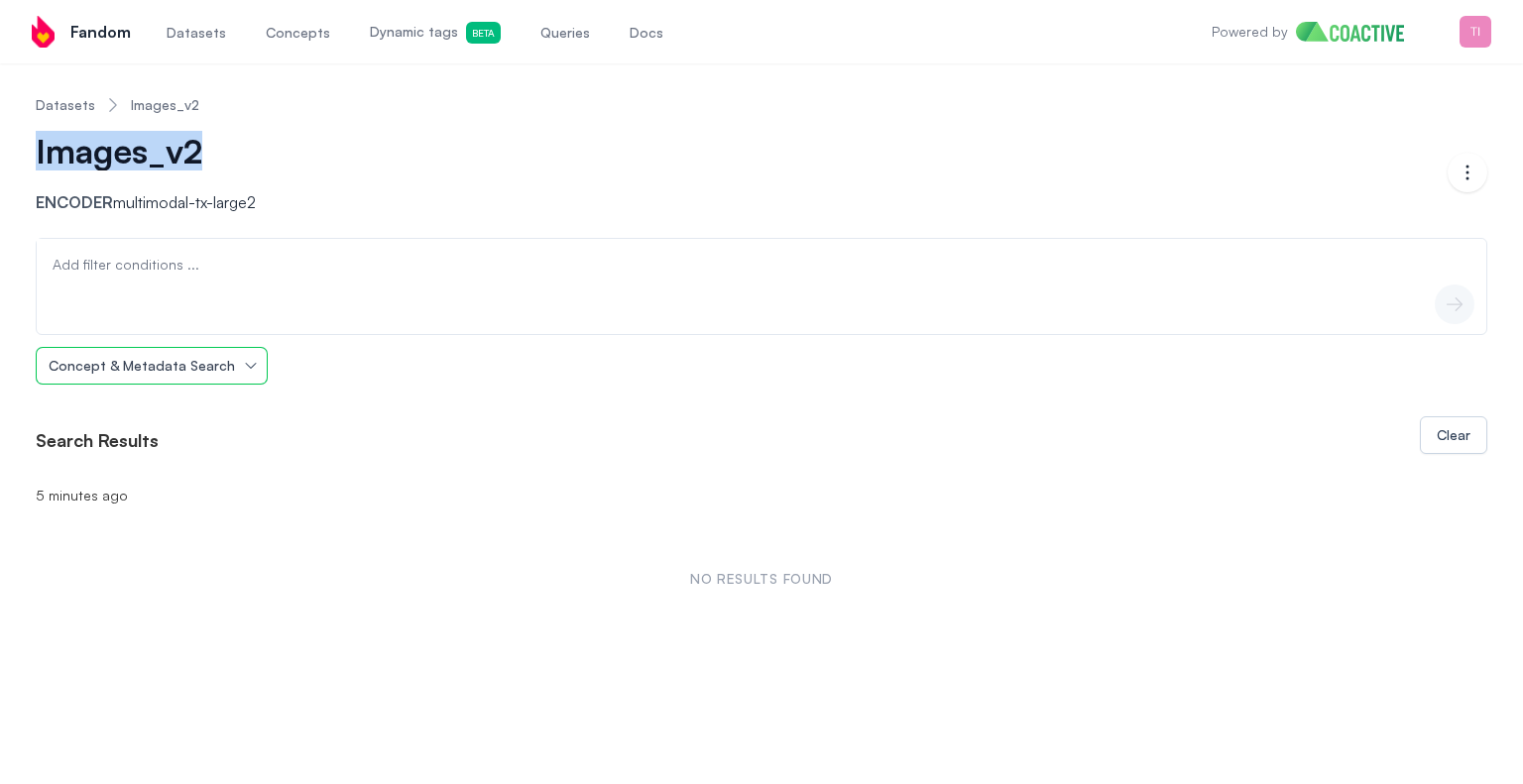 click on "Concept & Metadata Search" at bounding box center (142, 366) 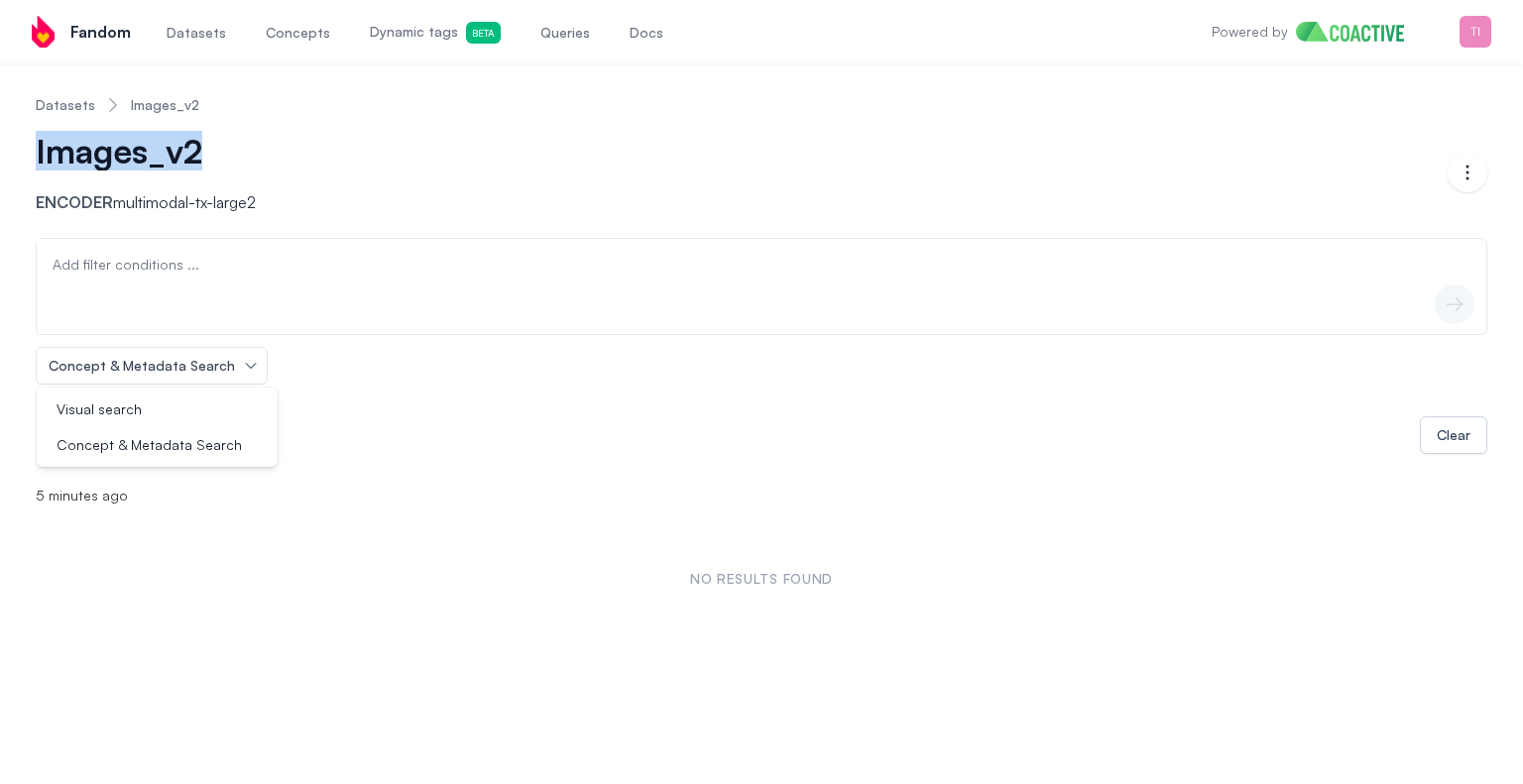 click on "Add filter conditions ..." at bounding box center (126, 265) 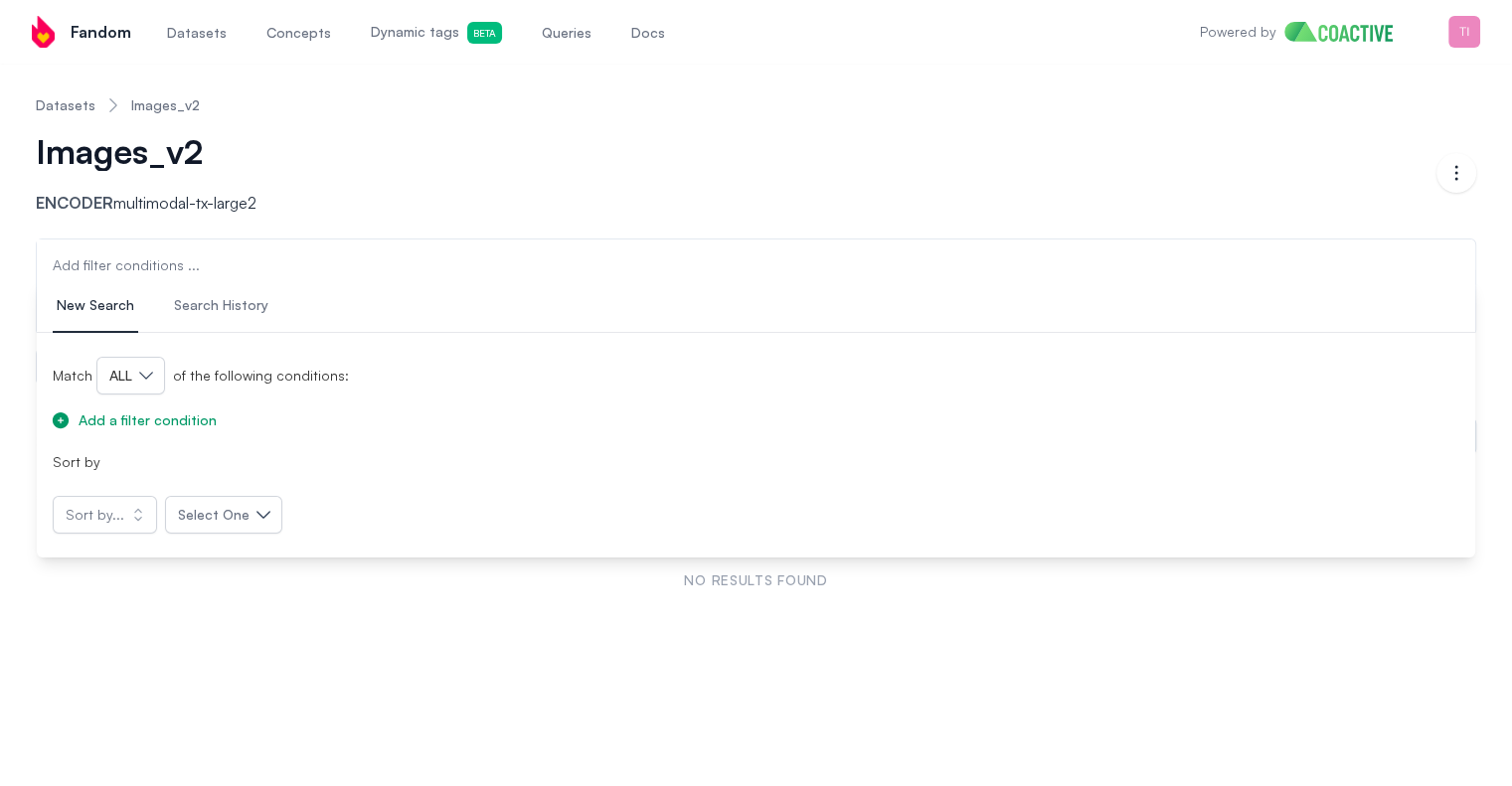 click on "Match   ALL of the following conditions:" at bounding box center [756, 376] 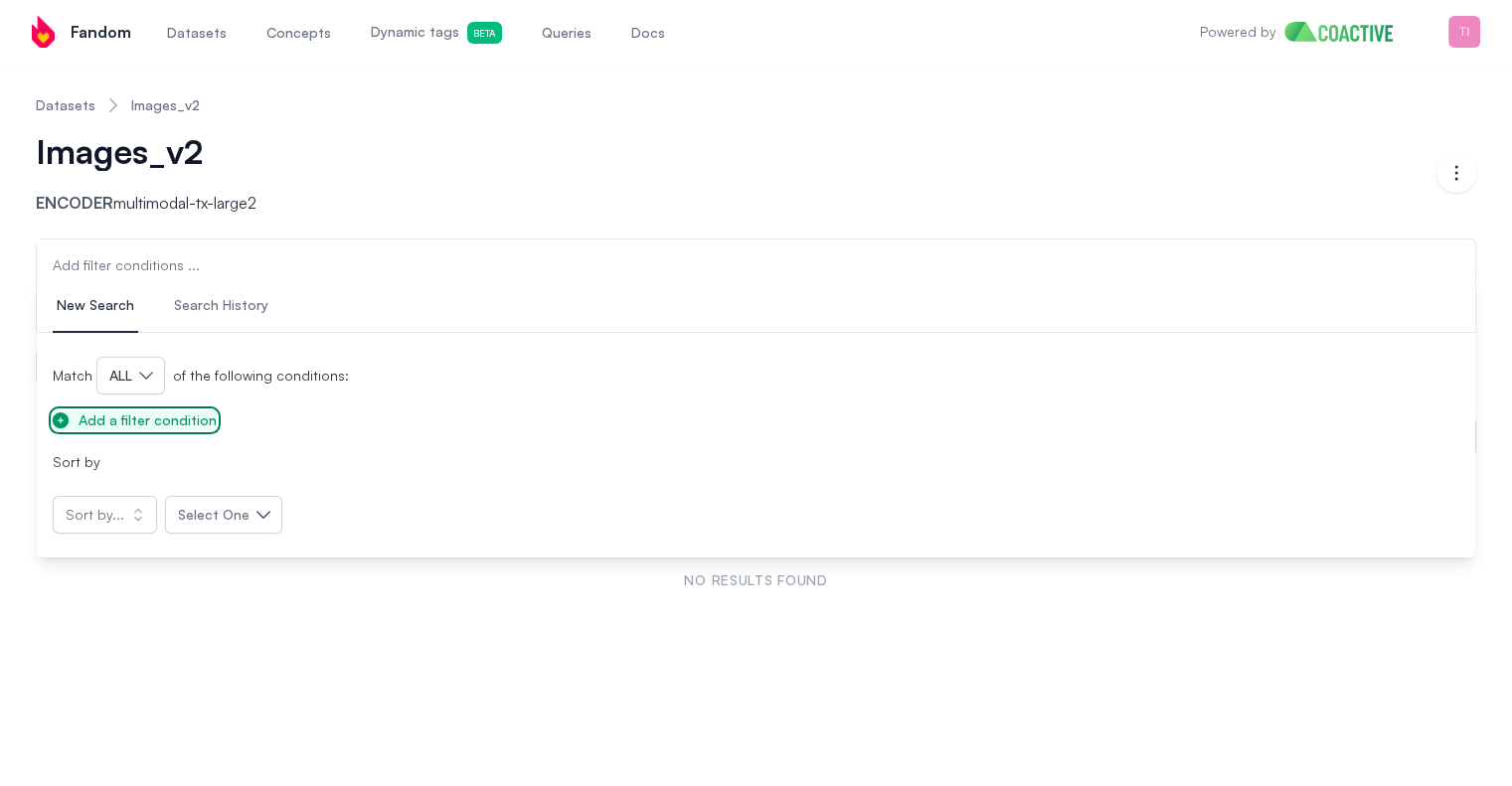 click on "Add a filter condition" at bounding box center (147, 420) 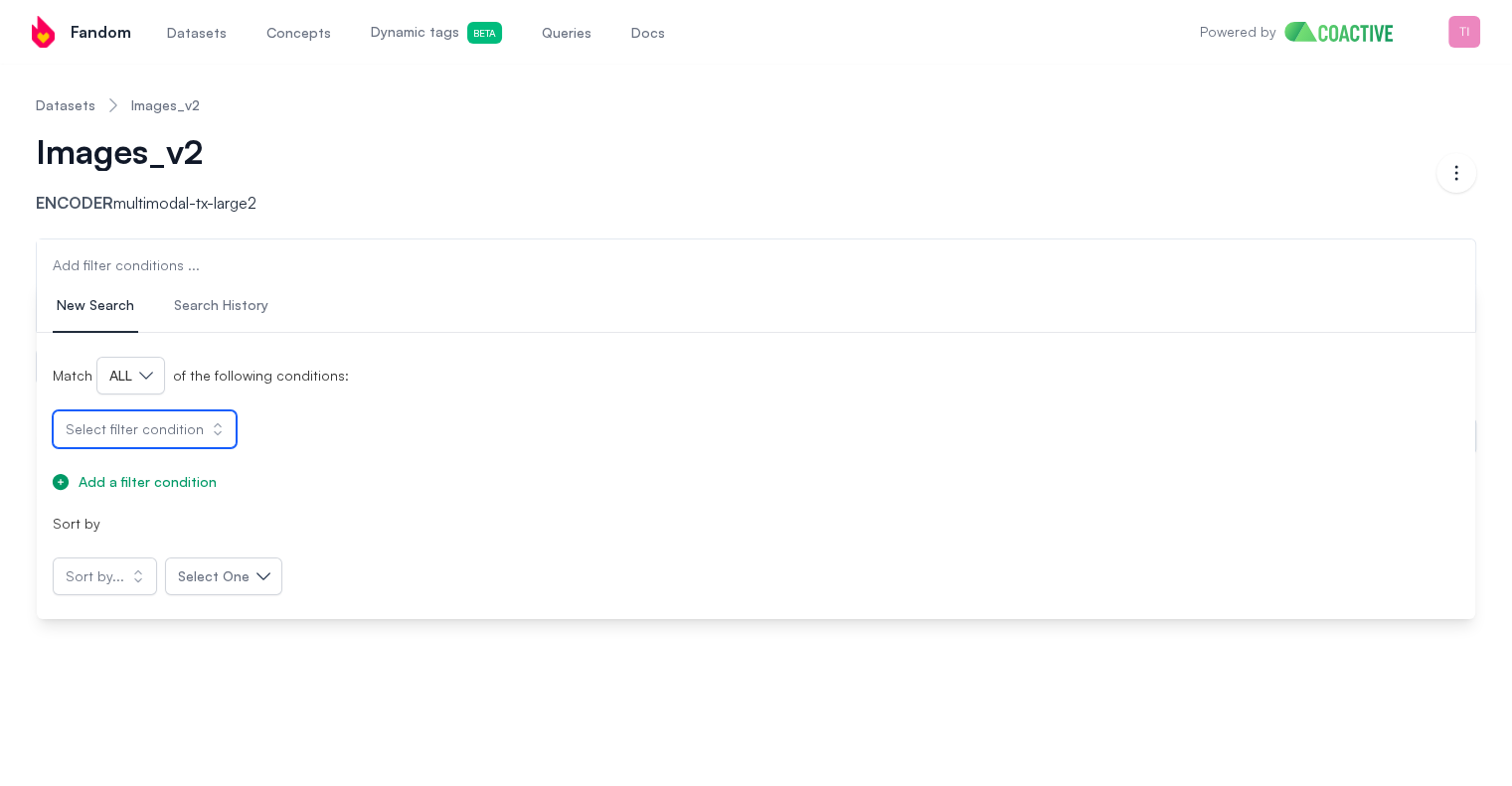 click on "Select filter condition" at bounding box center [134, 429] 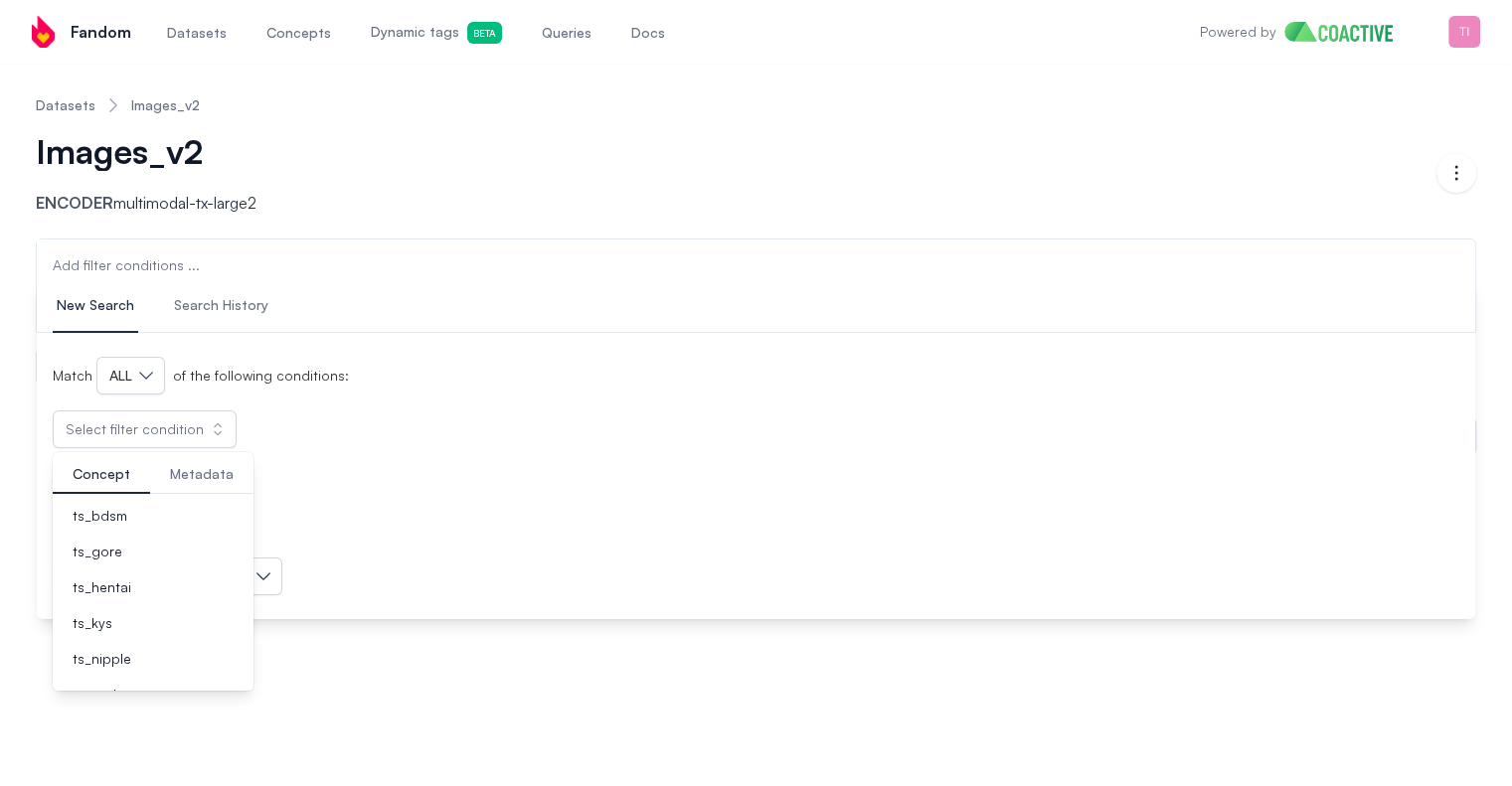 click on "Metadata" at bounding box center [202, 474] 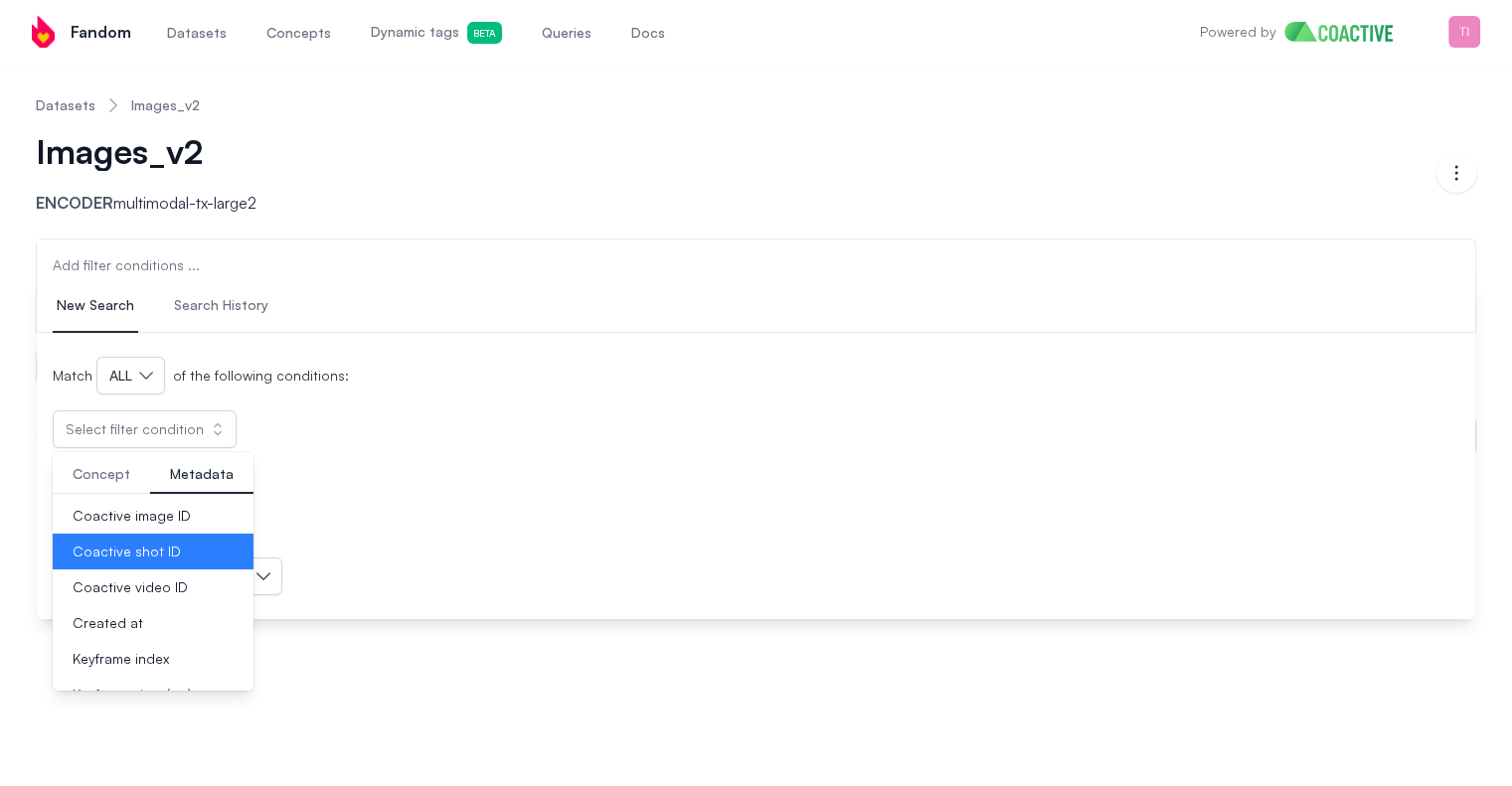 scroll, scrollTop: 96, scrollLeft: 0, axis: vertical 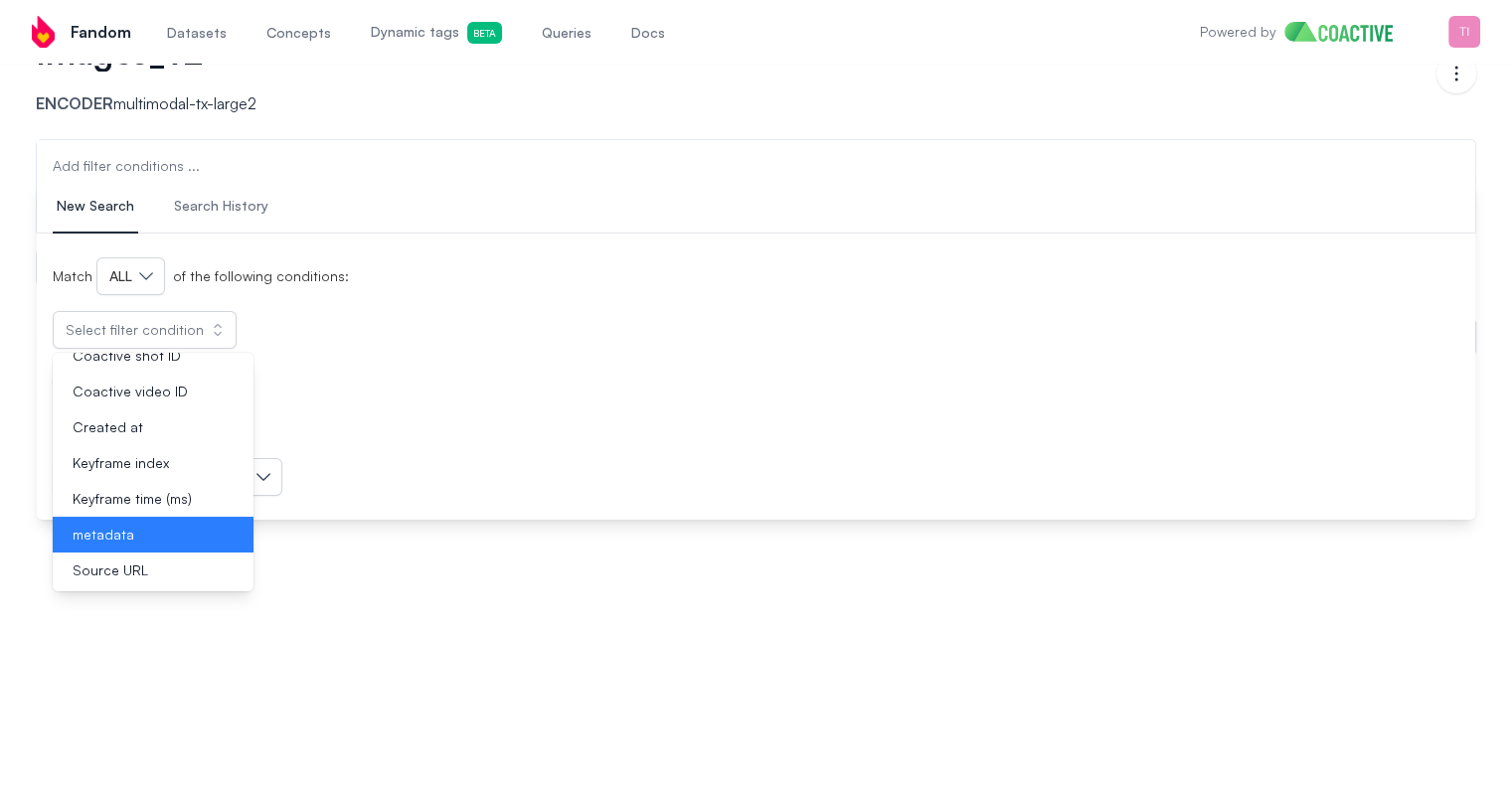 click on "metadata" at bounding box center (141, 535) 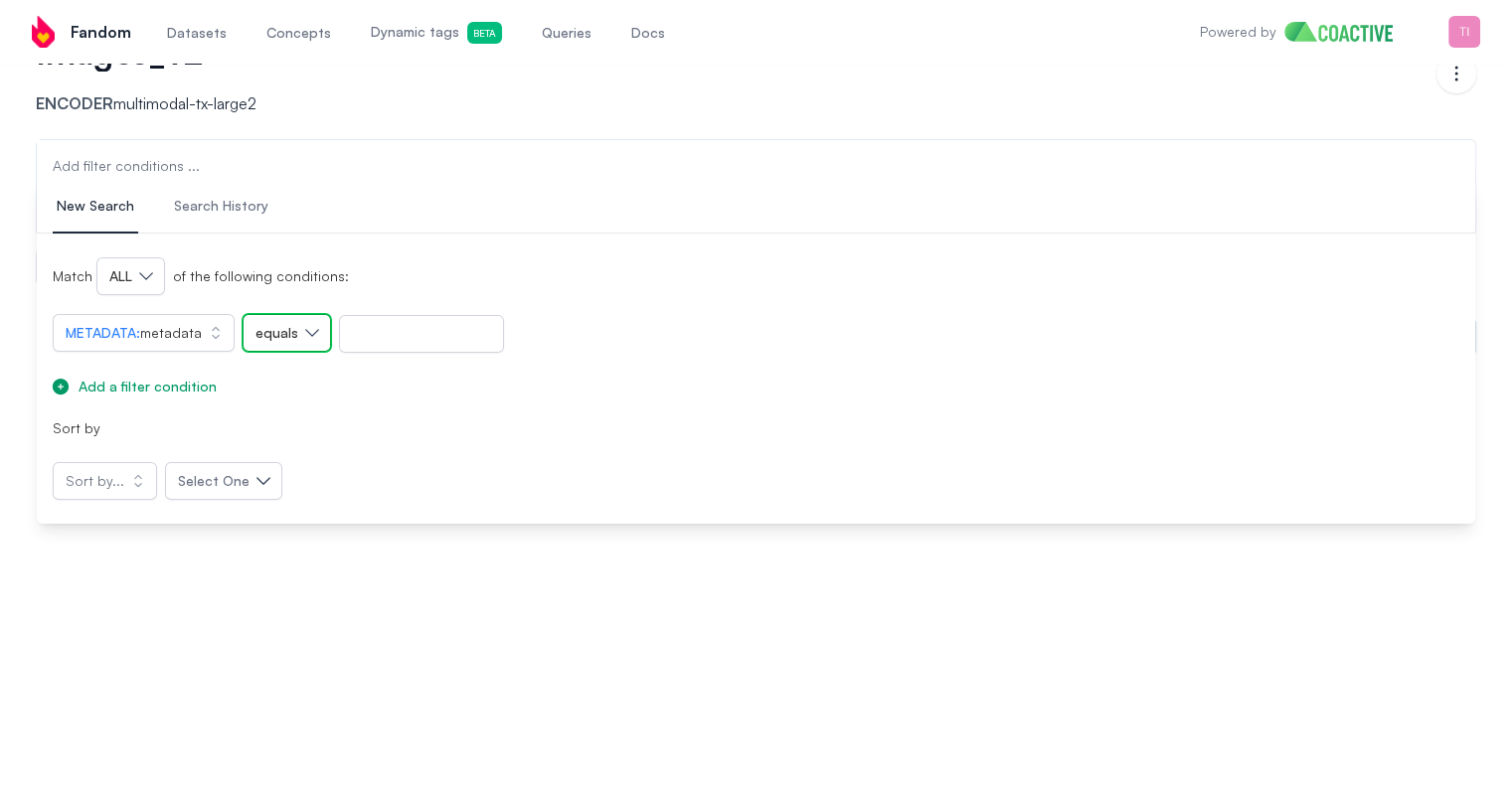 click on "equals" at bounding box center [276, 333] 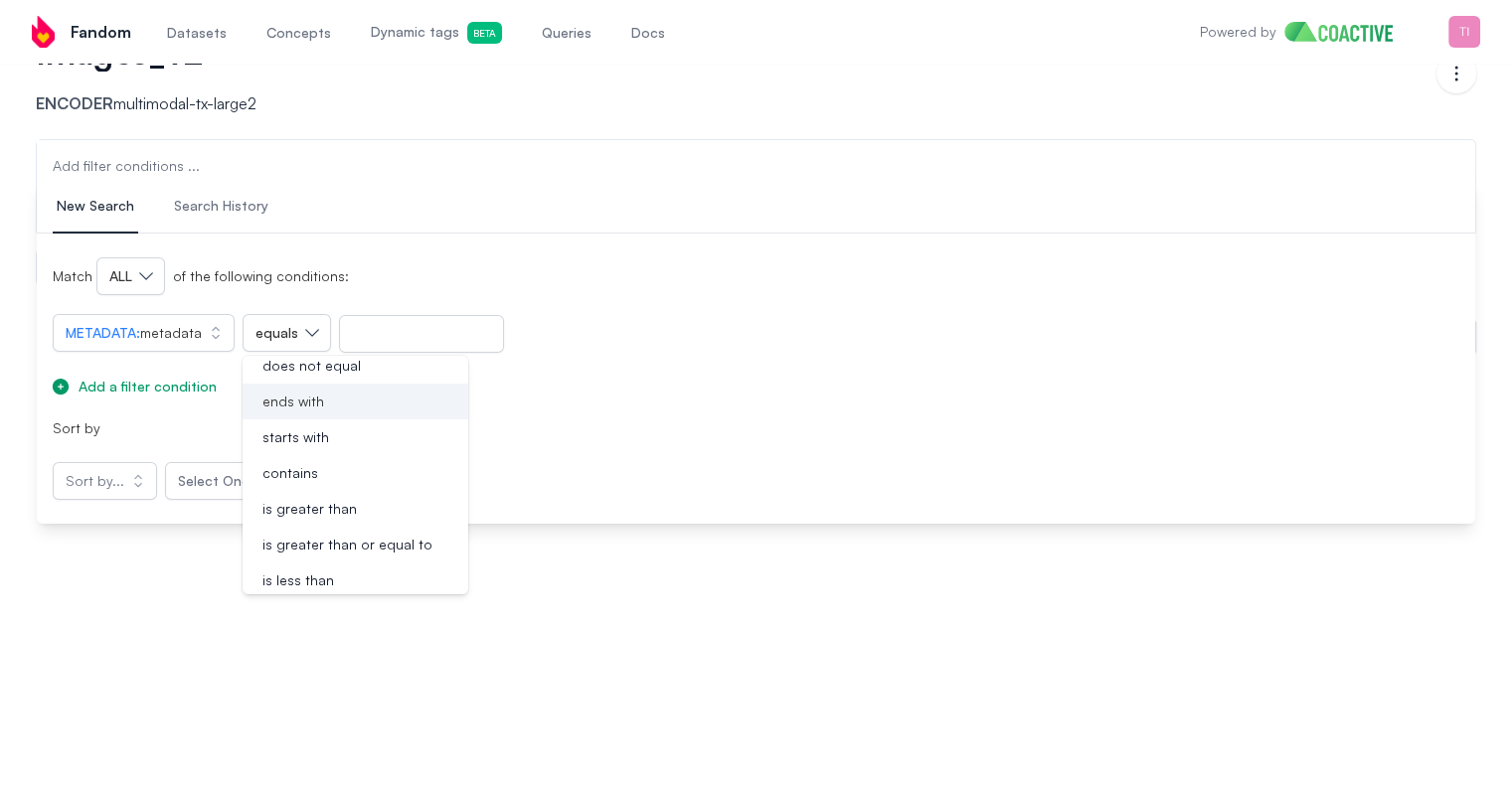 scroll, scrollTop: 91, scrollLeft: 0, axis: vertical 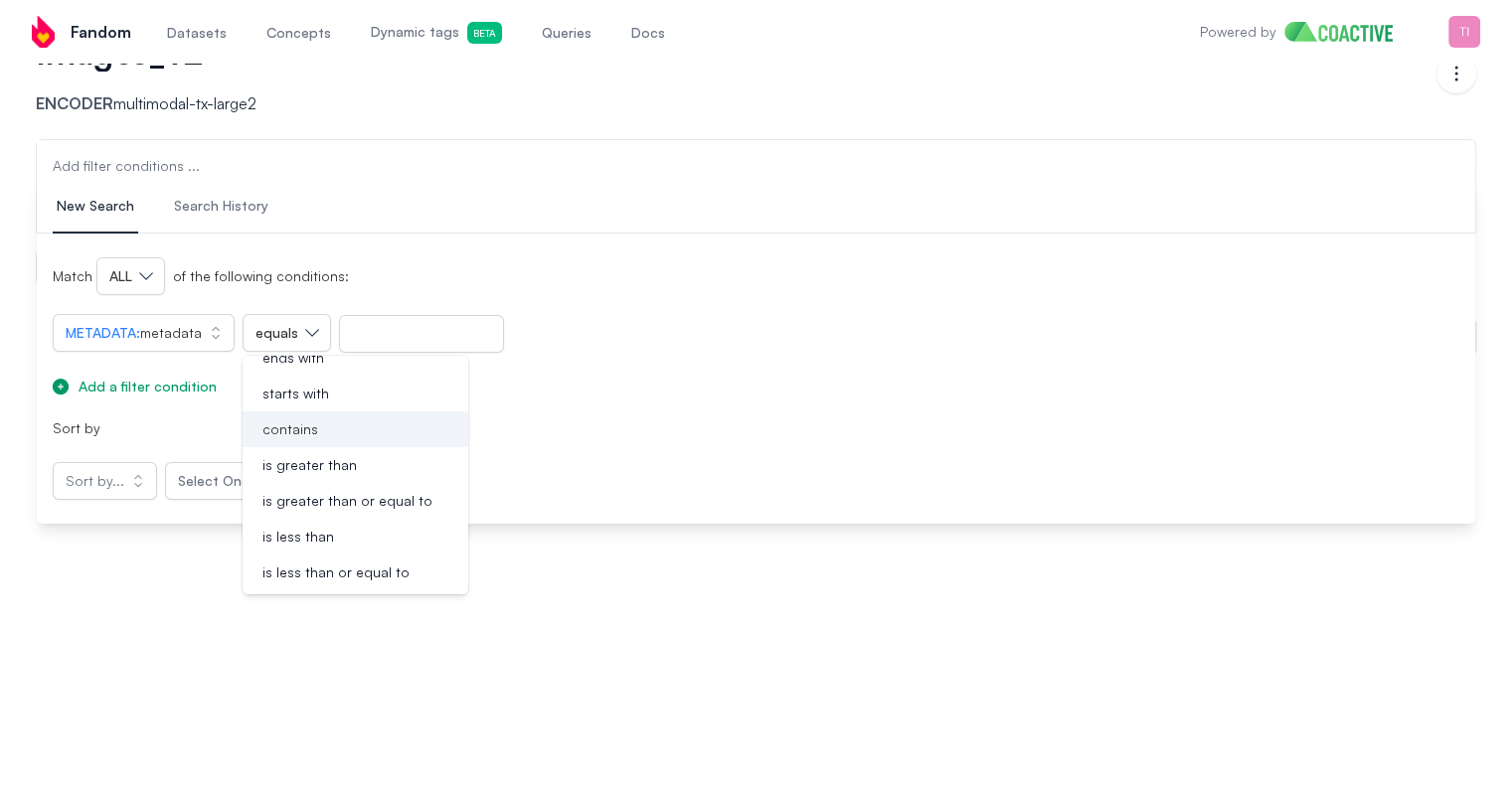 click on "contains" at bounding box center (343, 429) 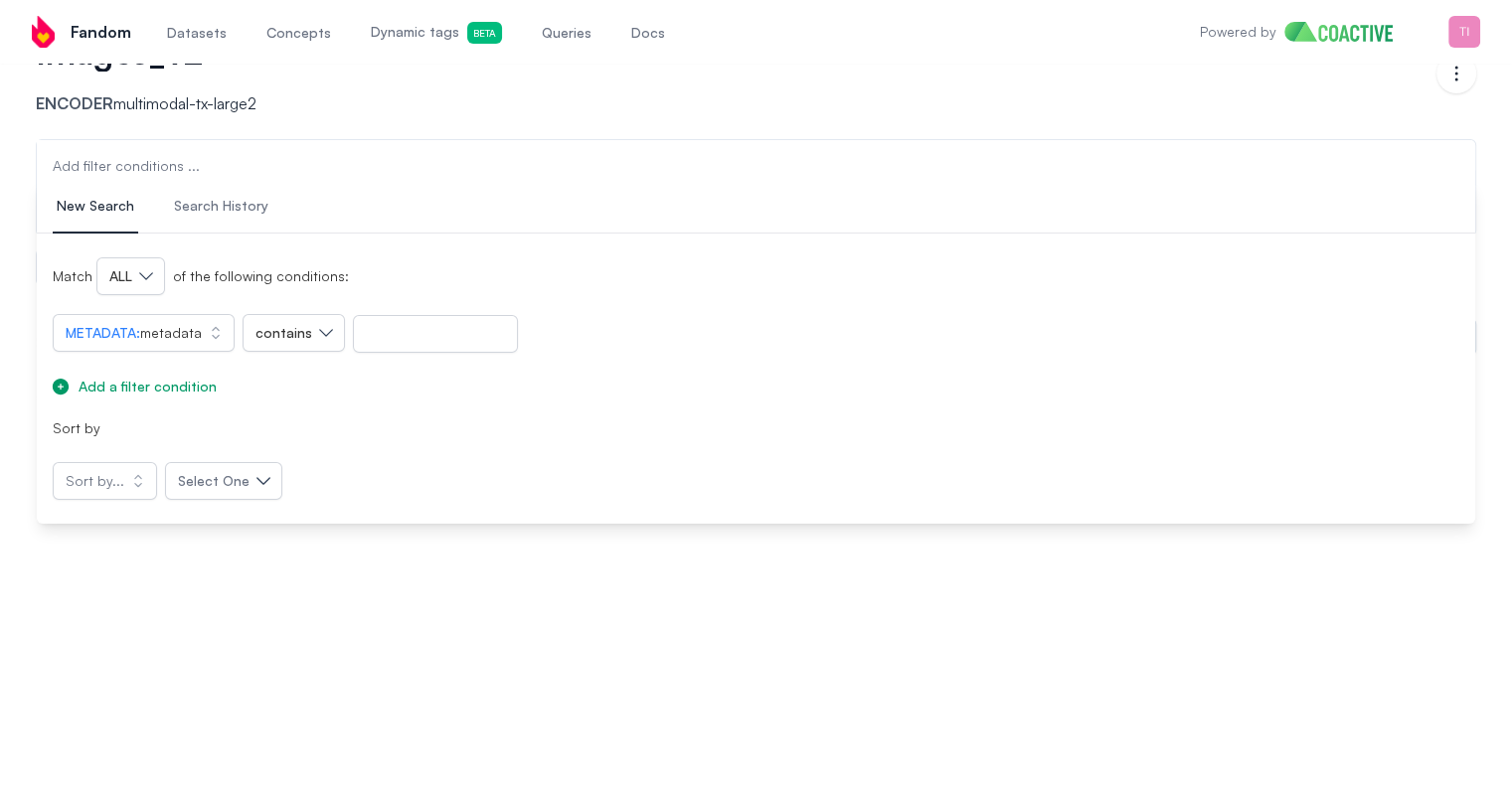 click on "Metadata :  metadata contains" at bounding box center [756, 332] 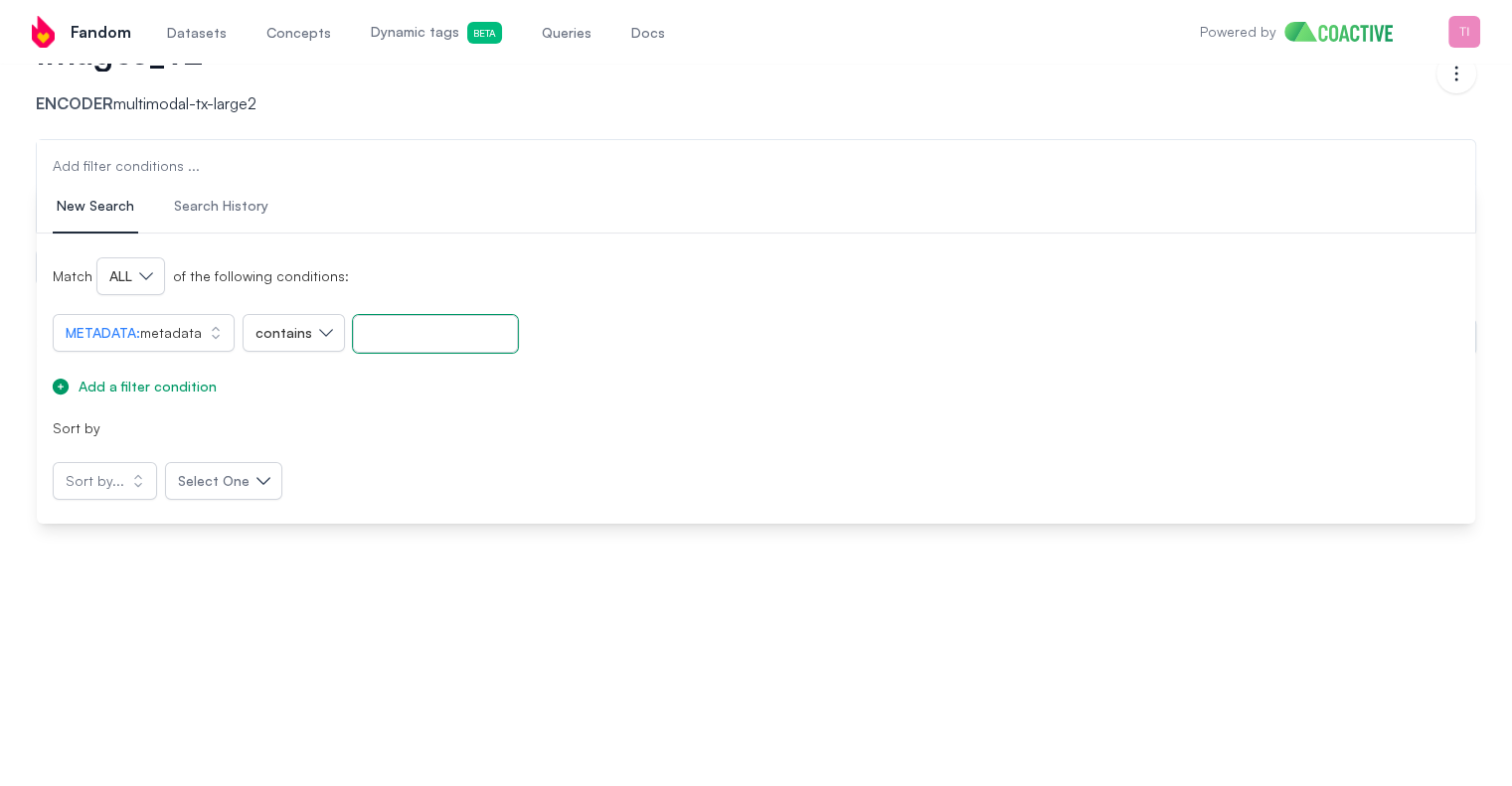 click at bounding box center (435, 334) 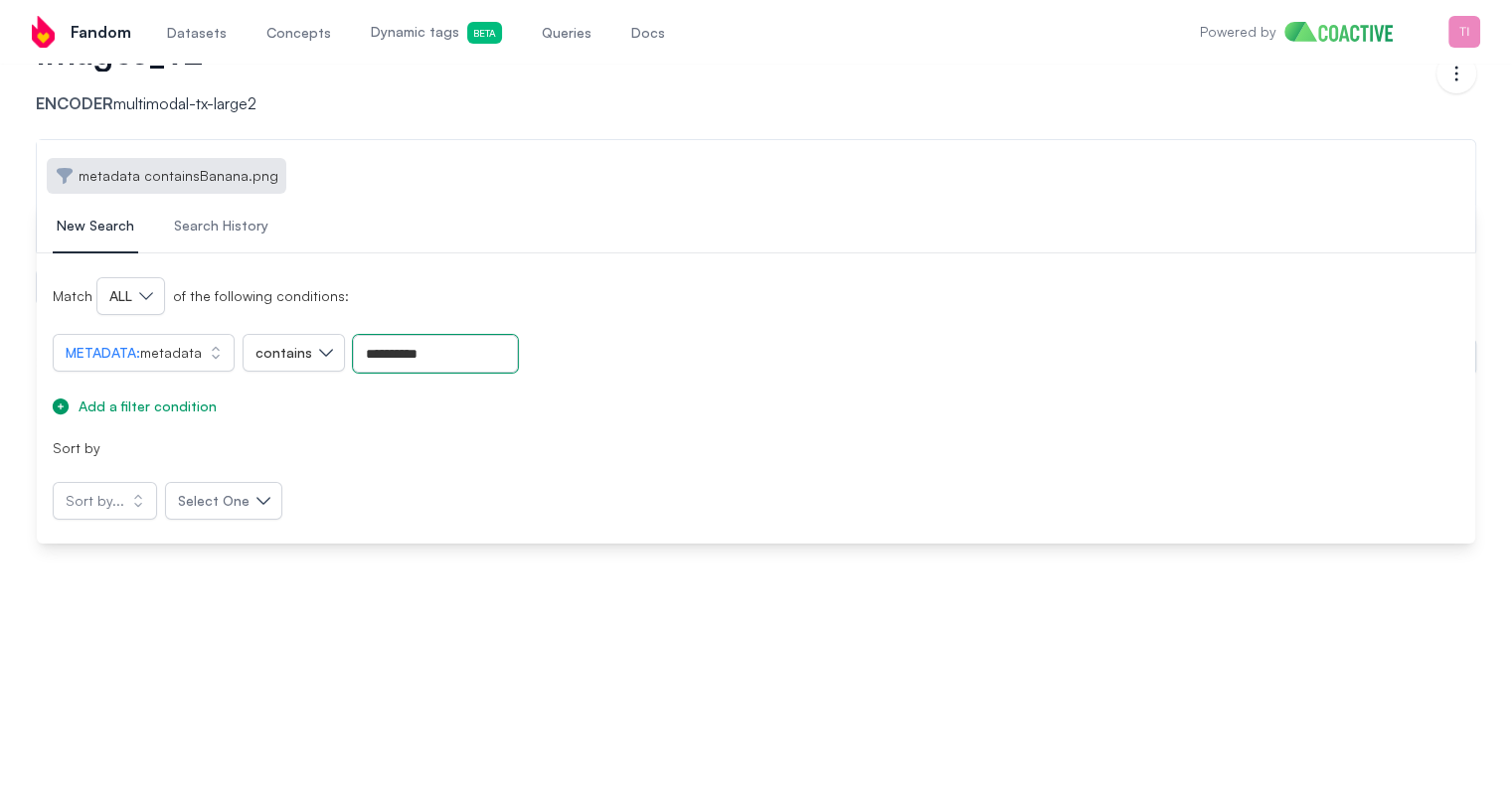 type on "**********" 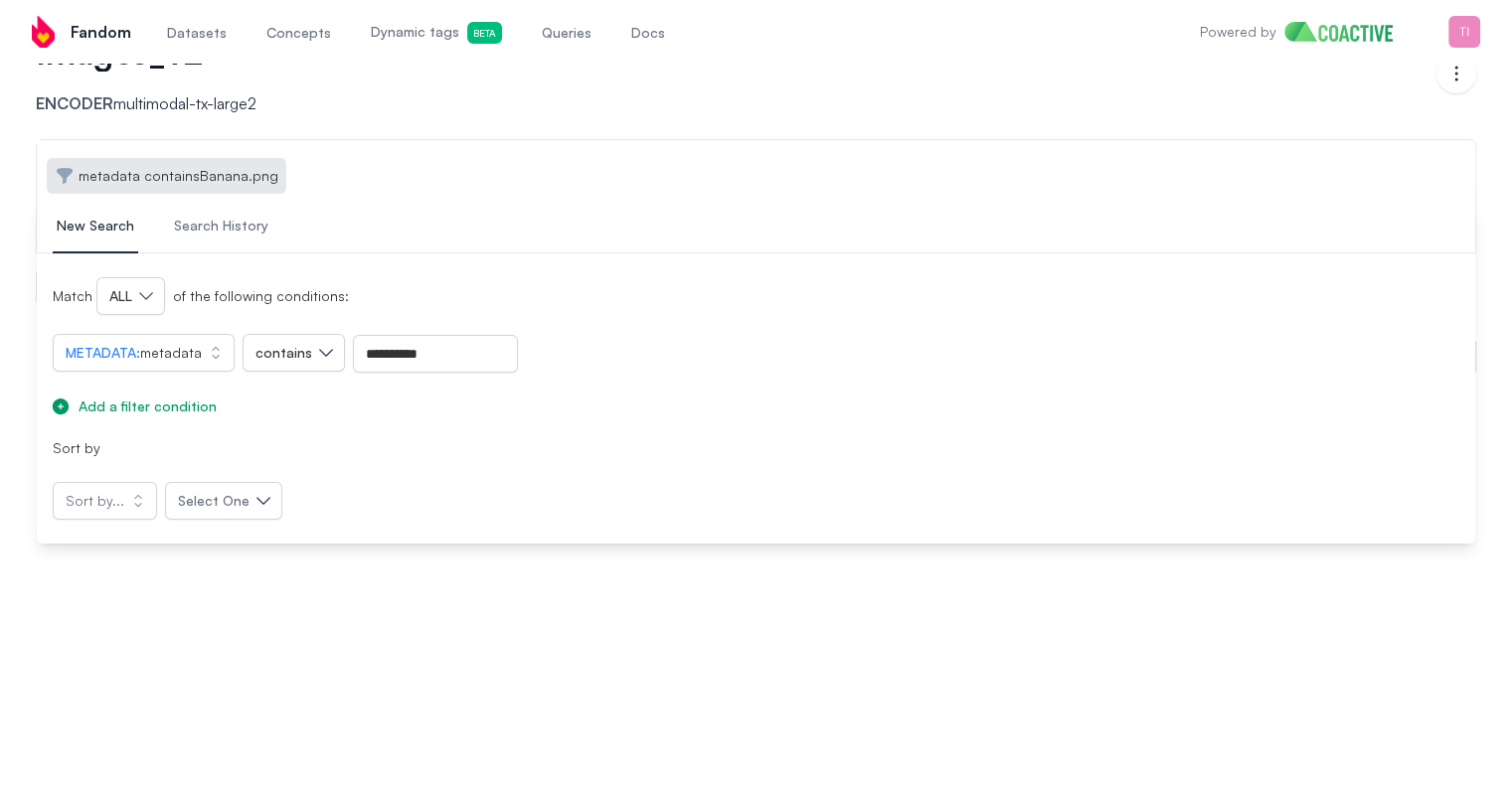 click on "**********" at bounding box center [756, 398] 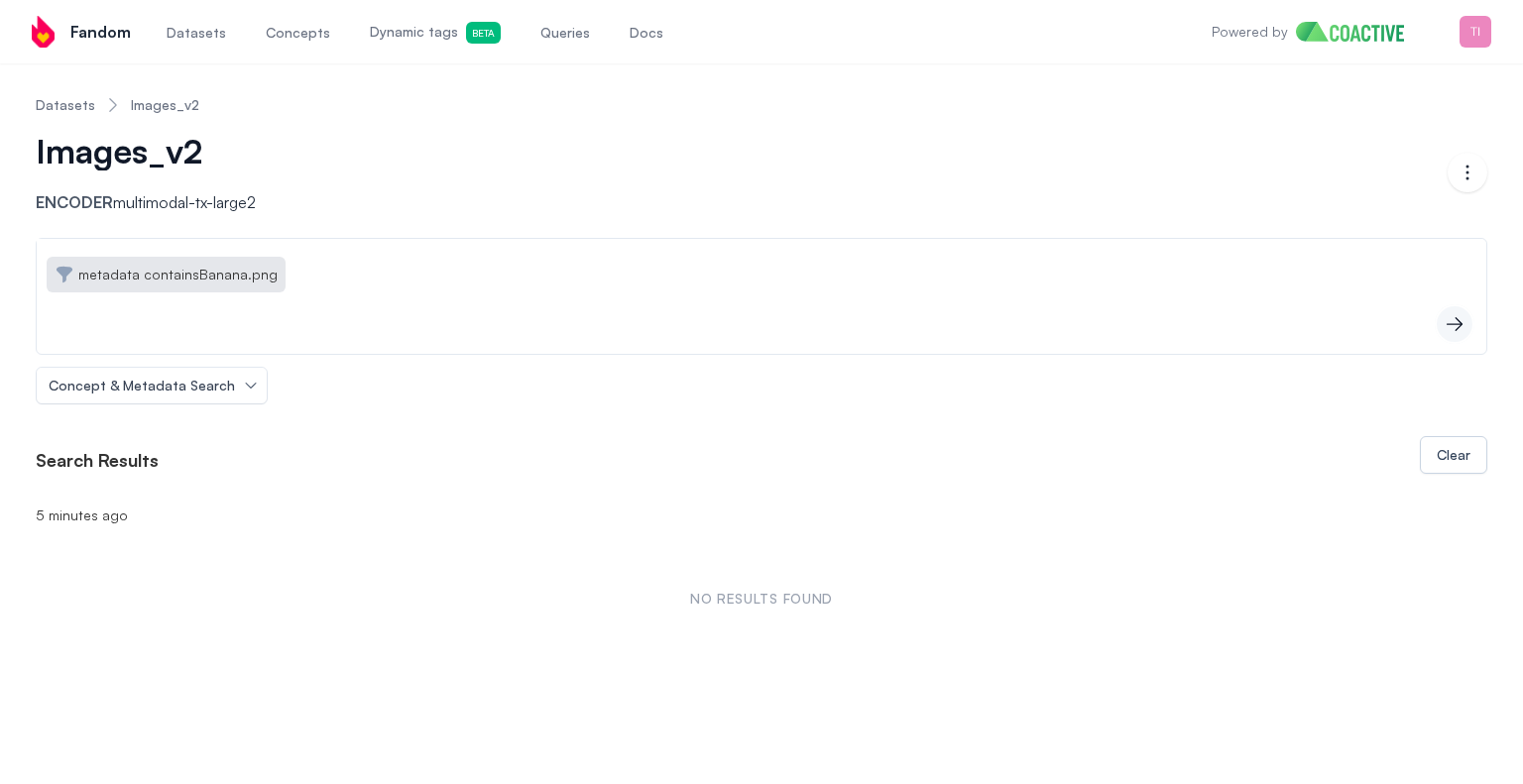 click on "icon-button" at bounding box center (1455, 324) 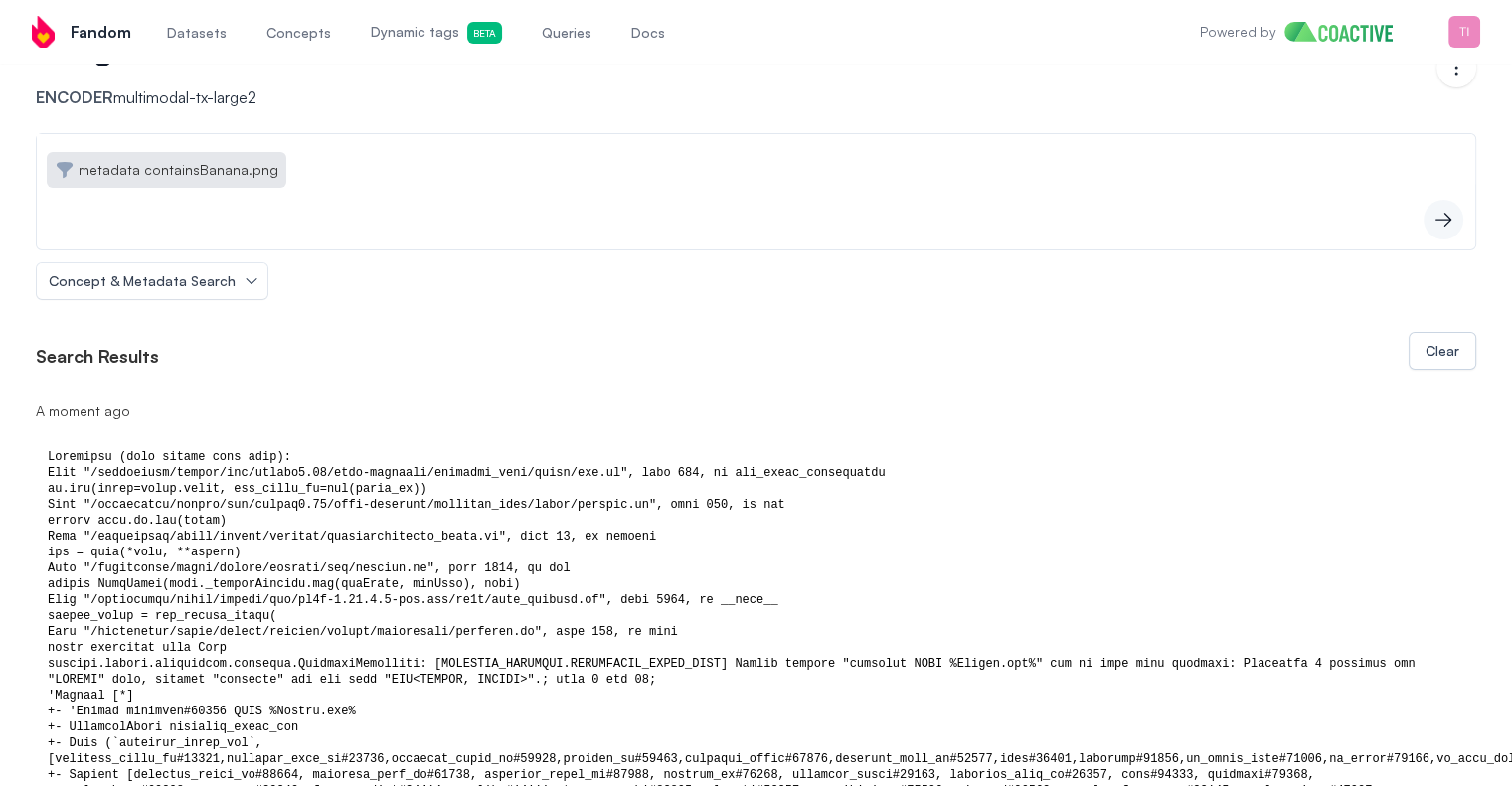 scroll, scrollTop: 20, scrollLeft: 0, axis: vertical 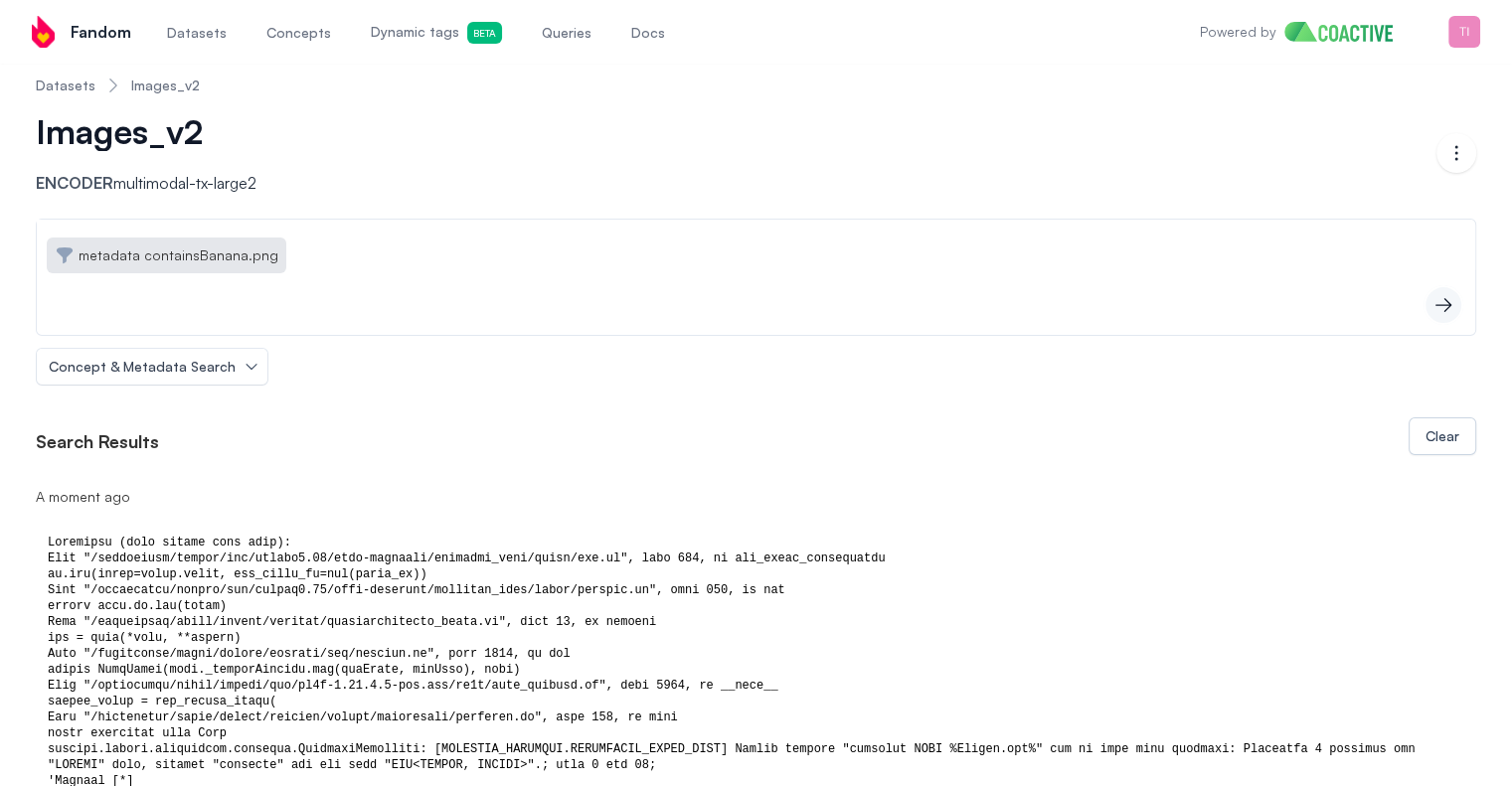 click 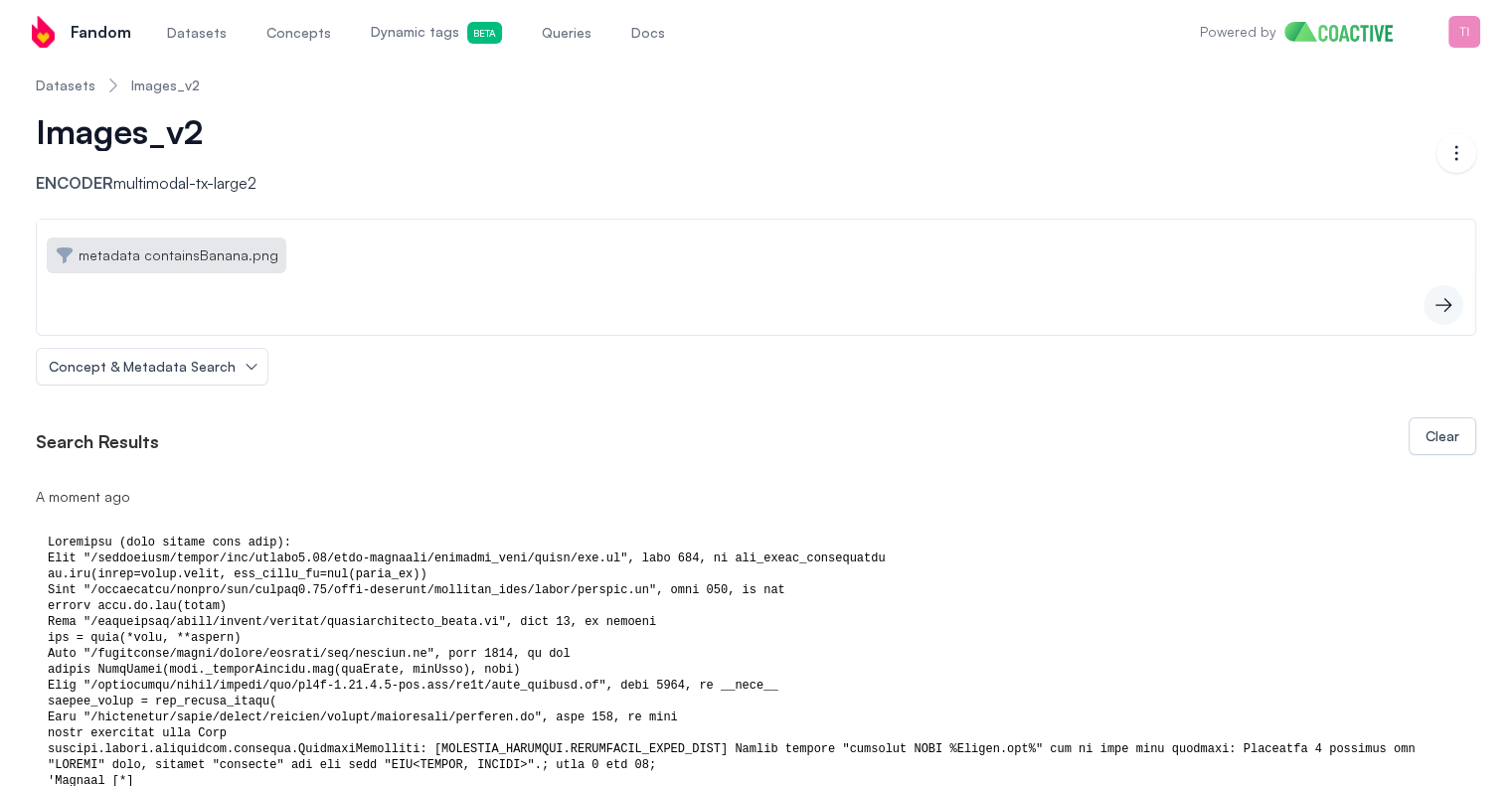 scroll, scrollTop: 0, scrollLeft: 0, axis: both 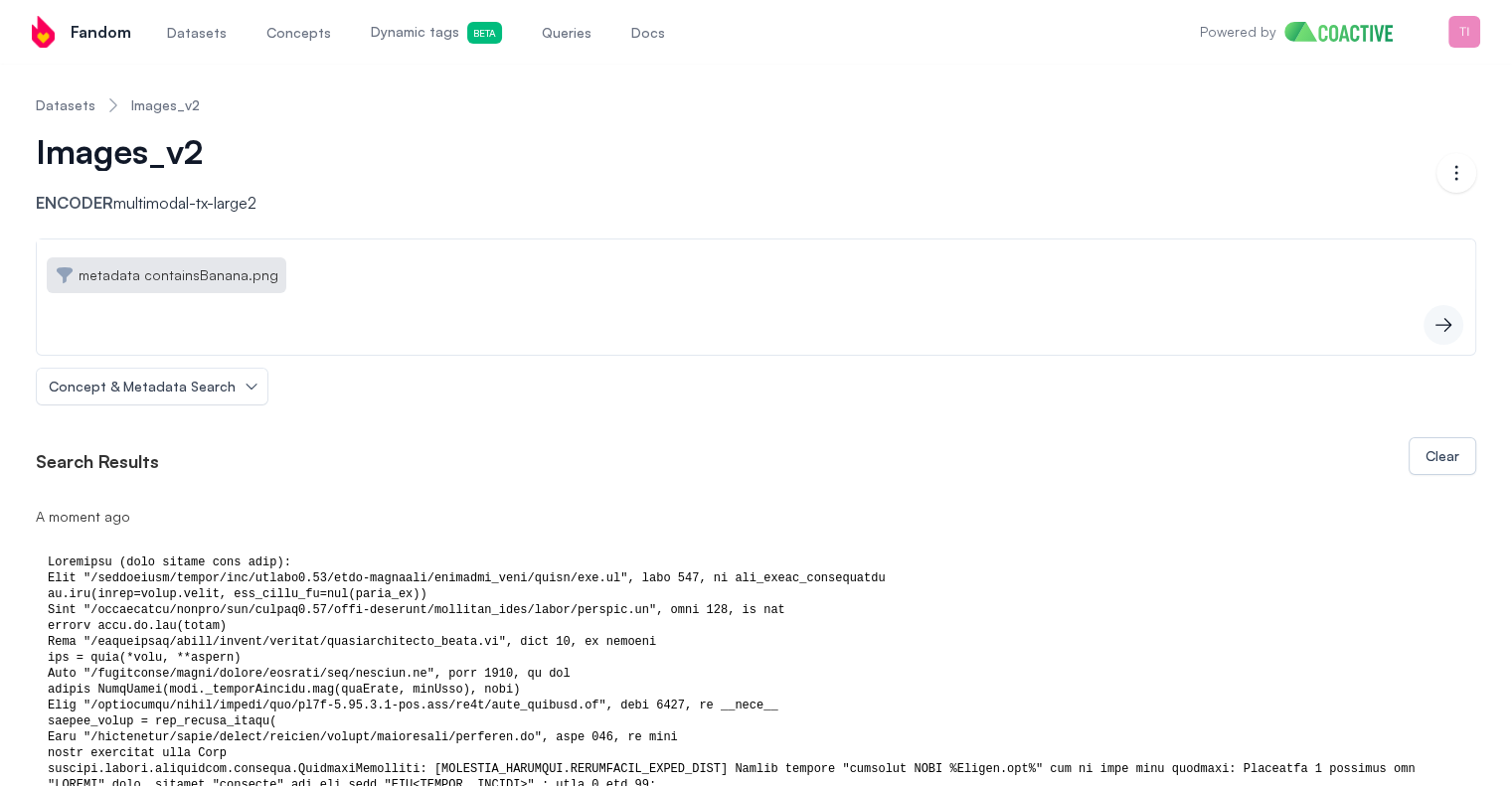 click on "Images_v2 Encoder  multimodal-tx-large2" at bounding box center (736, 173) 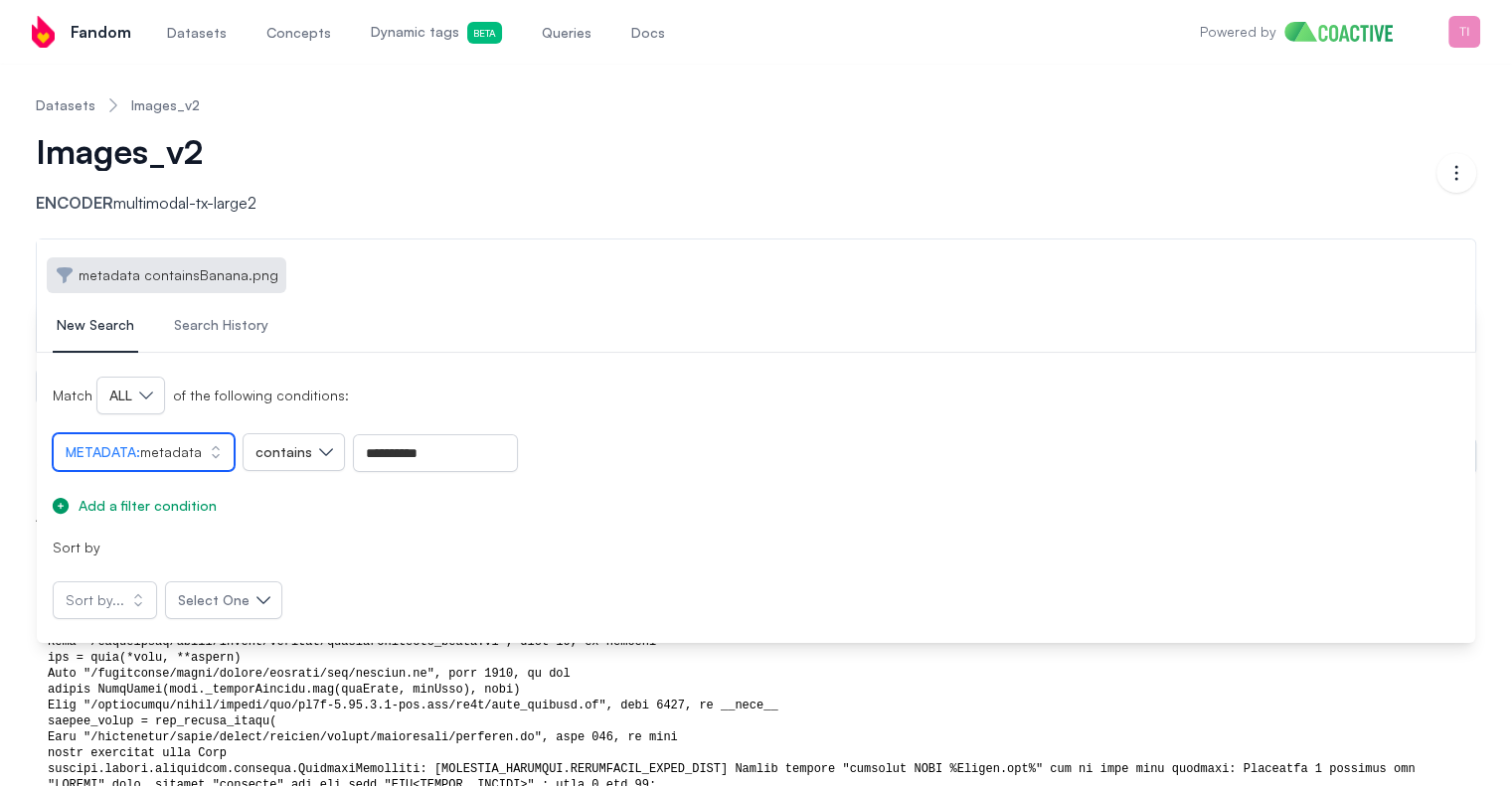 click on "metadata" at bounding box center [171, 452] 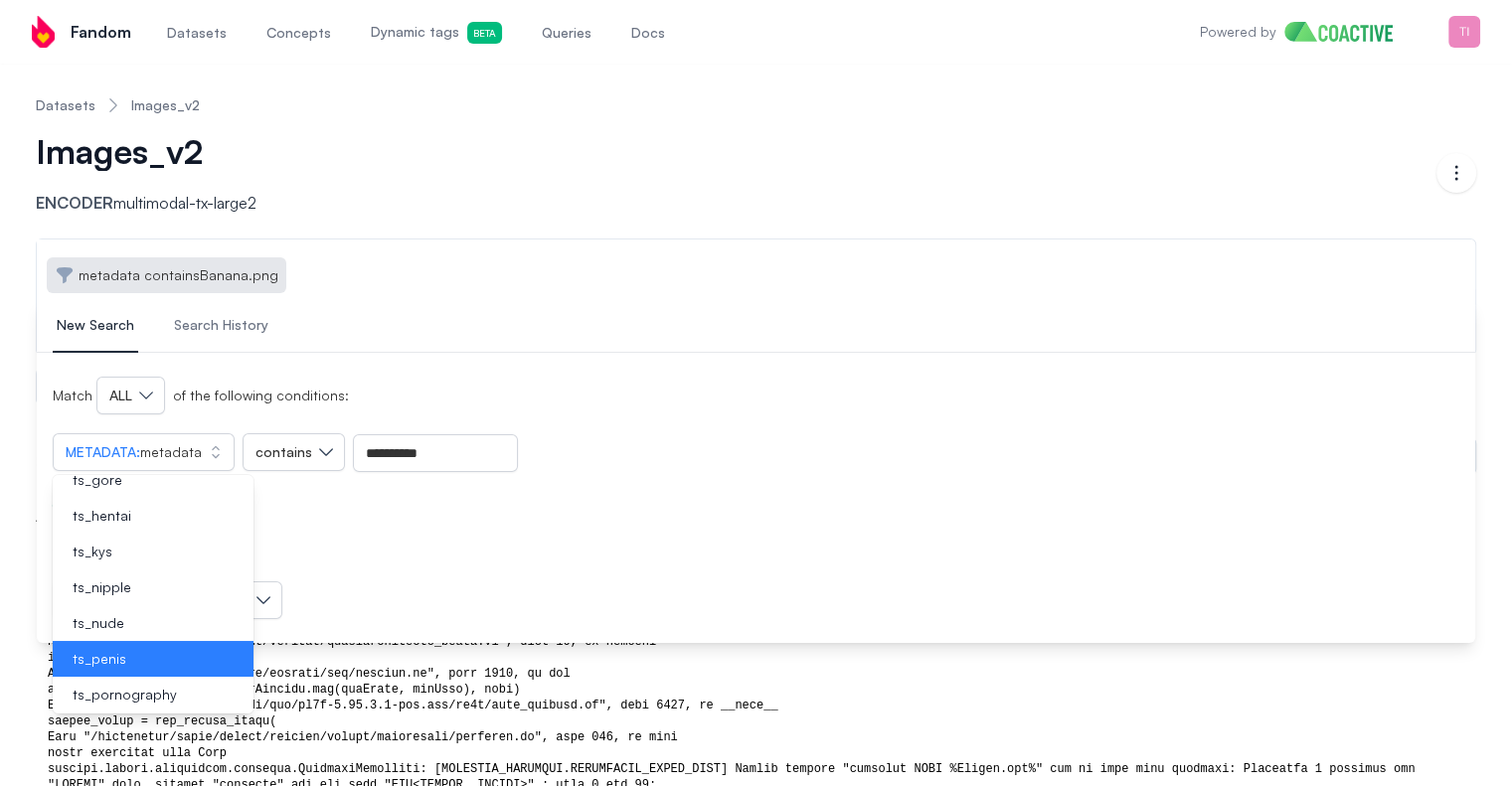 scroll, scrollTop: 0, scrollLeft: 0, axis: both 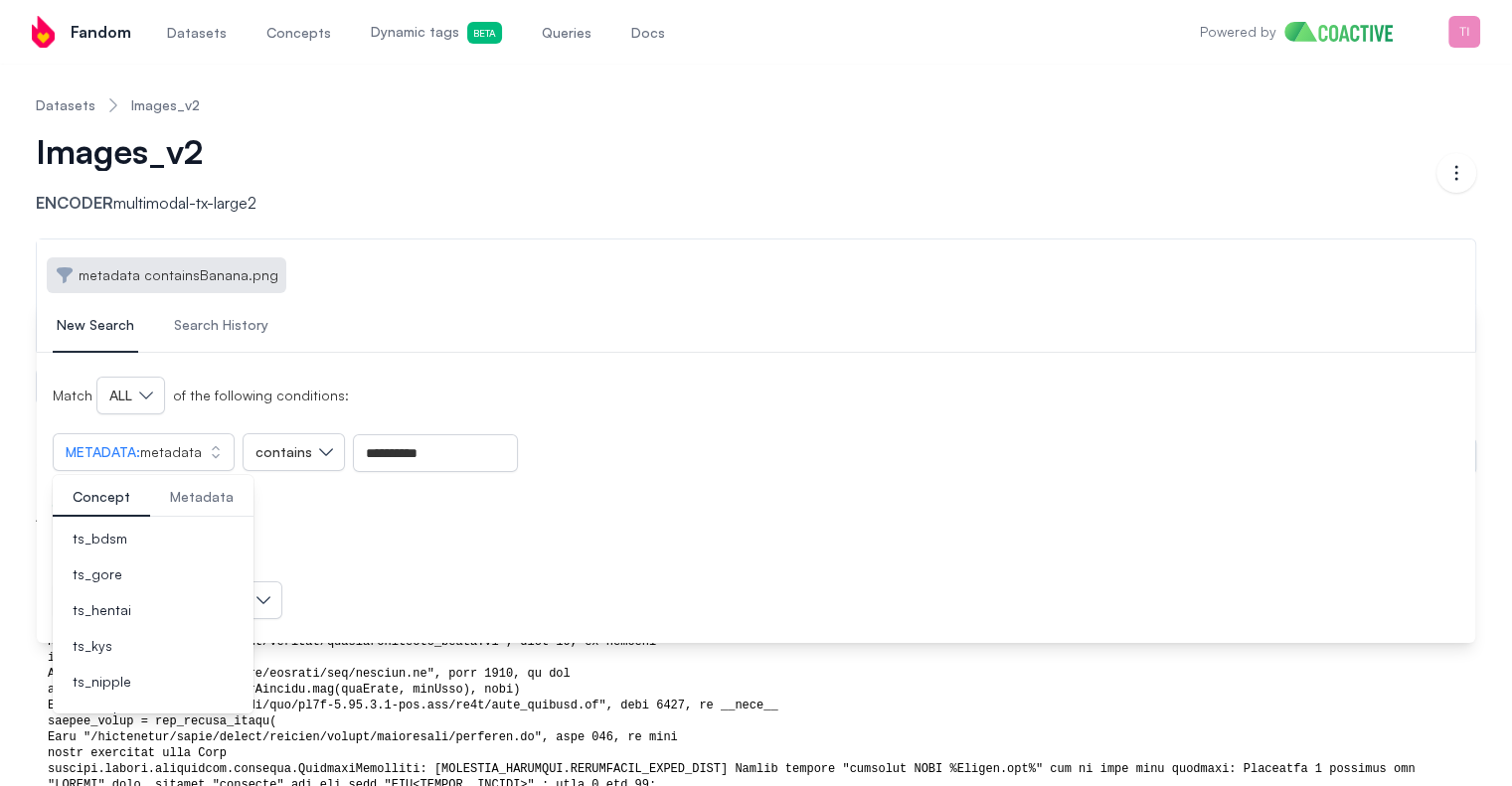 click on "Metadata" at bounding box center (202, 497) 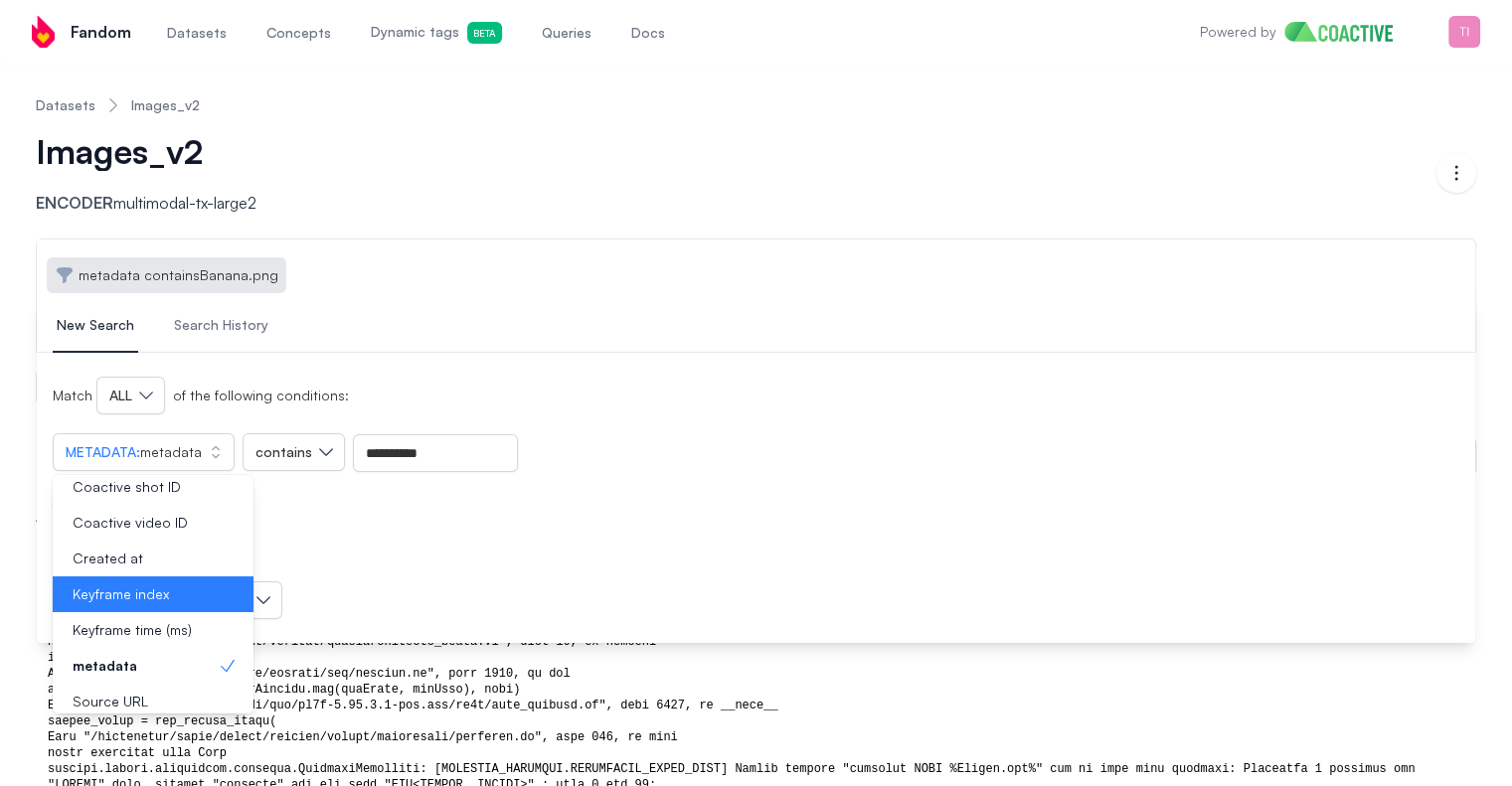 scroll, scrollTop: 96, scrollLeft: 0, axis: vertical 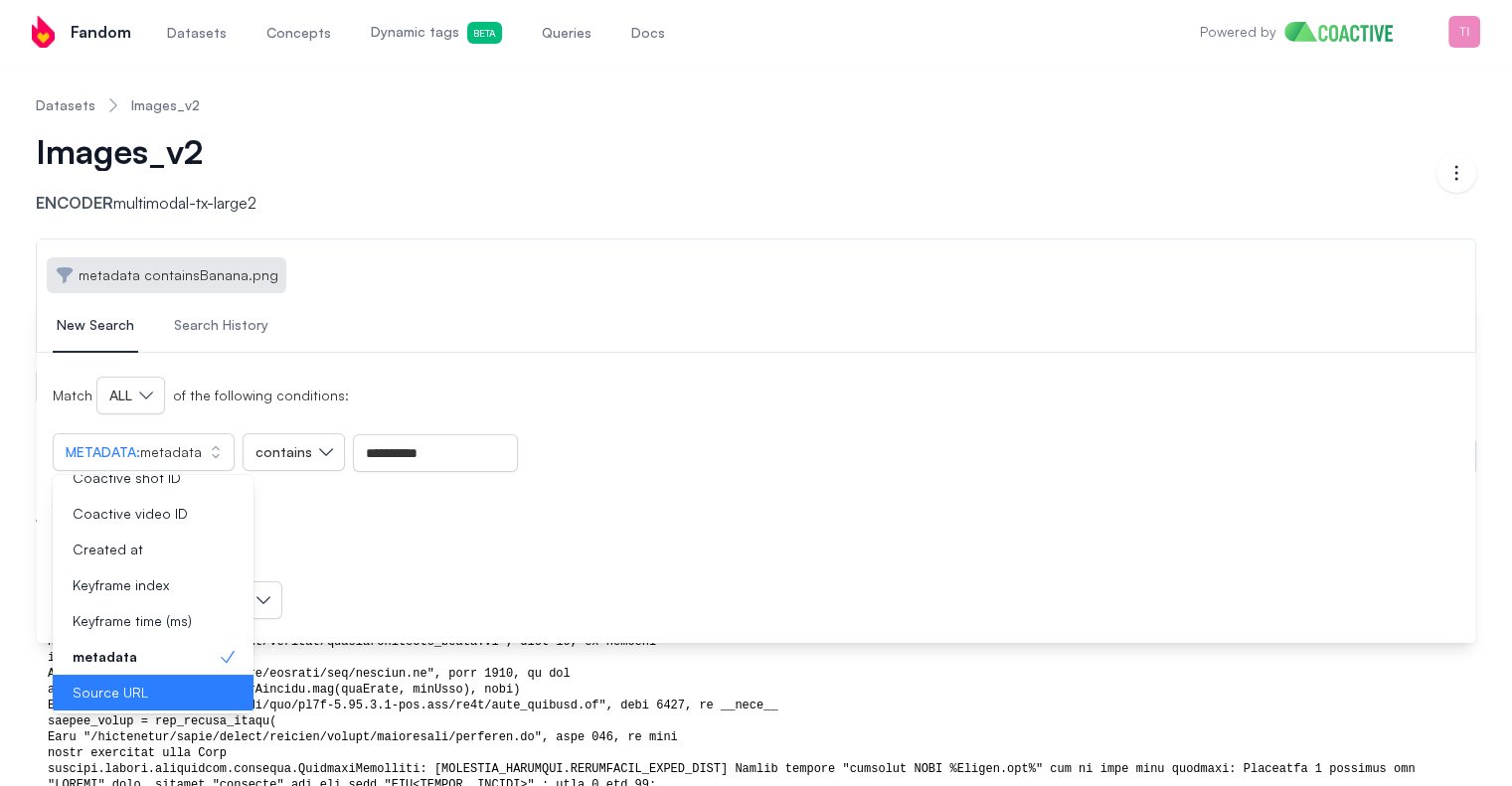 click on "Source URL" at bounding box center [141, 693] 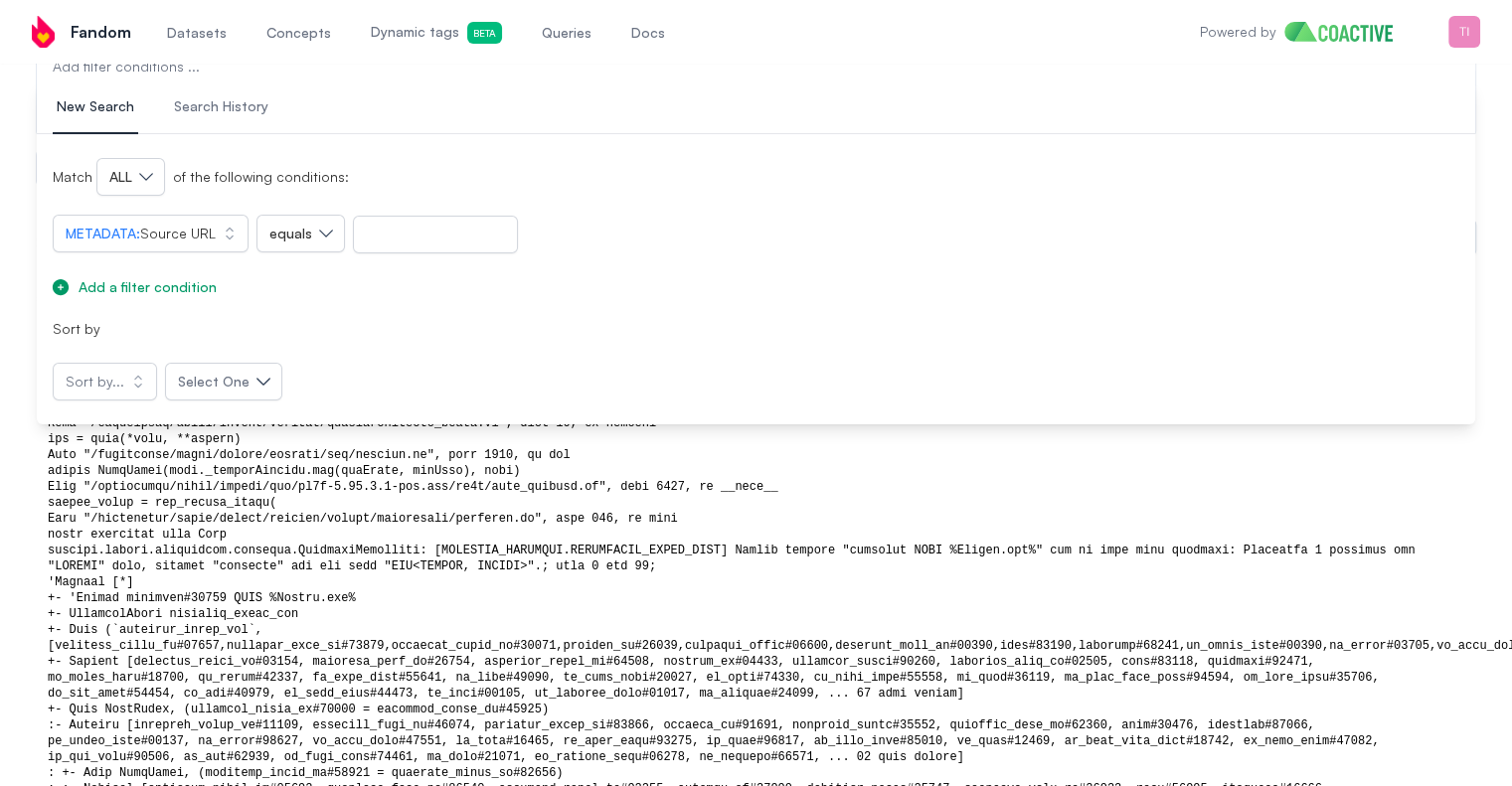 scroll, scrollTop: 298, scrollLeft: 0, axis: vertical 